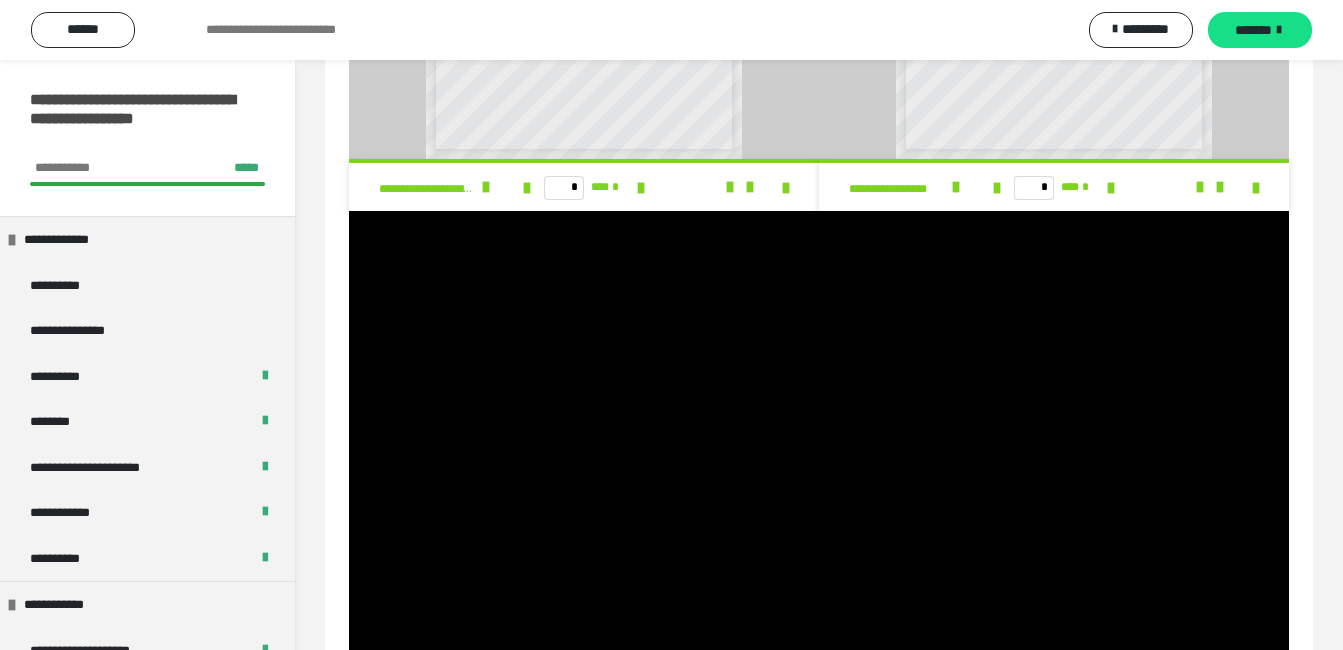 scroll, scrollTop: 0, scrollLeft: 0, axis: both 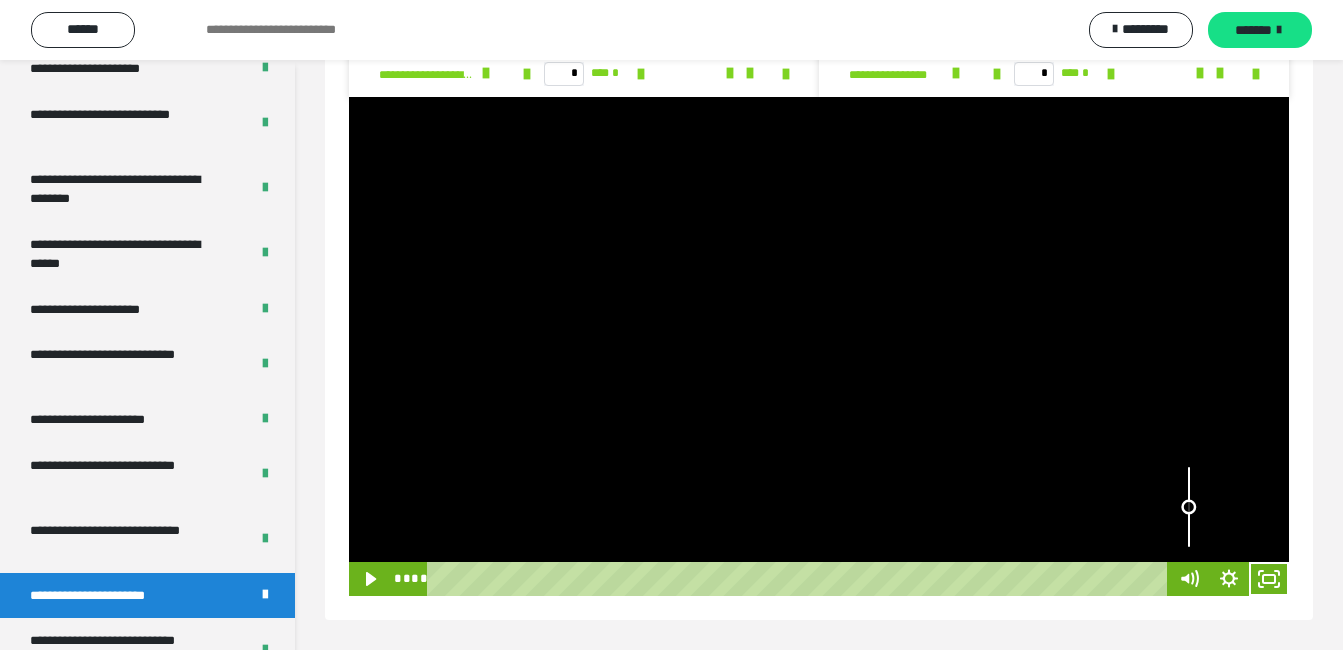 click at bounding box center [1189, 507] 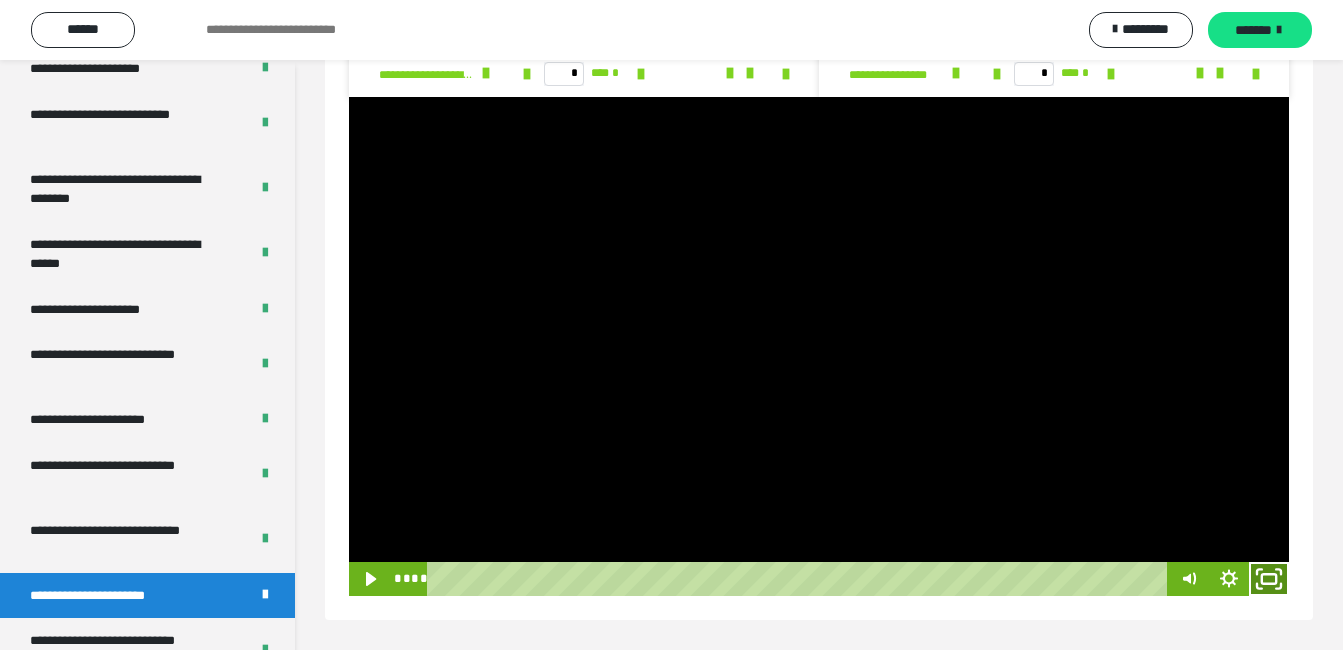 click 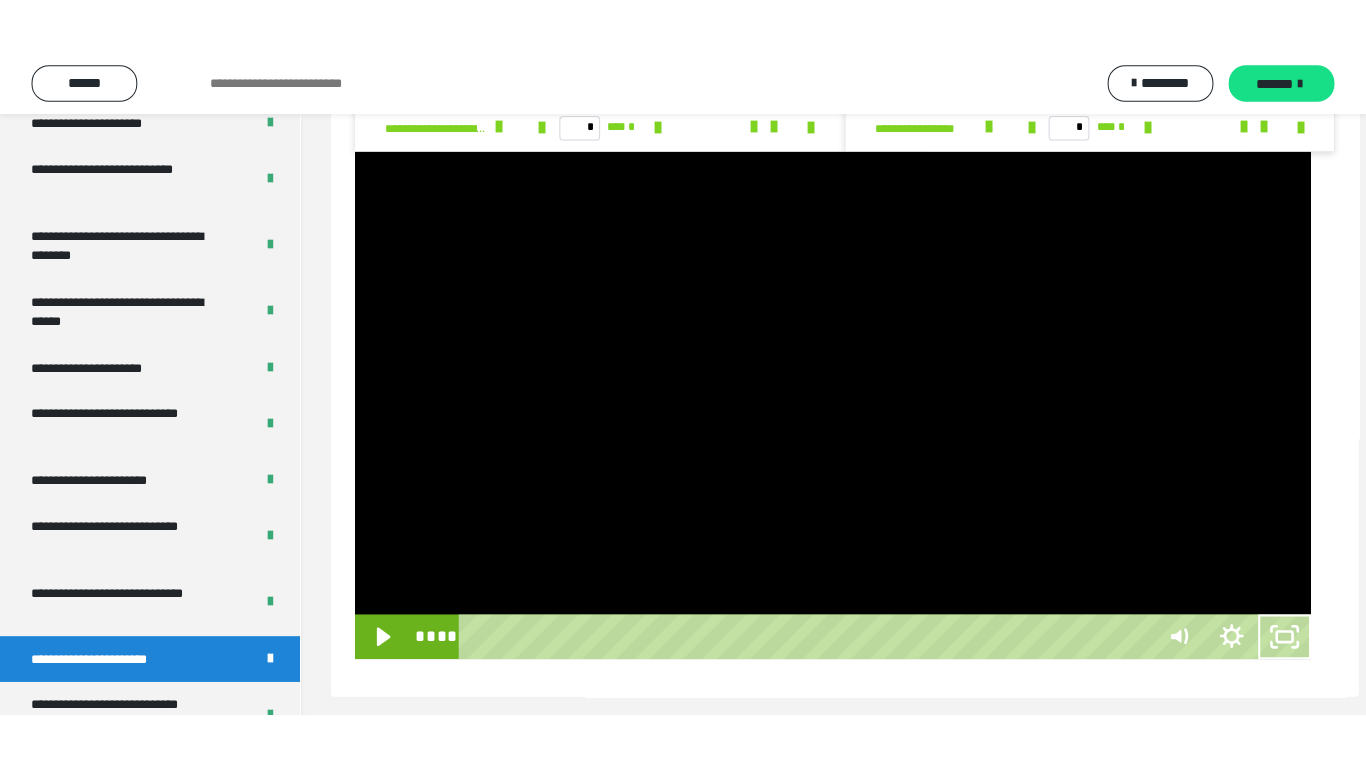 scroll, scrollTop: 1354, scrollLeft: 0, axis: vertical 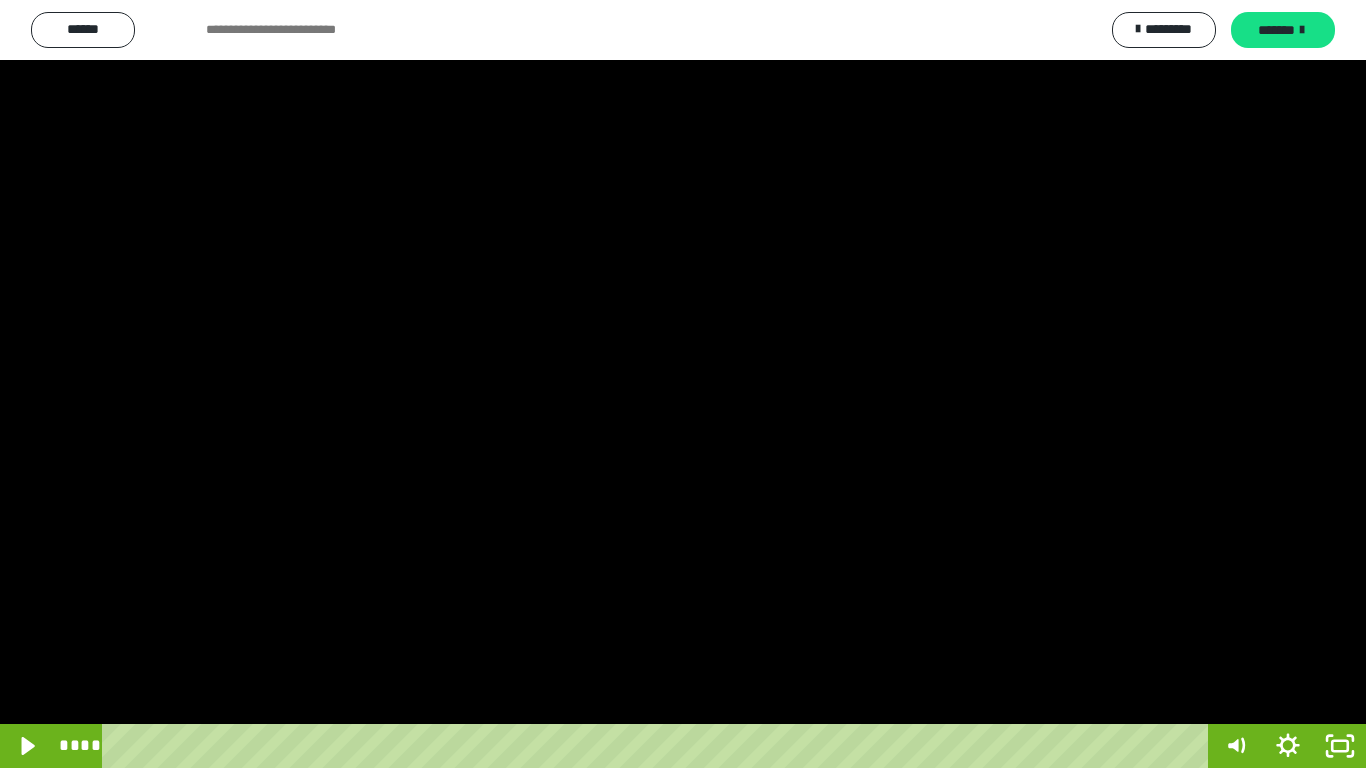 click at bounding box center [683, 384] 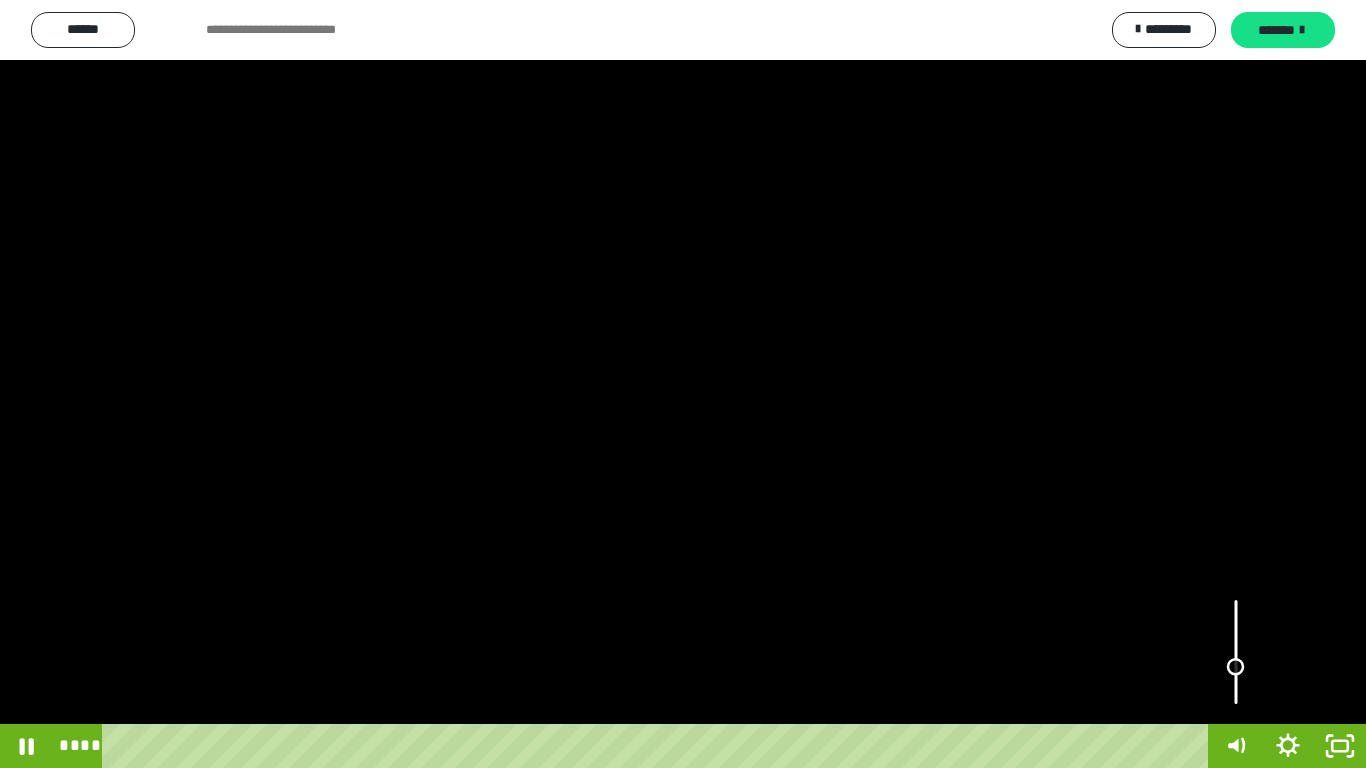 click at bounding box center (1236, 652) 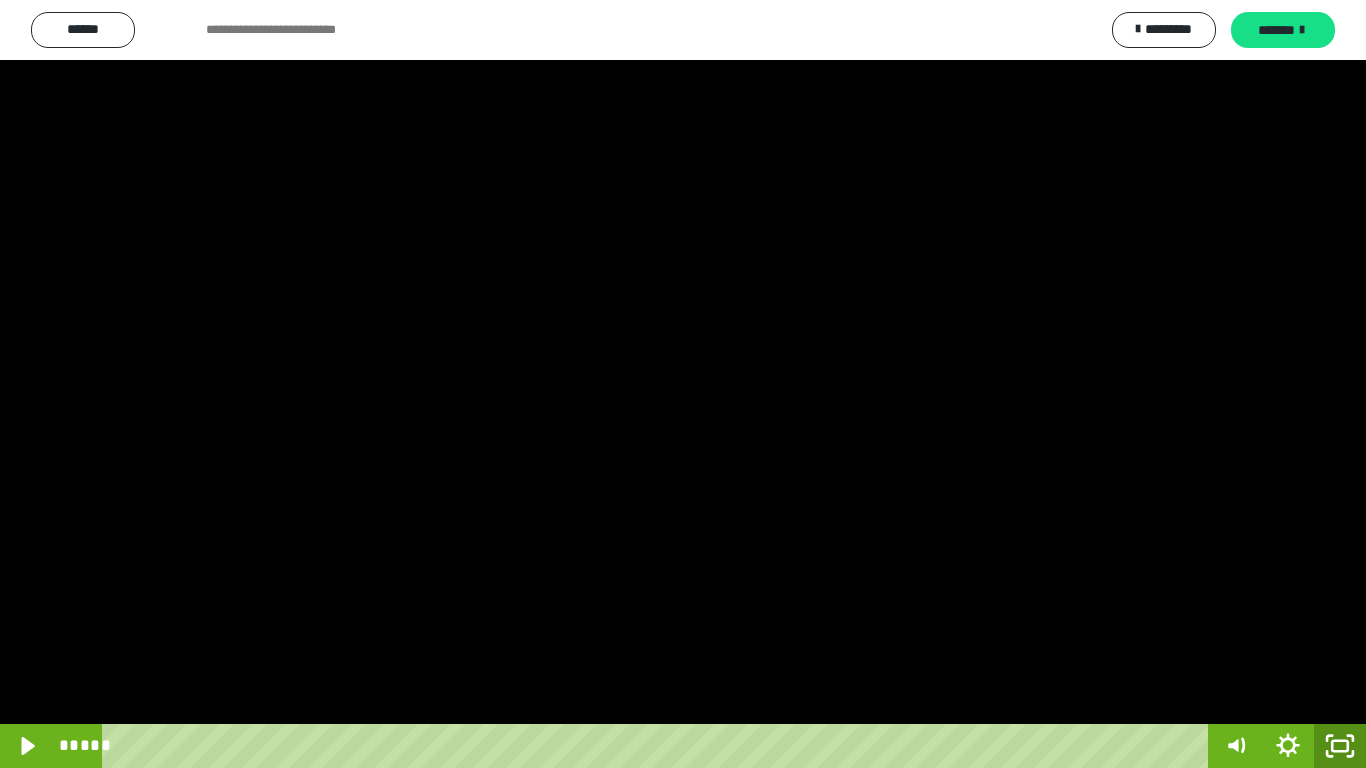 click 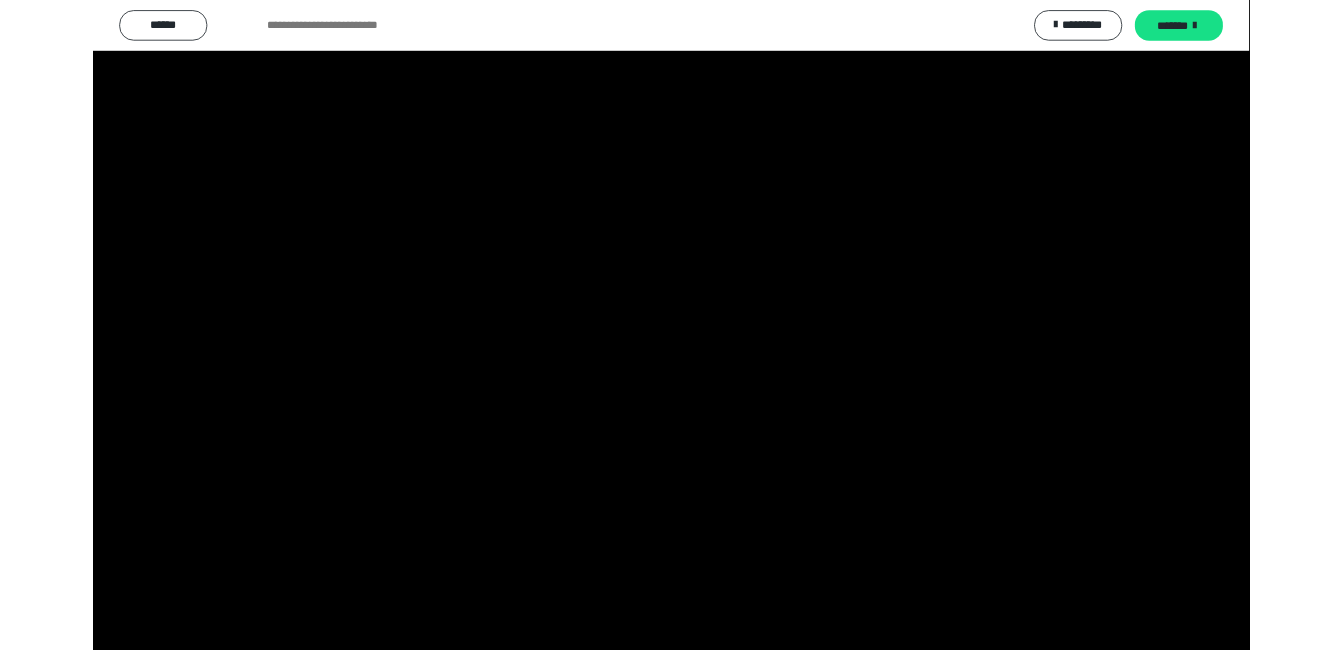 scroll, scrollTop: 1345, scrollLeft: 0, axis: vertical 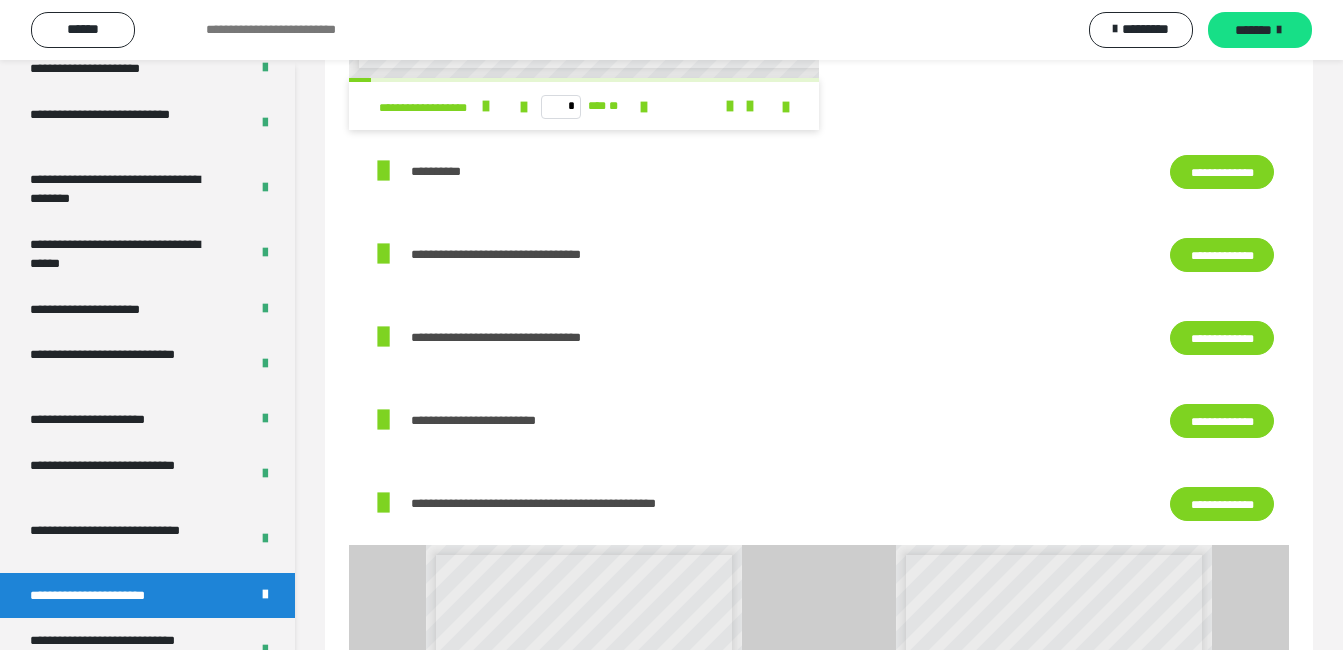click on "**********" at bounding box center (1222, 421) 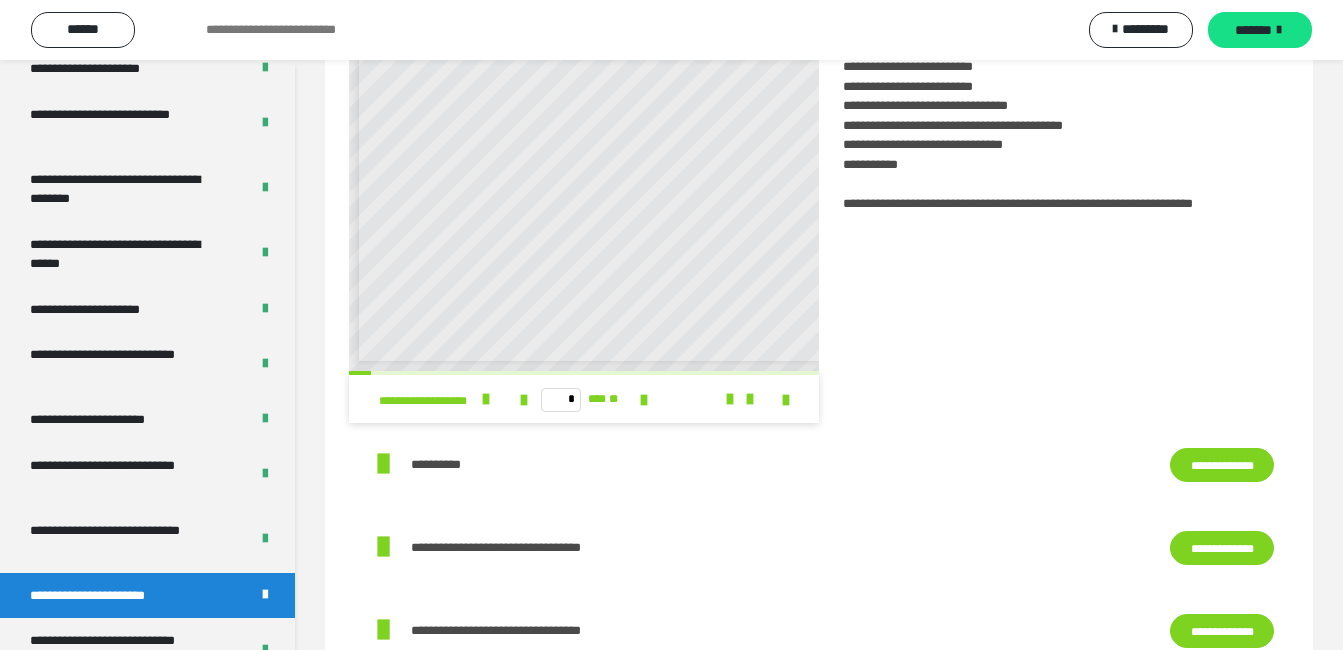 scroll, scrollTop: 214, scrollLeft: 0, axis: vertical 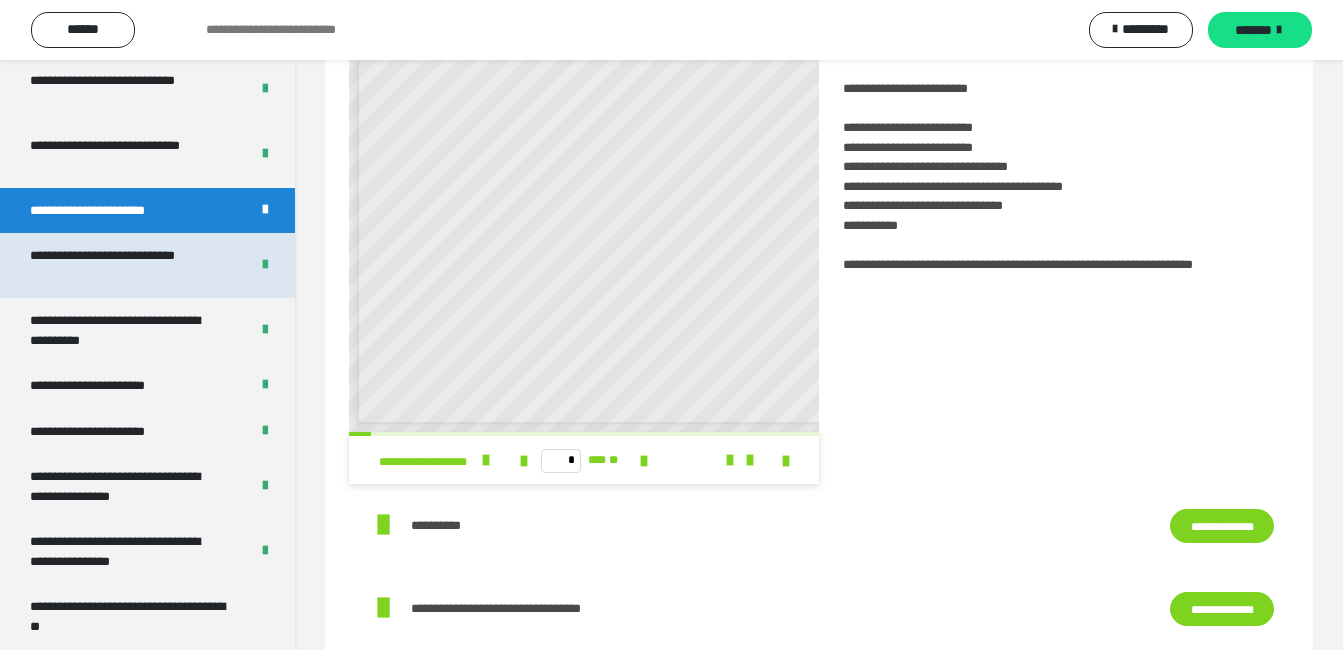 click on "**********" at bounding box center (124, 265) 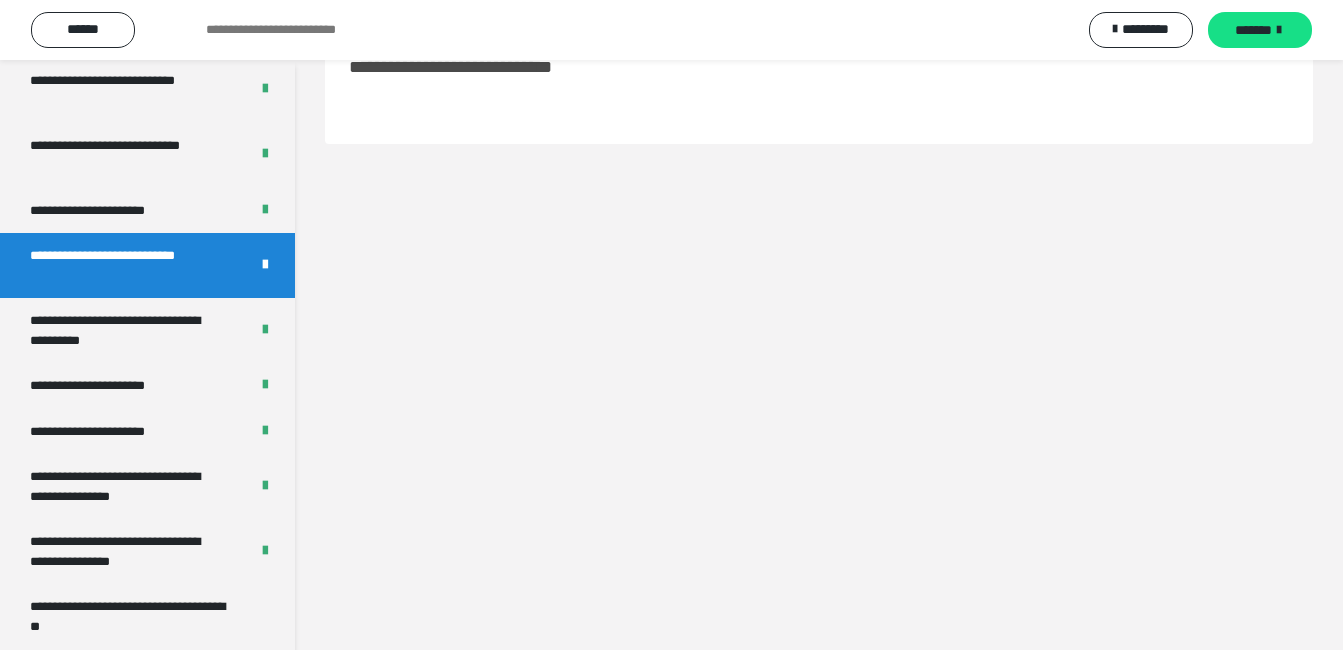scroll, scrollTop: 60, scrollLeft: 0, axis: vertical 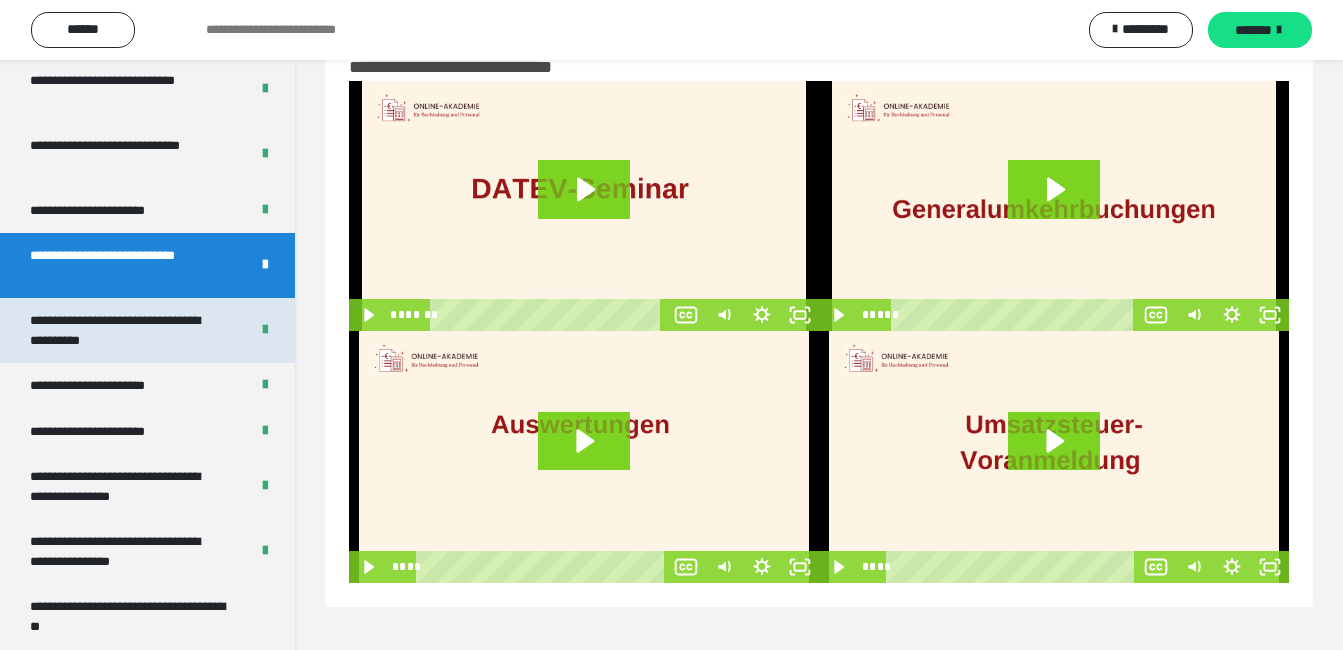 click on "**********" at bounding box center (124, 330) 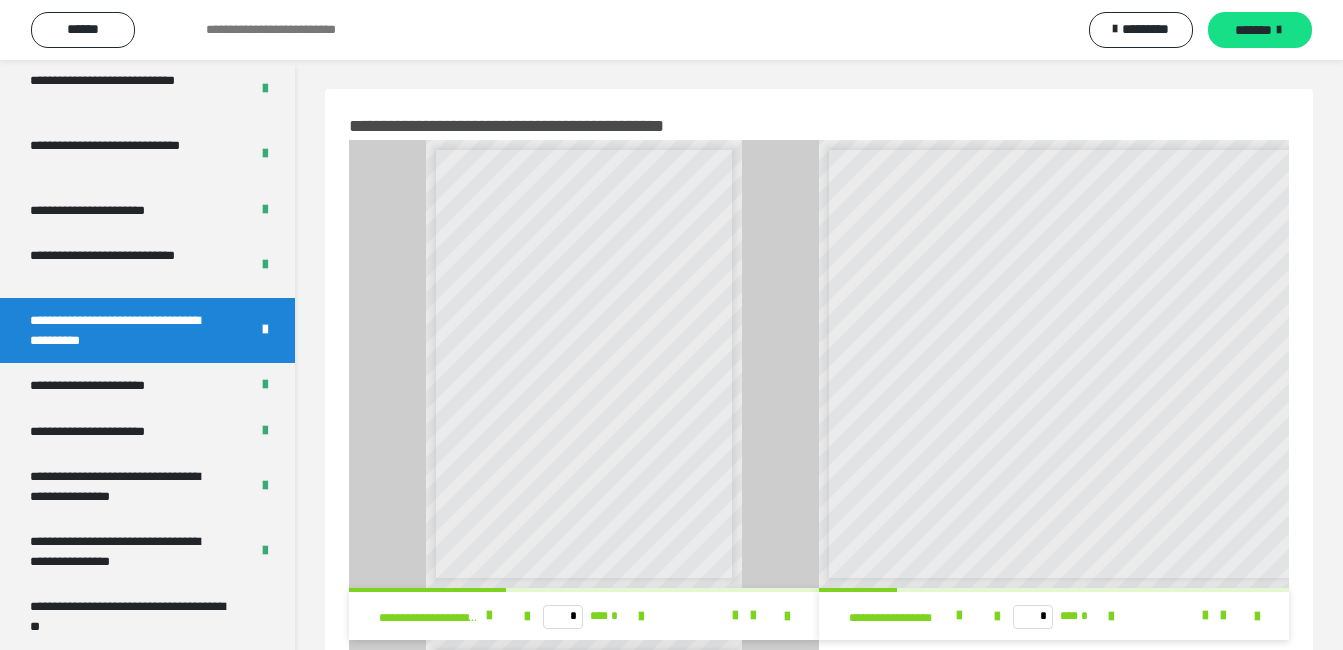 scroll, scrollTop: 0, scrollLeft: 0, axis: both 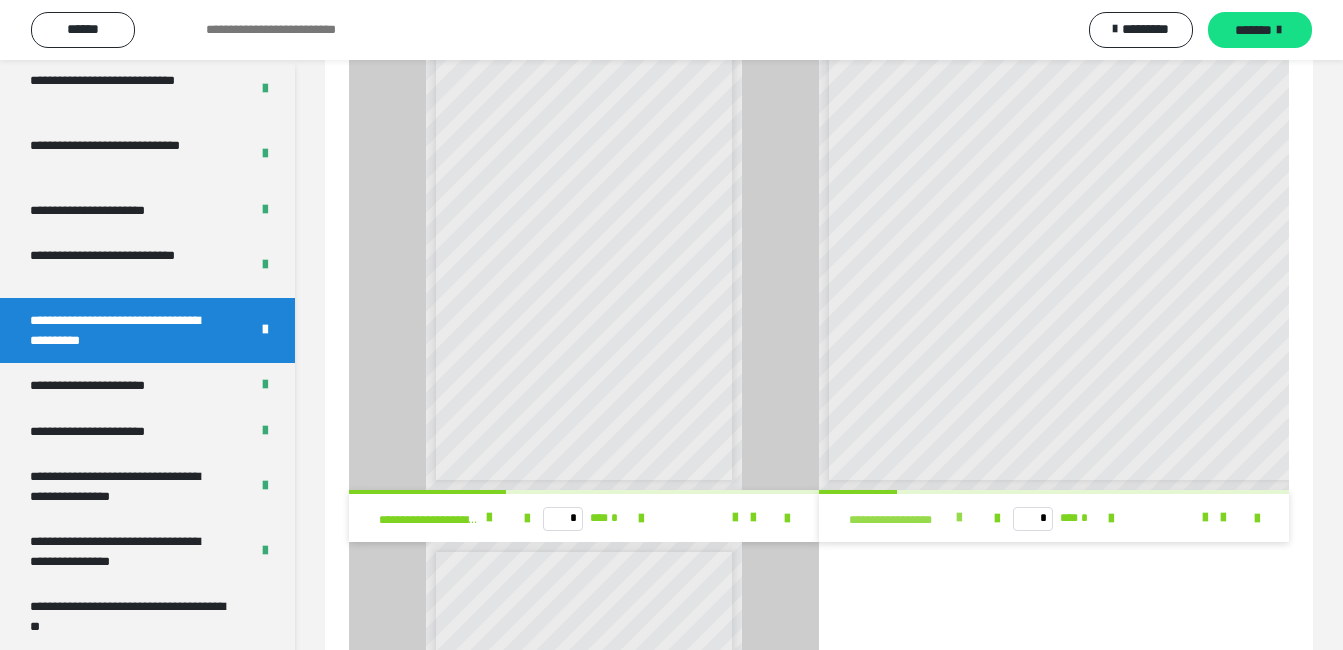 click at bounding box center (959, 518) 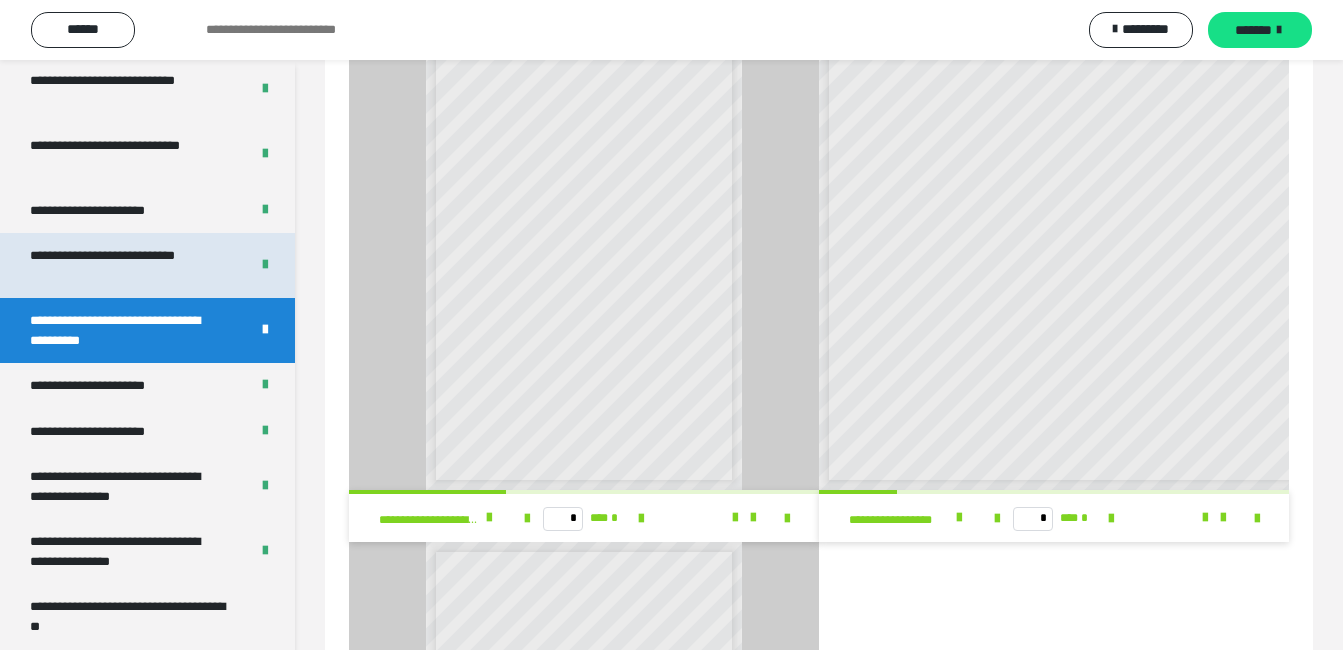 click on "**********" at bounding box center (124, 265) 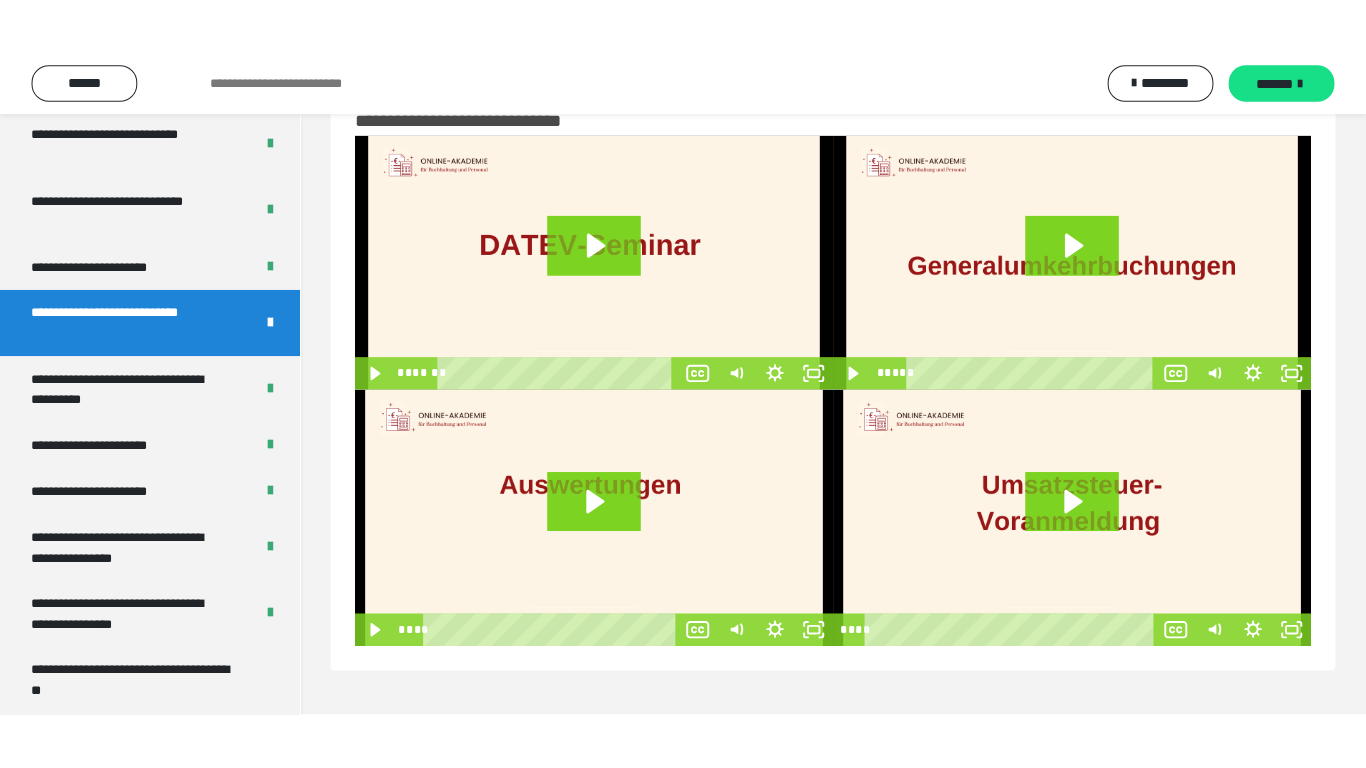 scroll, scrollTop: 60, scrollLeft: 0, axis: vertical 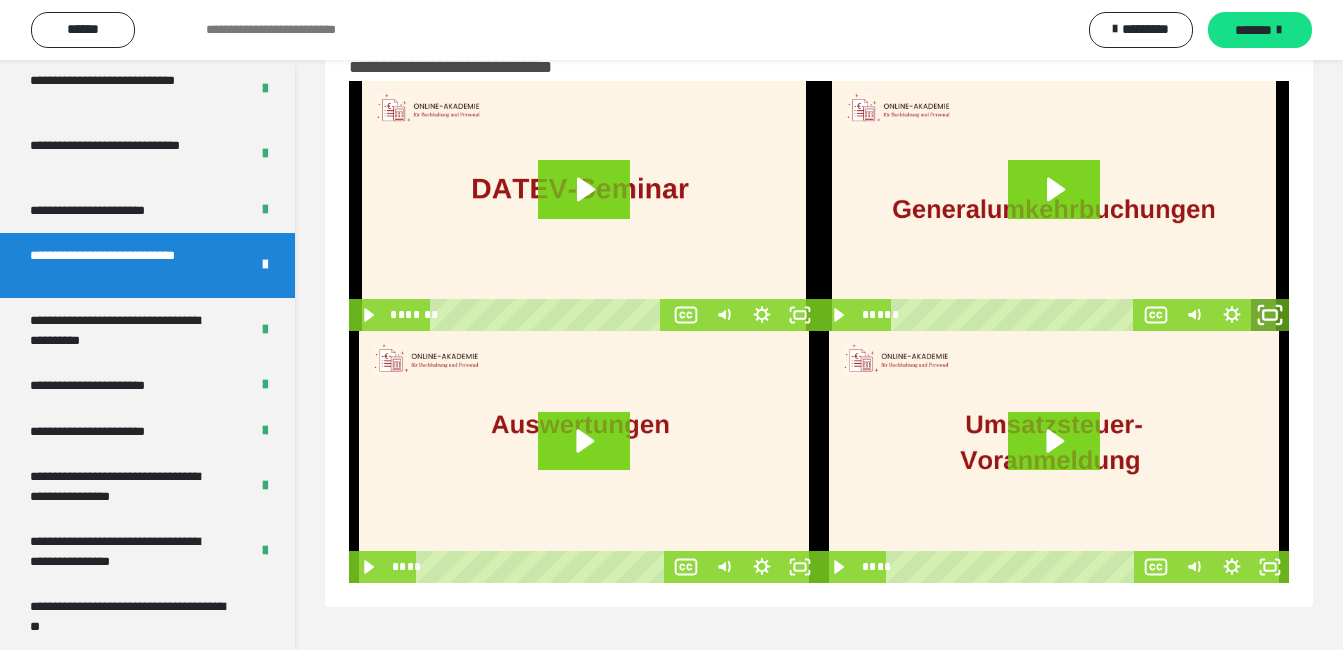 click 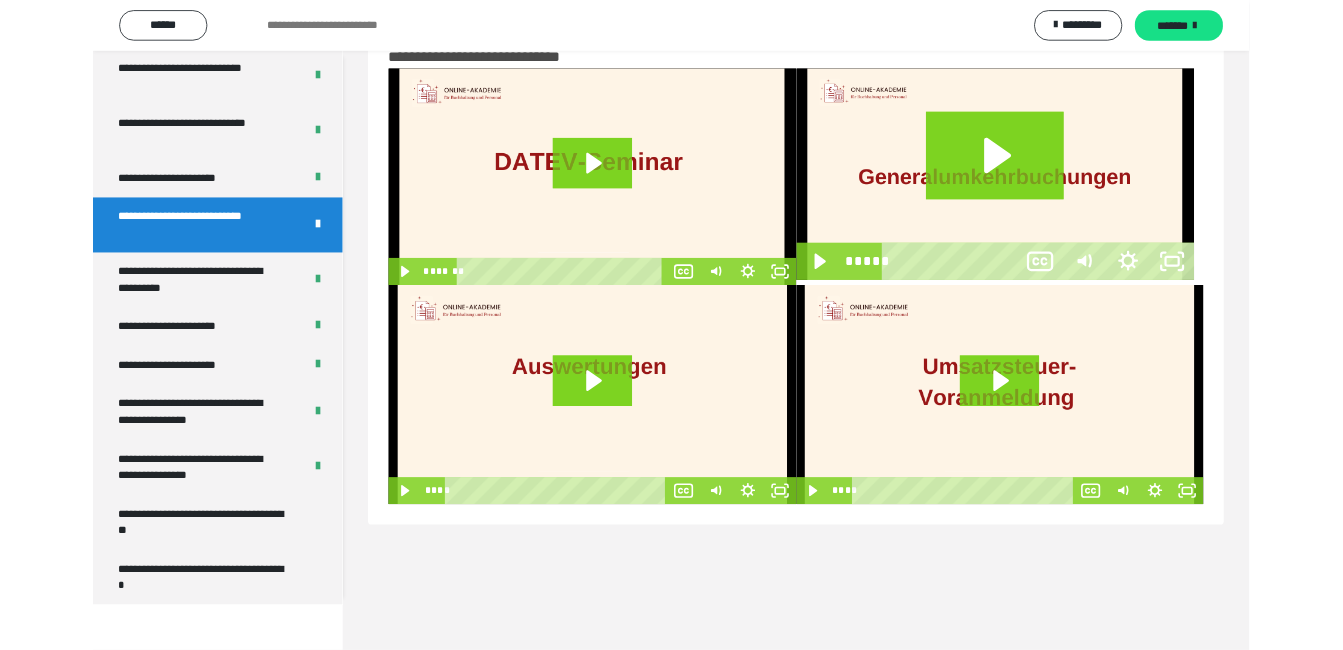 scroll, scrollTop: 3922, scrollLeft: 0, axis: vertical 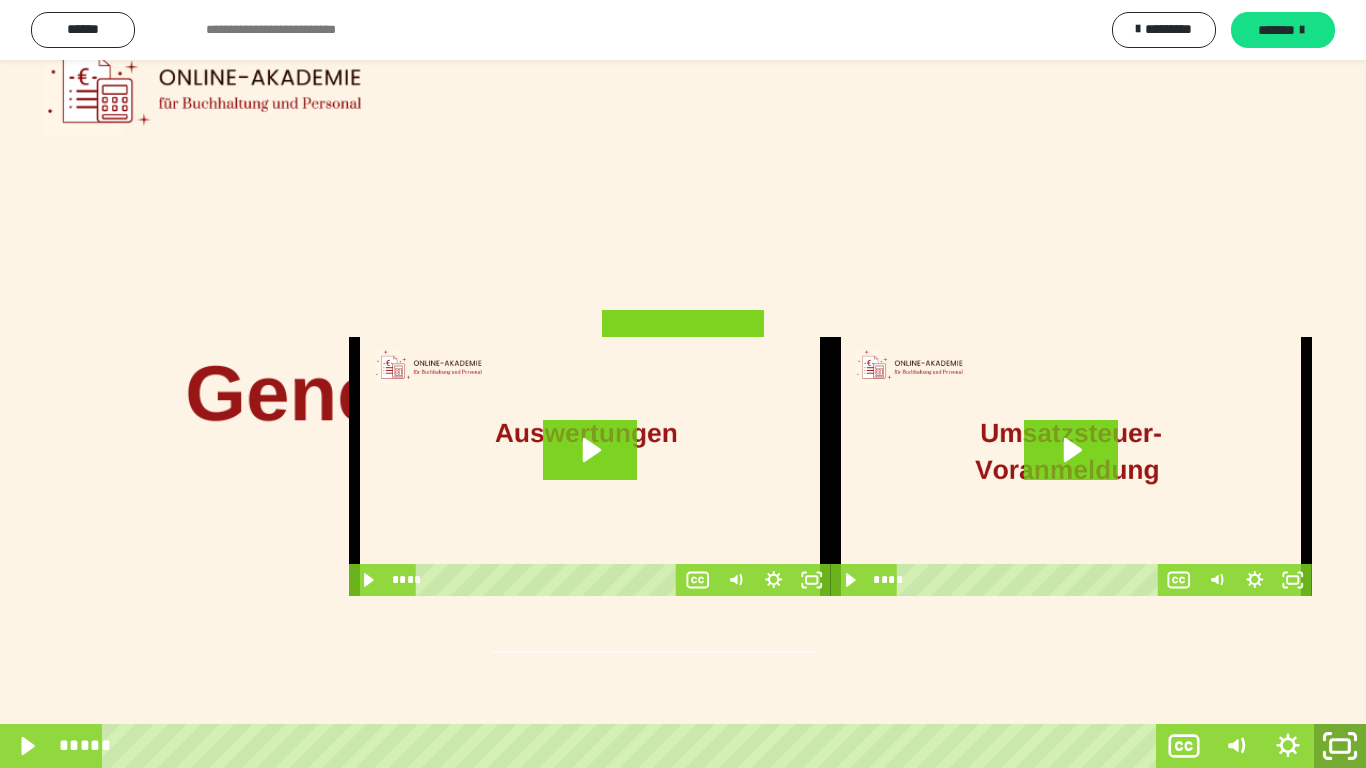 click 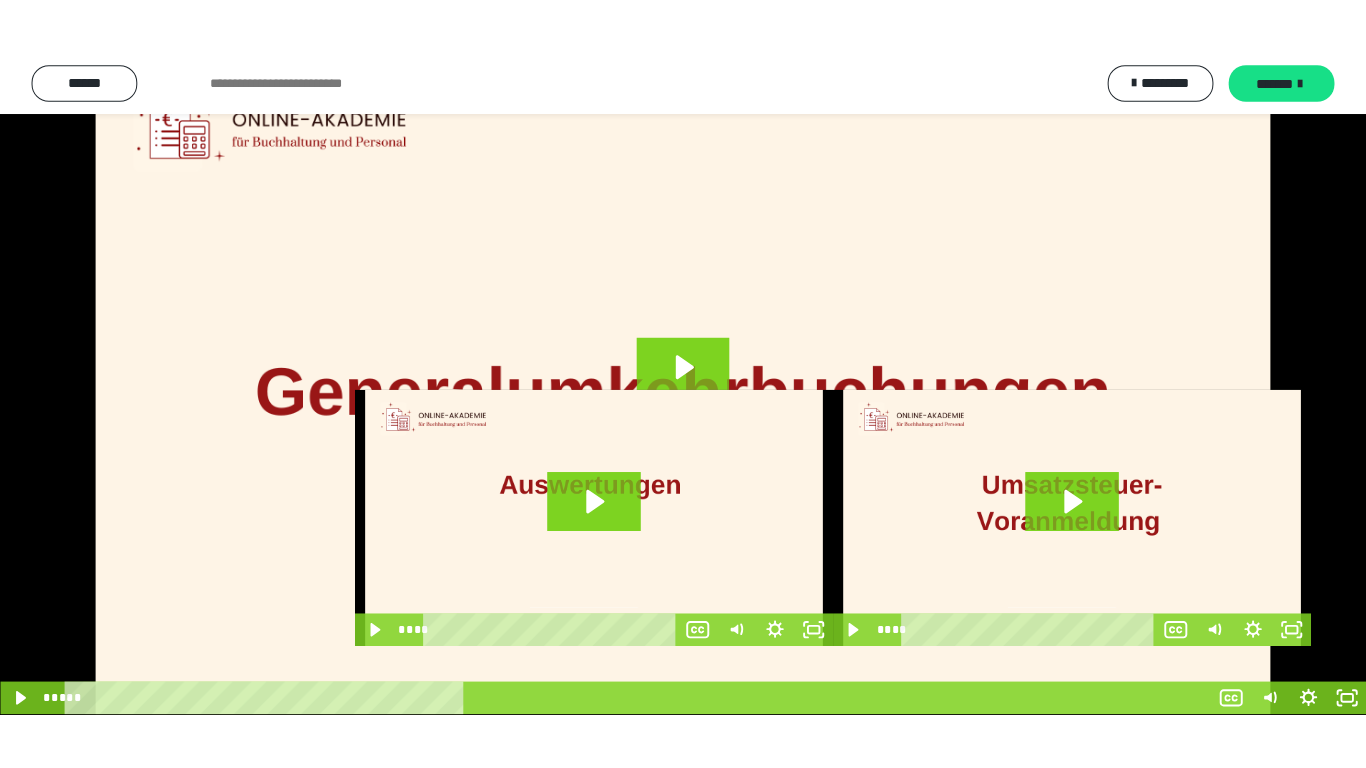 scroll, scrollTop: 3970, scrollLeft: 0, axis: vertical 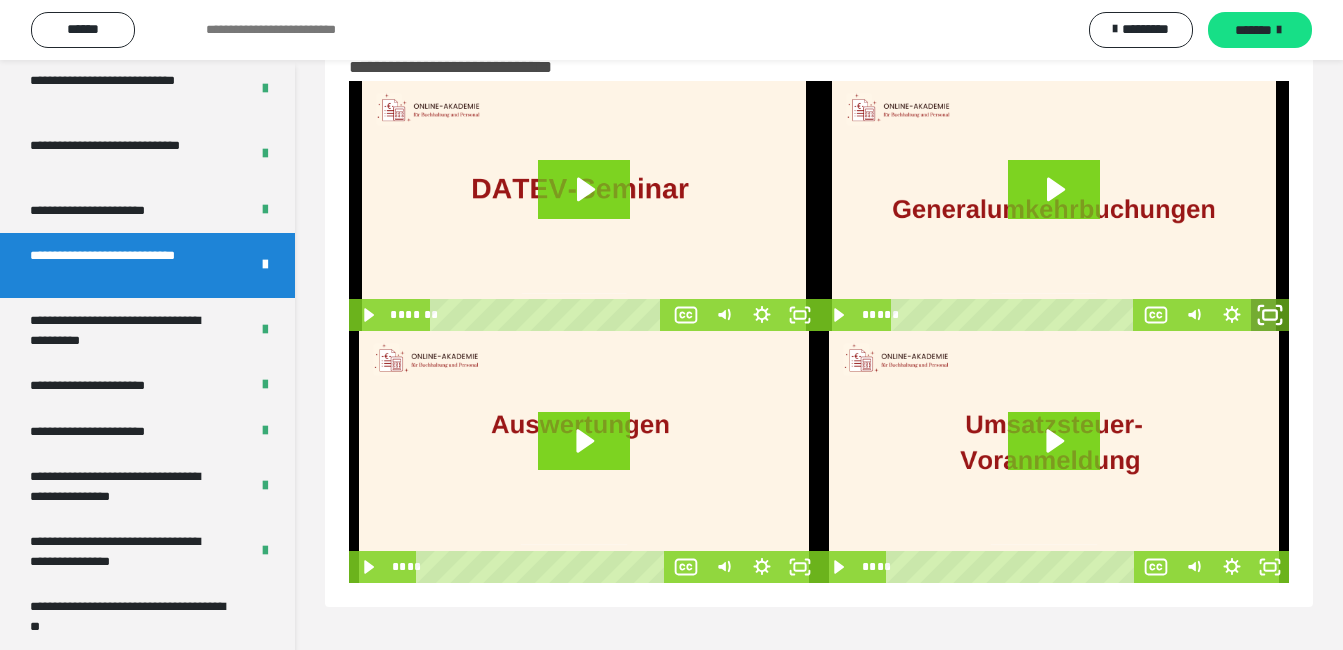 click 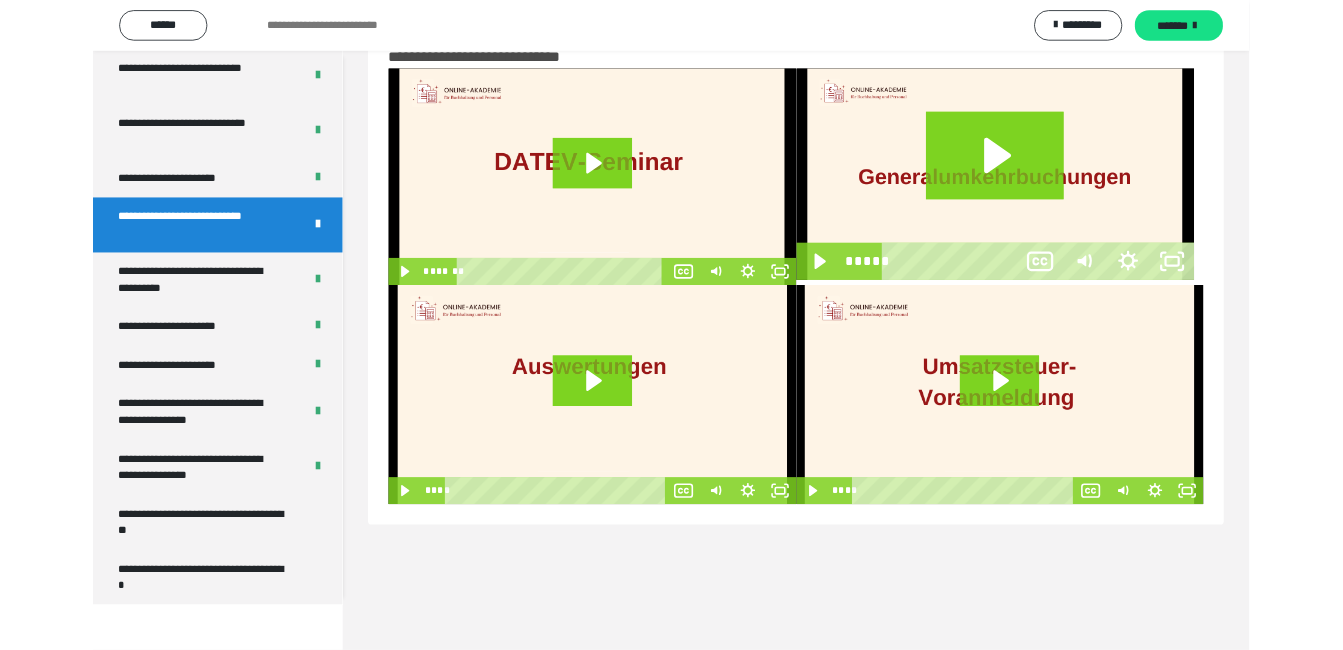 scroll, scrollTop: 3922, scrollLeft: 0, axis: vertical 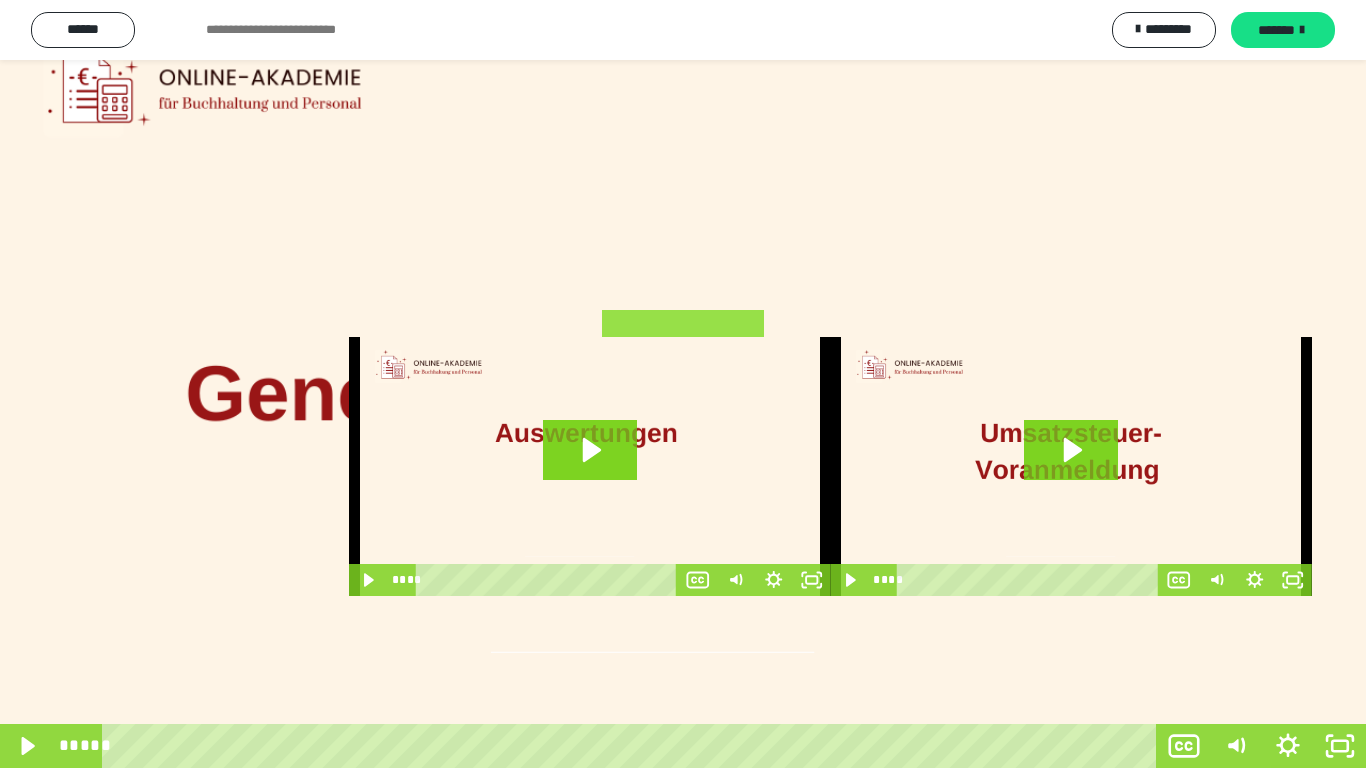 click 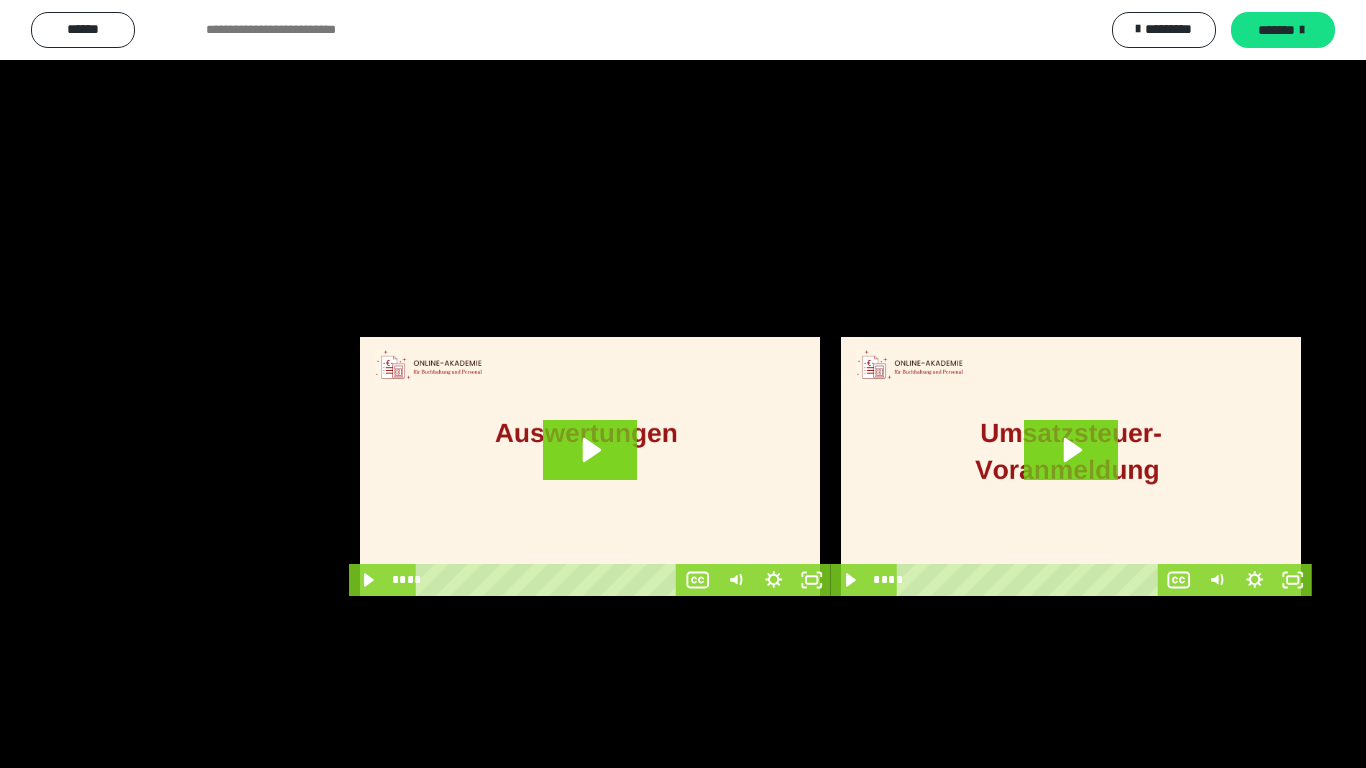 type 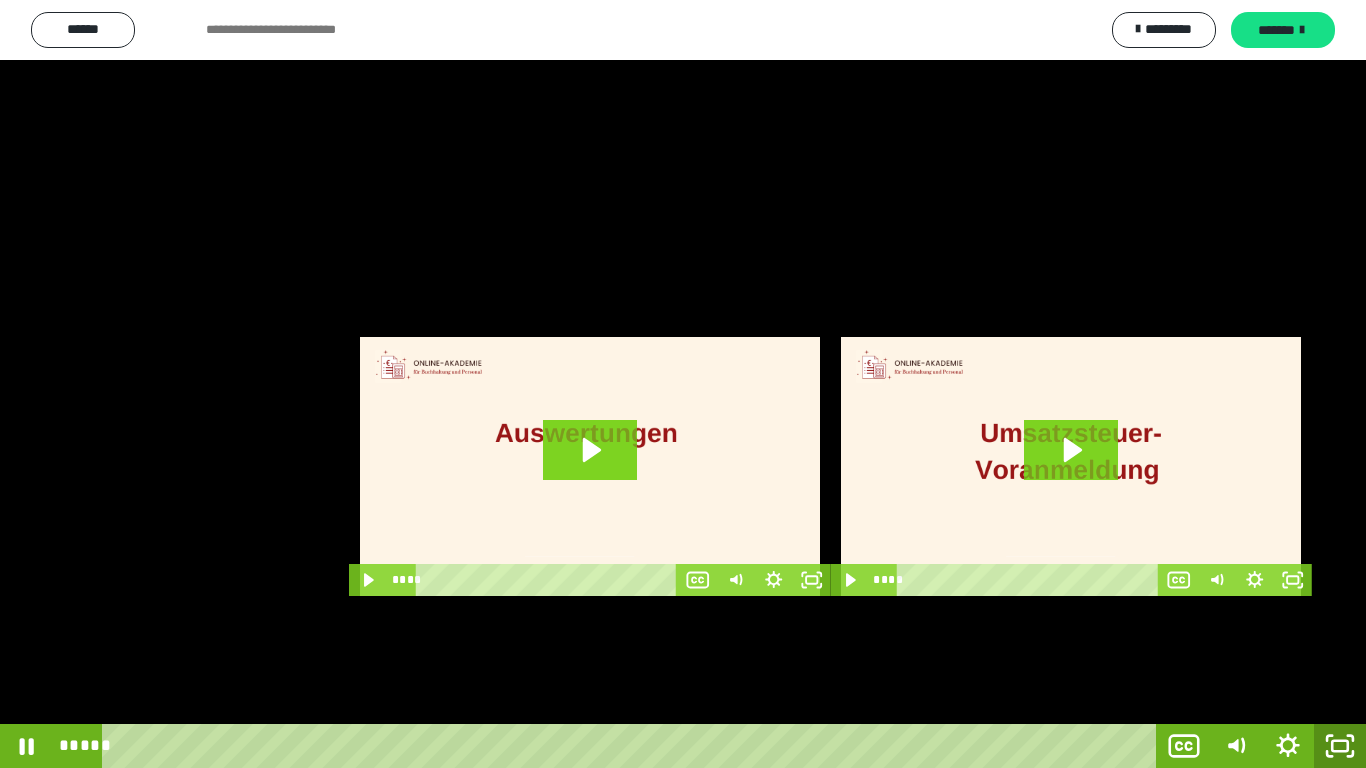 click 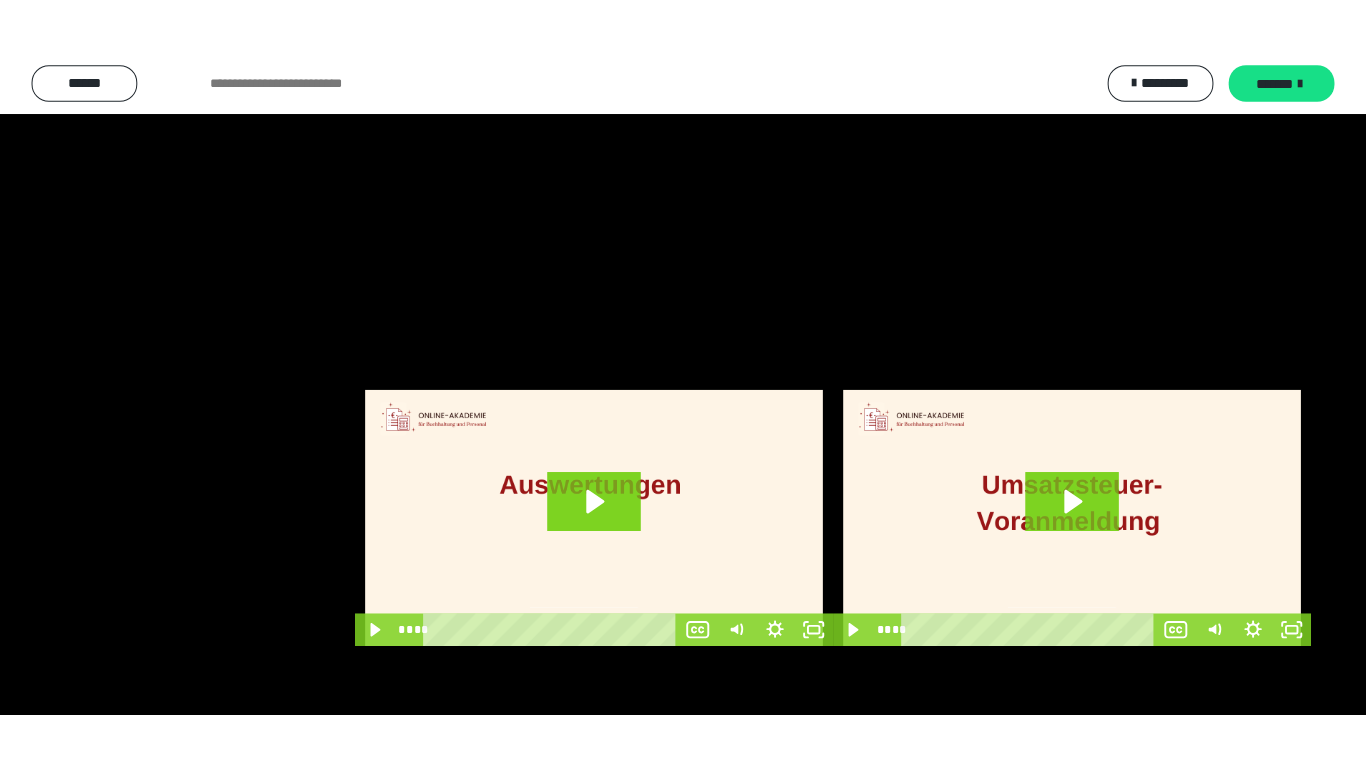 scroll, scrollTop: 3970, scrollLeft: 0, axis: vertical 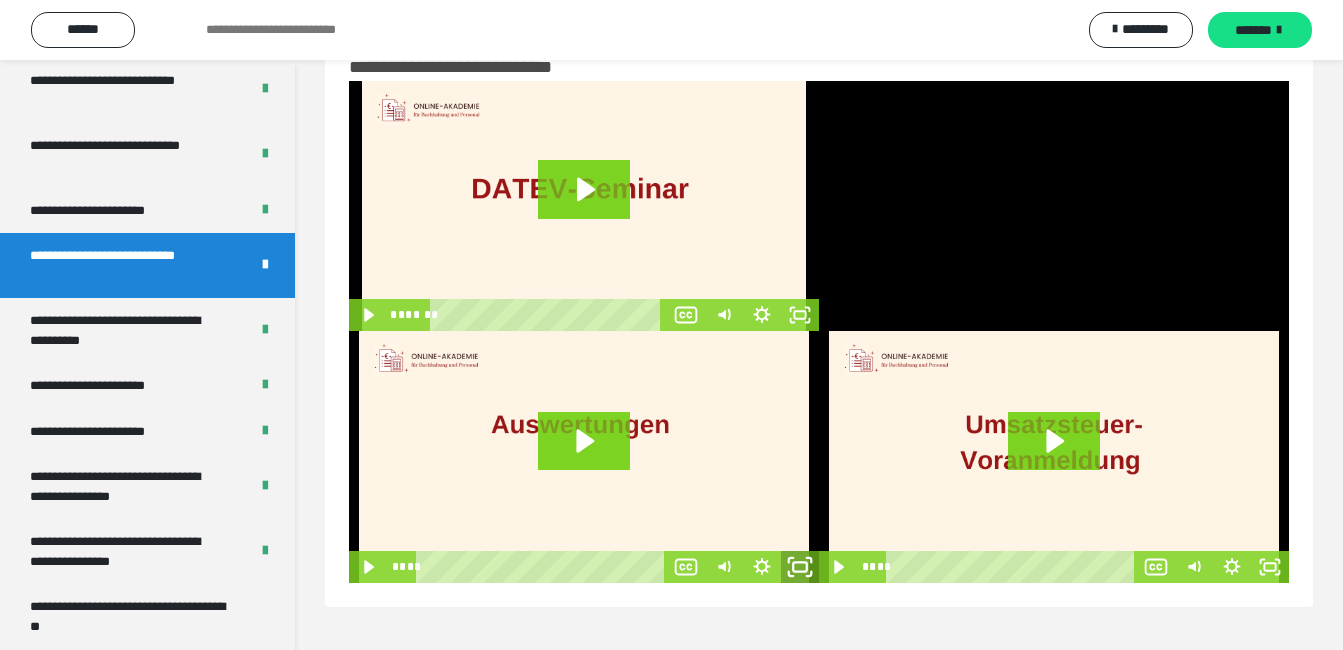 click 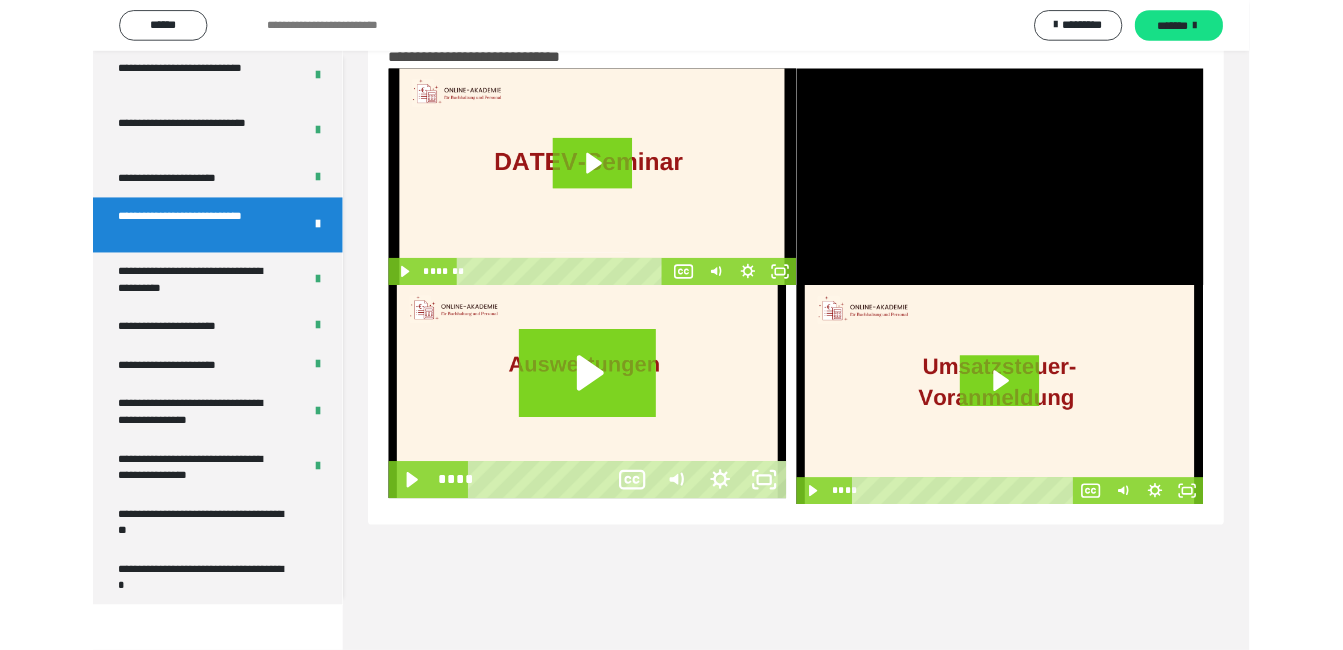 scroll, scrollTop: 3922, scrollLeft: 0, axis: vertical 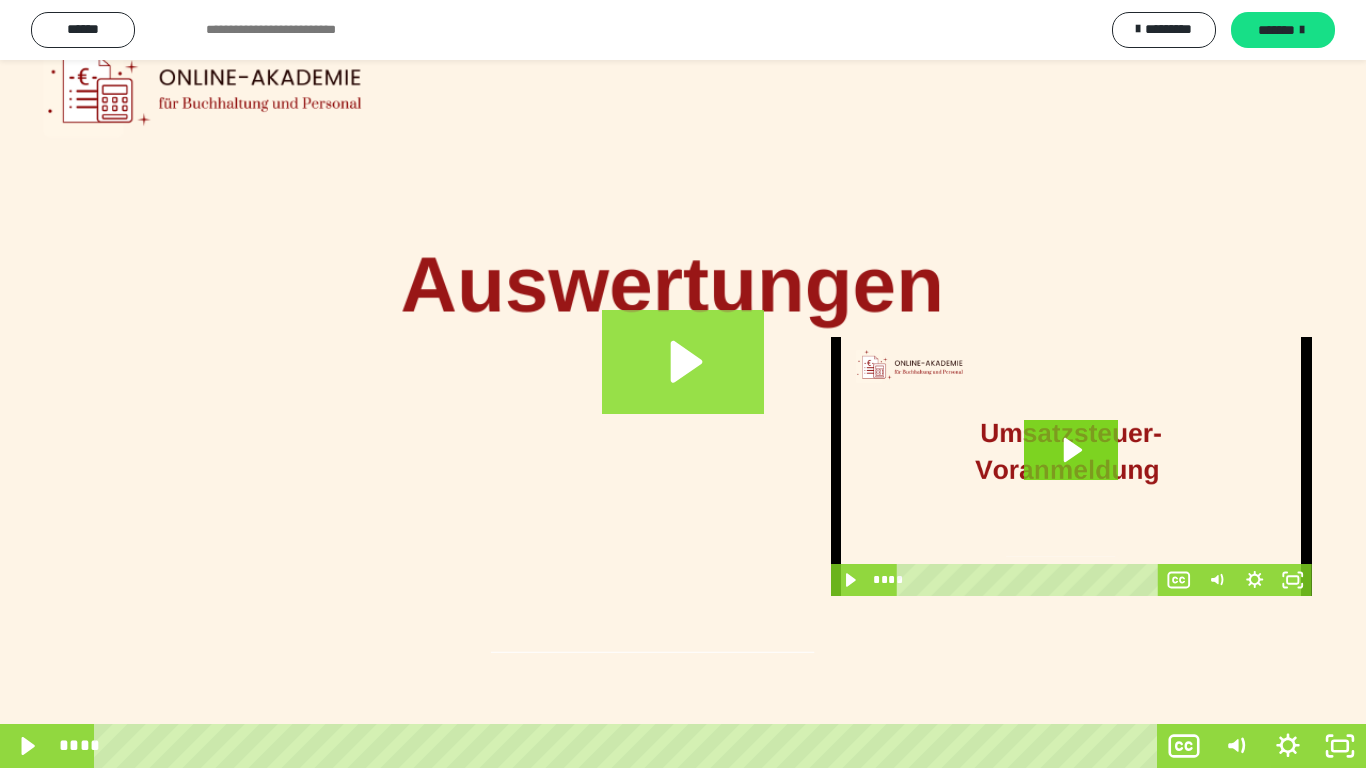 click 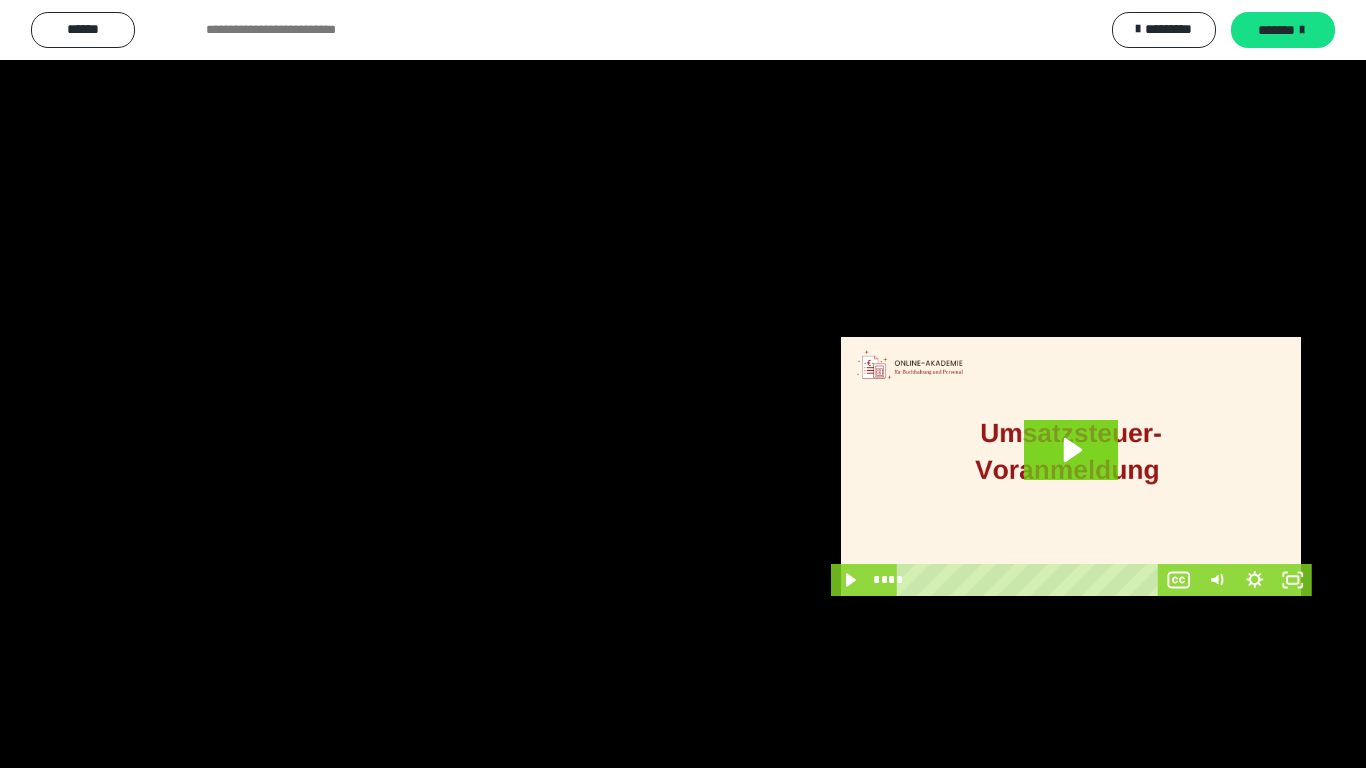 type 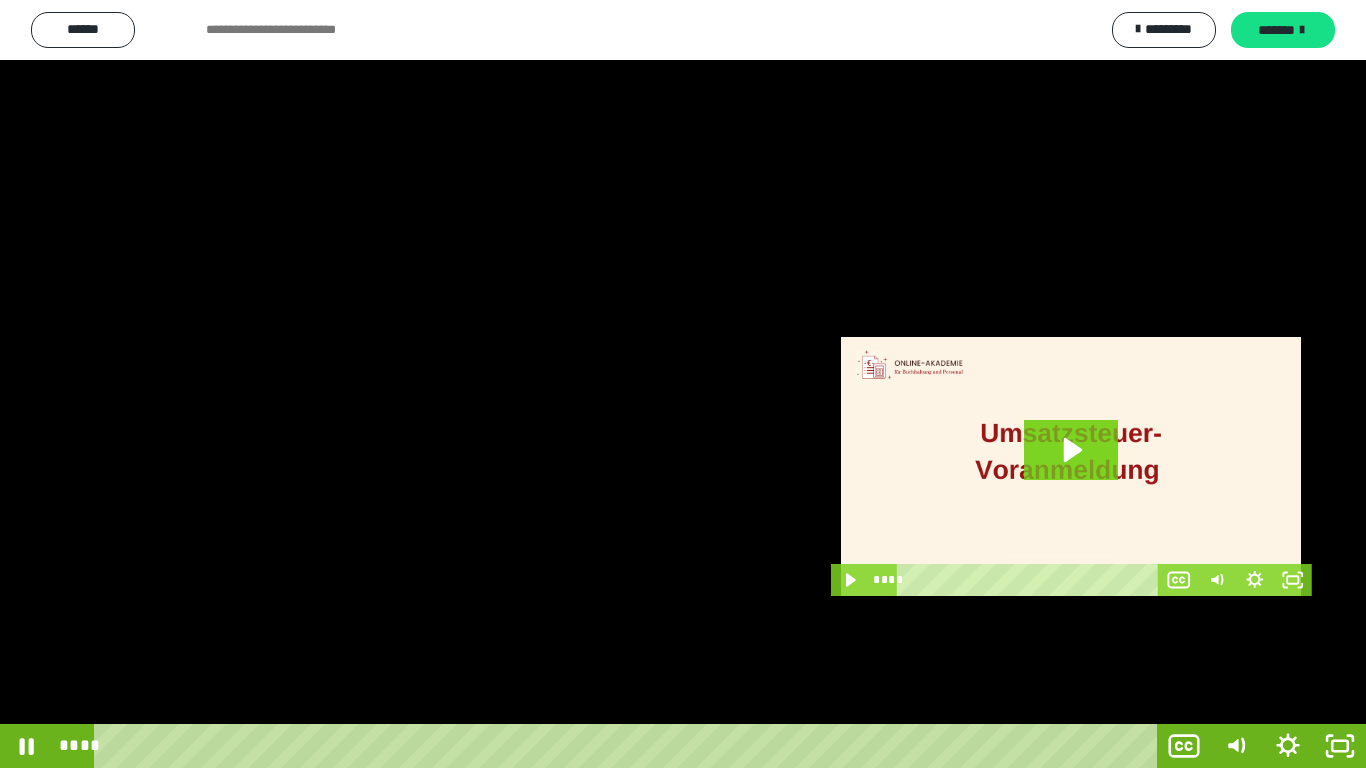 click at bounding box center [683, 384] 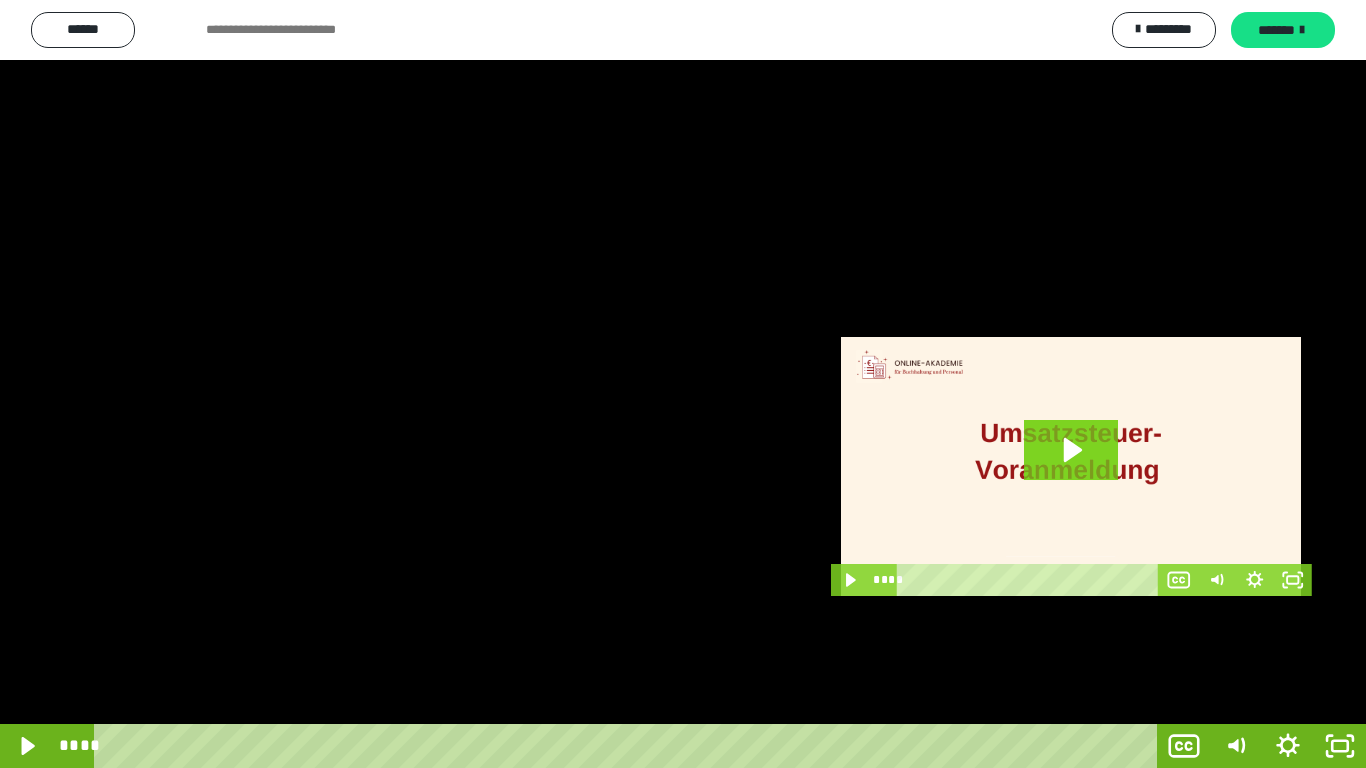 click at bounding box center [683, 384] 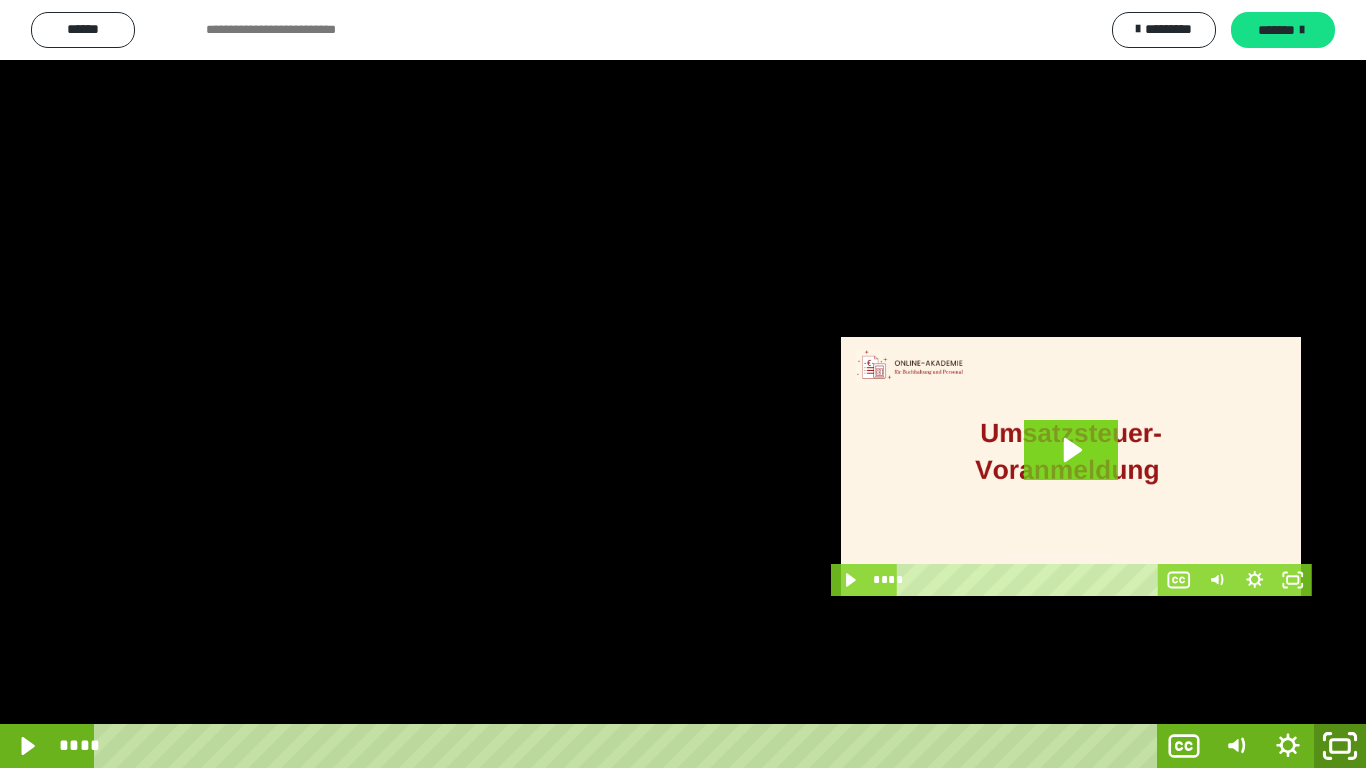 click 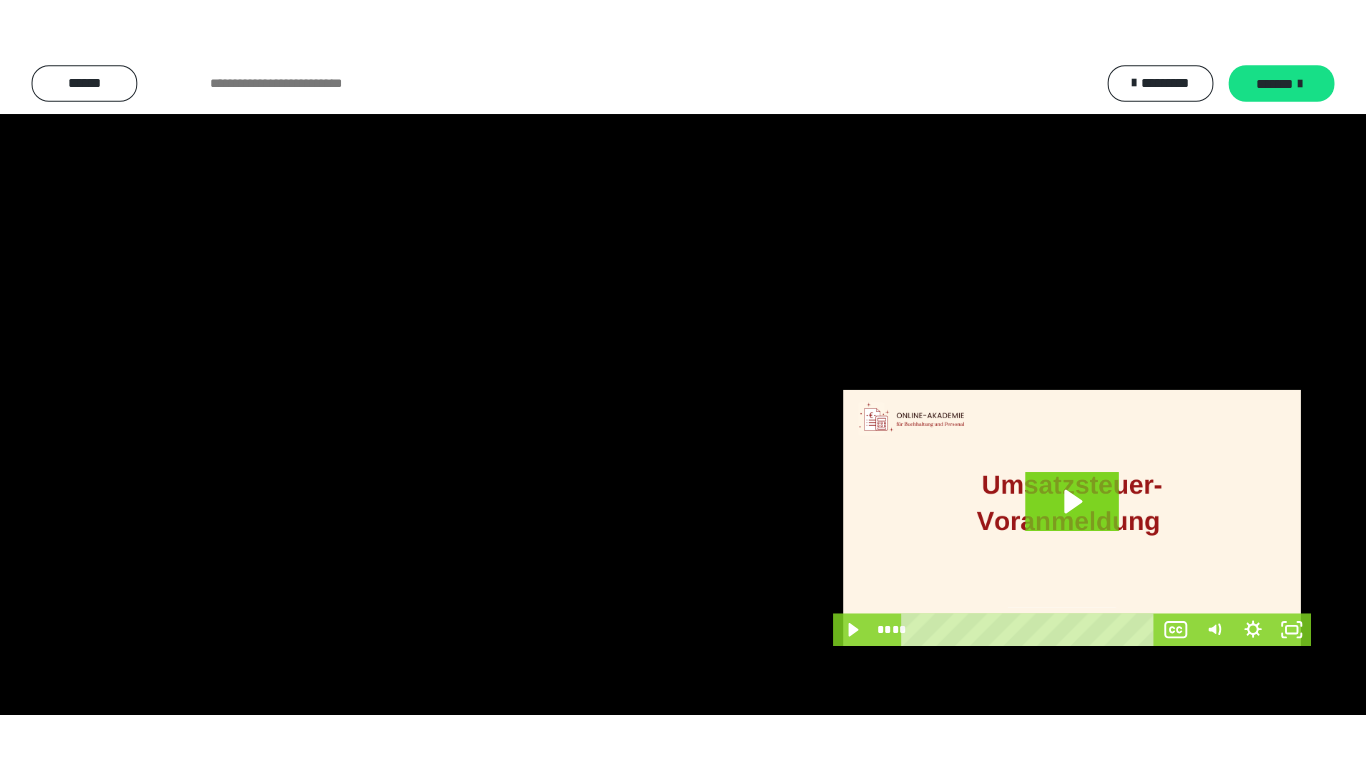 scroll, scrollTop: 3970, scrollLeft: 0, axis: vertical 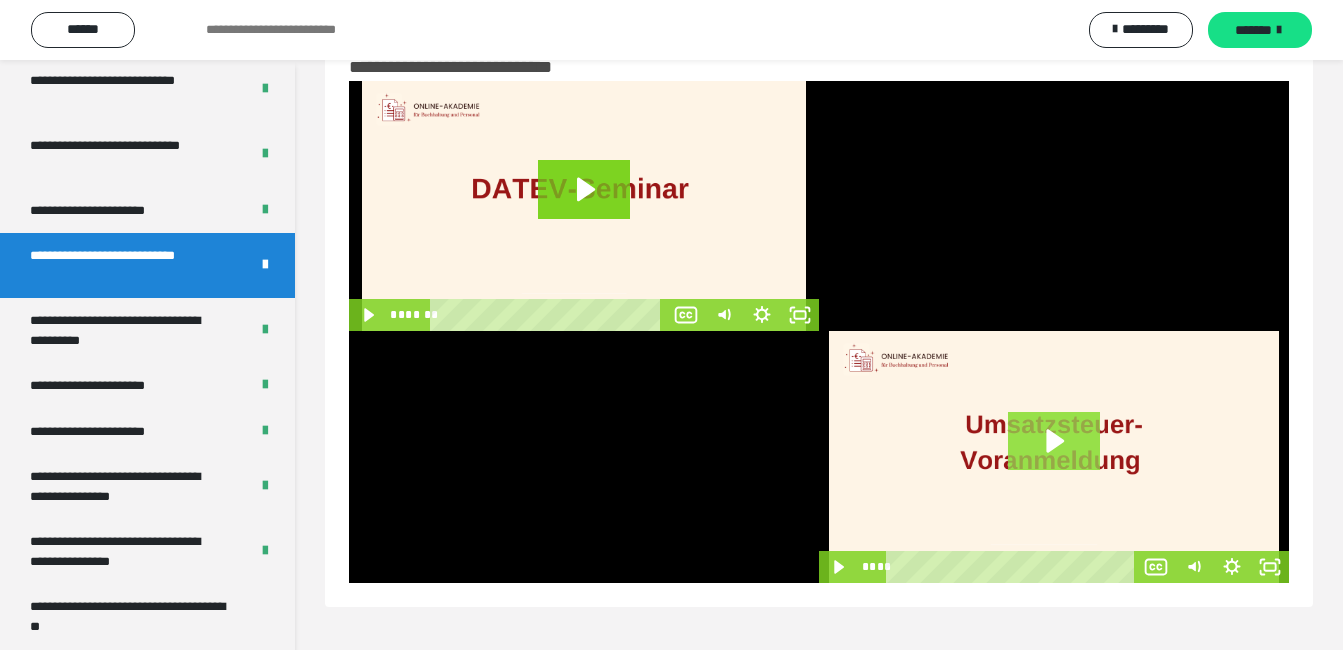click 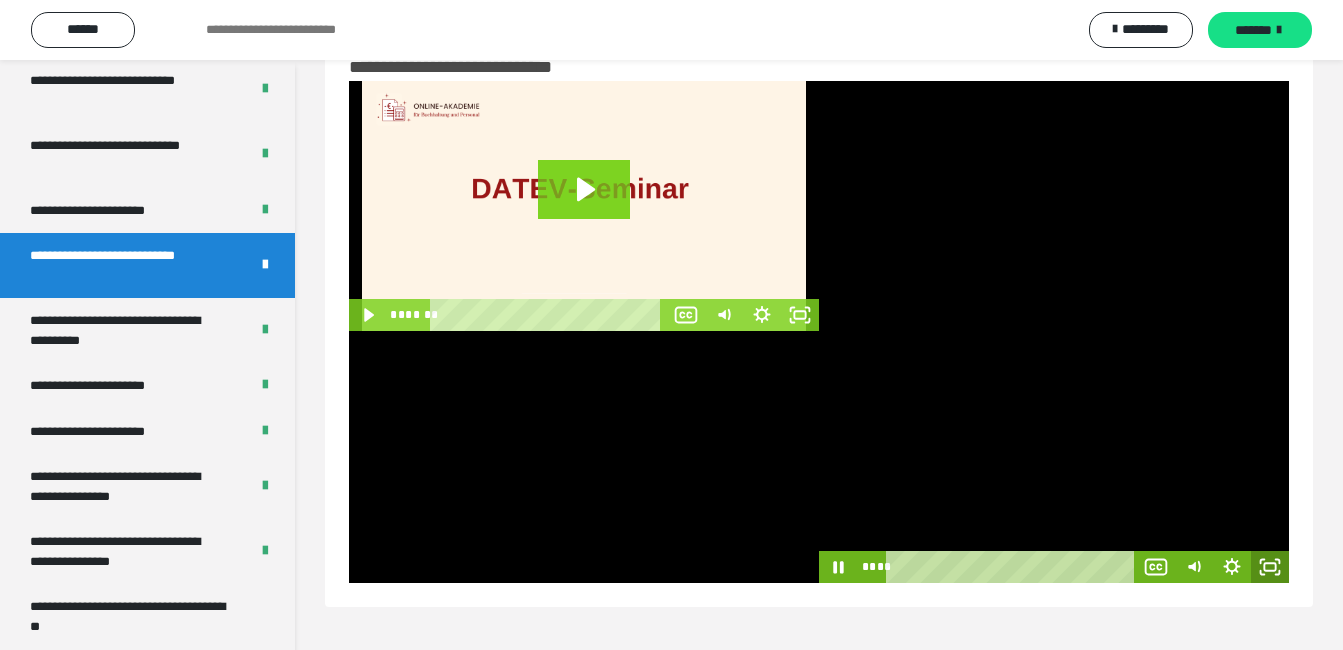 click 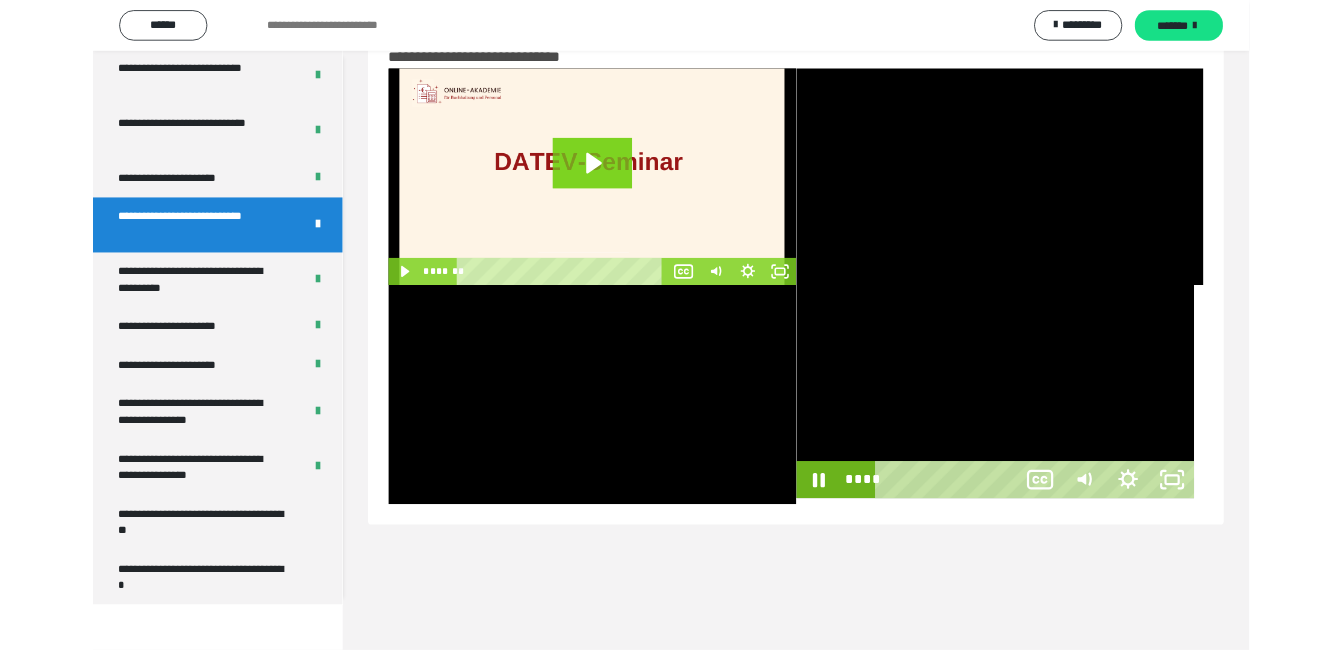 scroll, scrollTop: 3922, scrollLeft: 0, axis: vertical 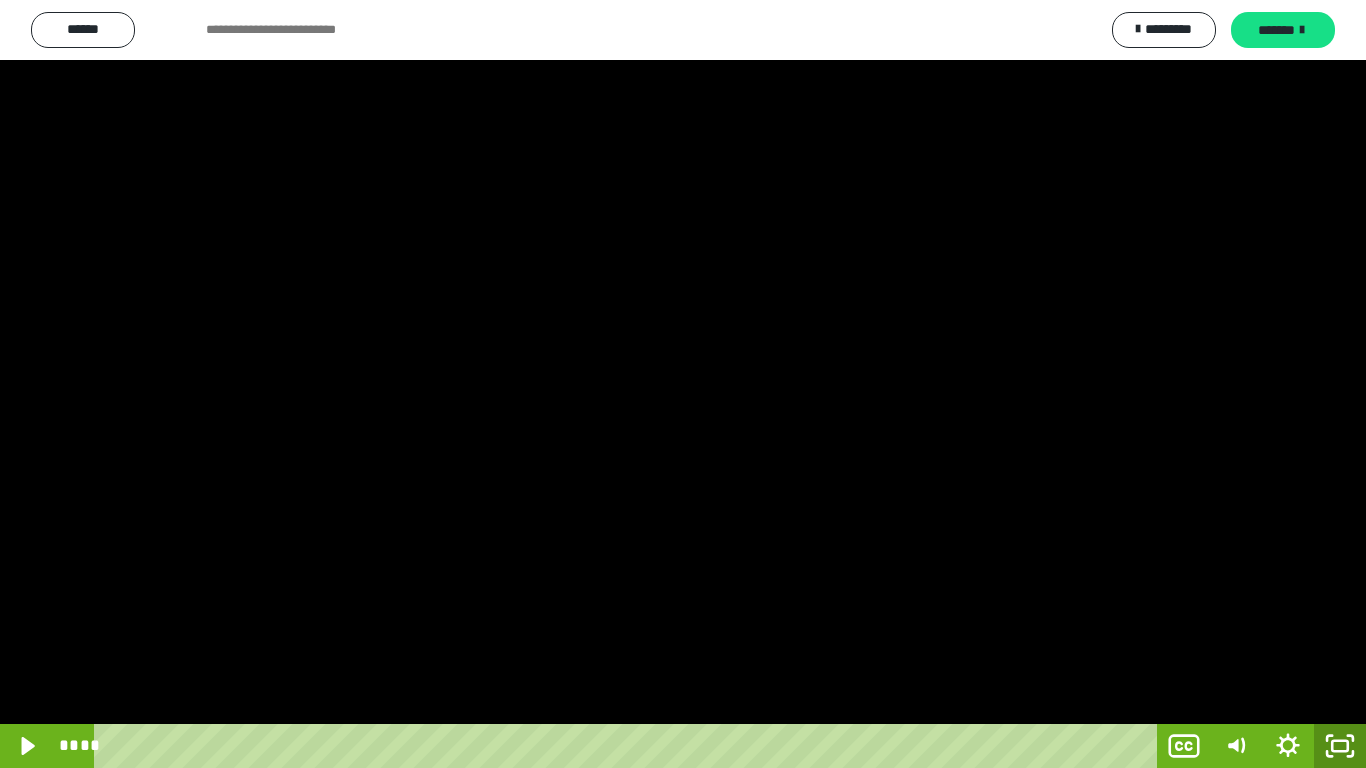 click 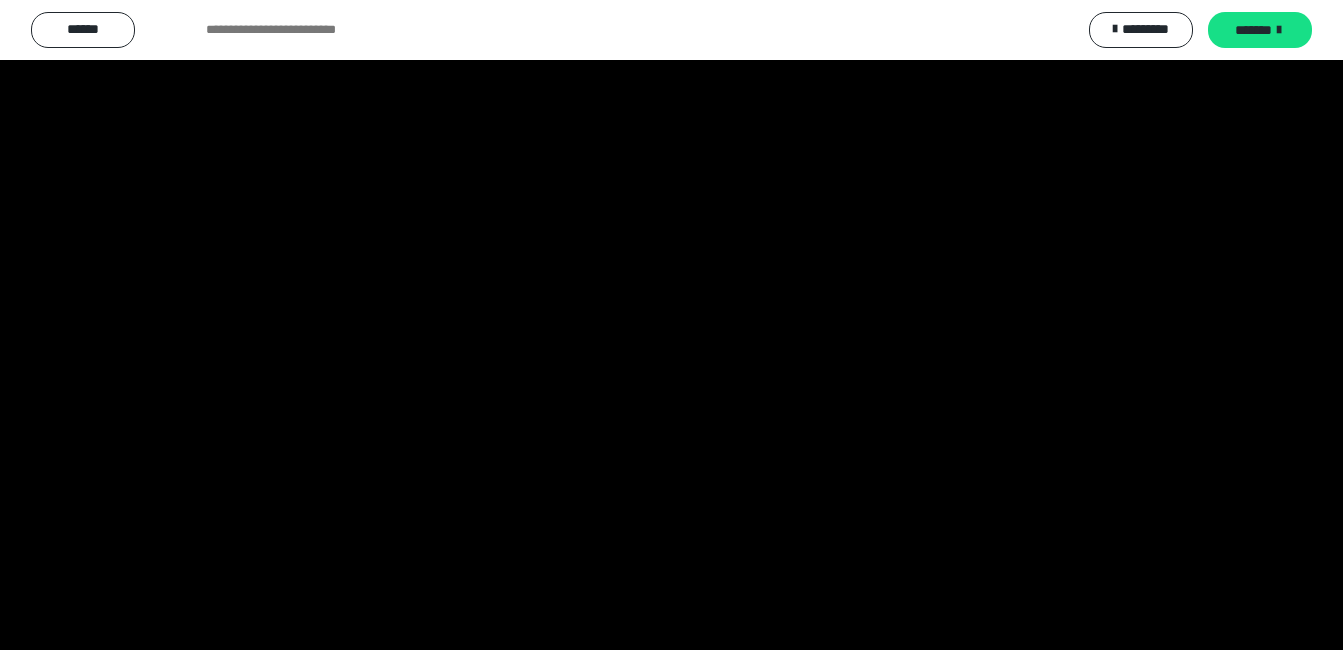 scroll, scrollTop: 3970, scrollLeft: 0, axis: vertical 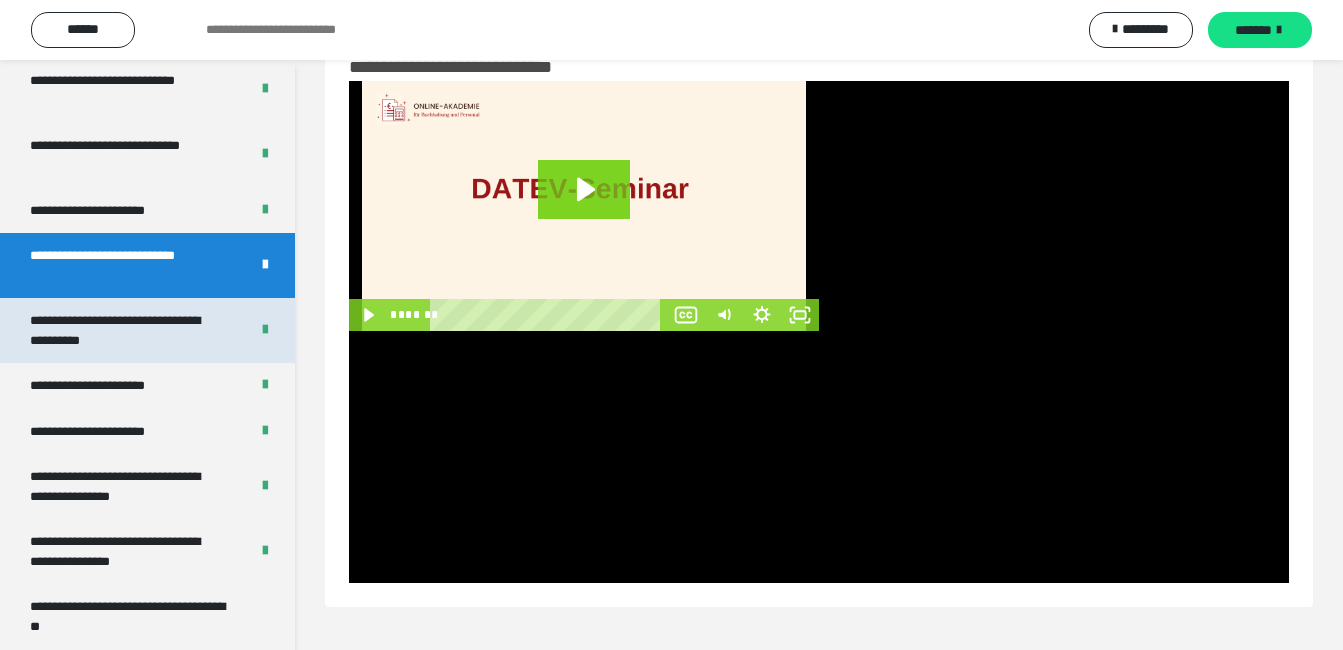 drag, startPoint x: 113, startPoint y: 330, endPoint x: 93, endPoint y: 328, distance: 20.09975 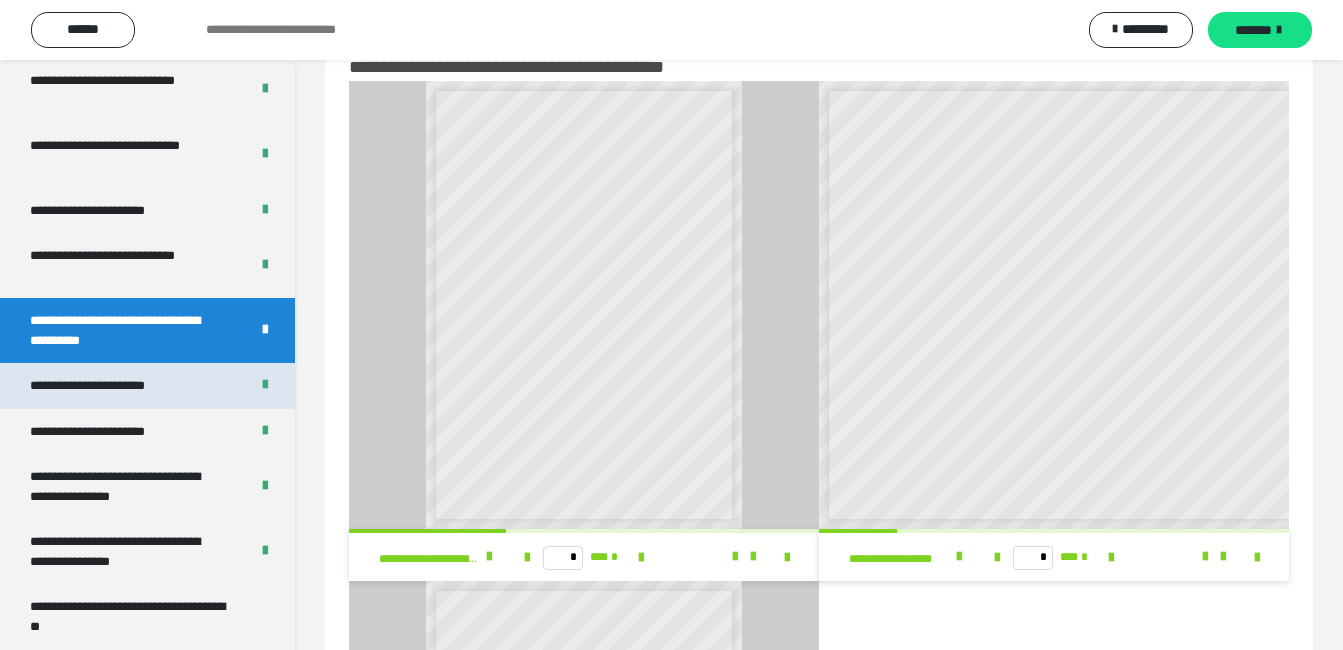 drag, startPoint x: 93, startPoint y: 328, endPoint x: 131, endPoint y: 385, distance: 68.50548 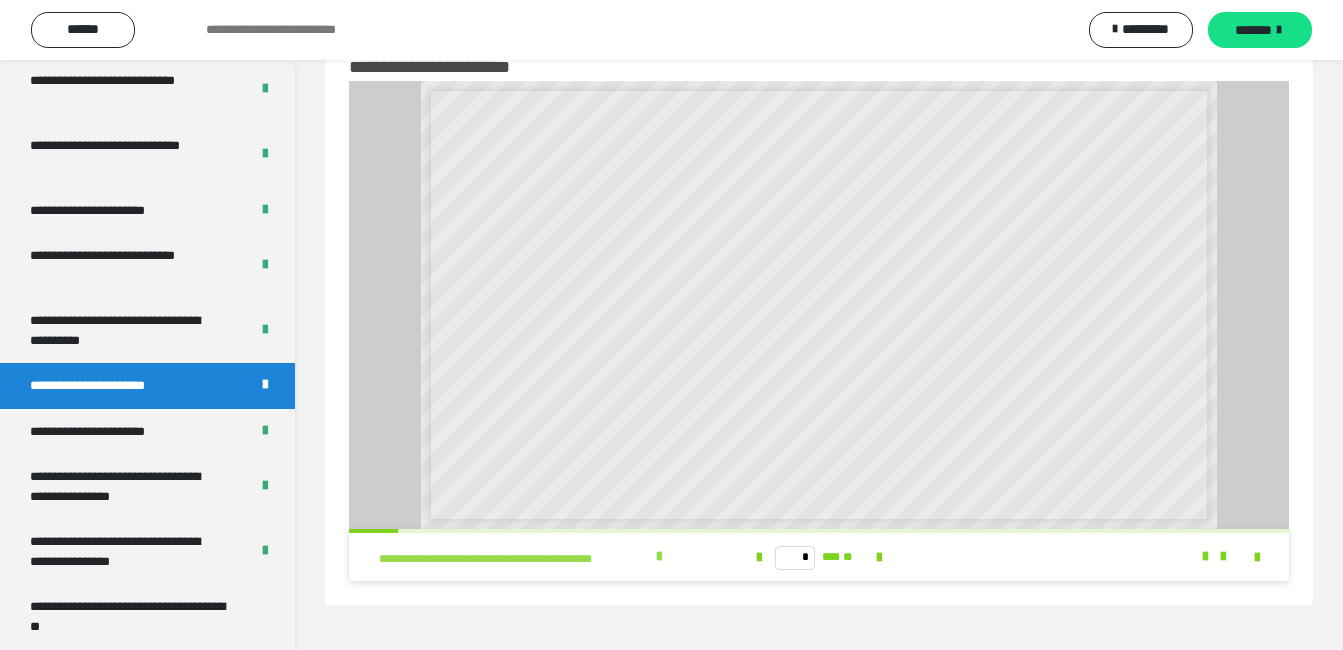 click at bounding box center (659, 557) 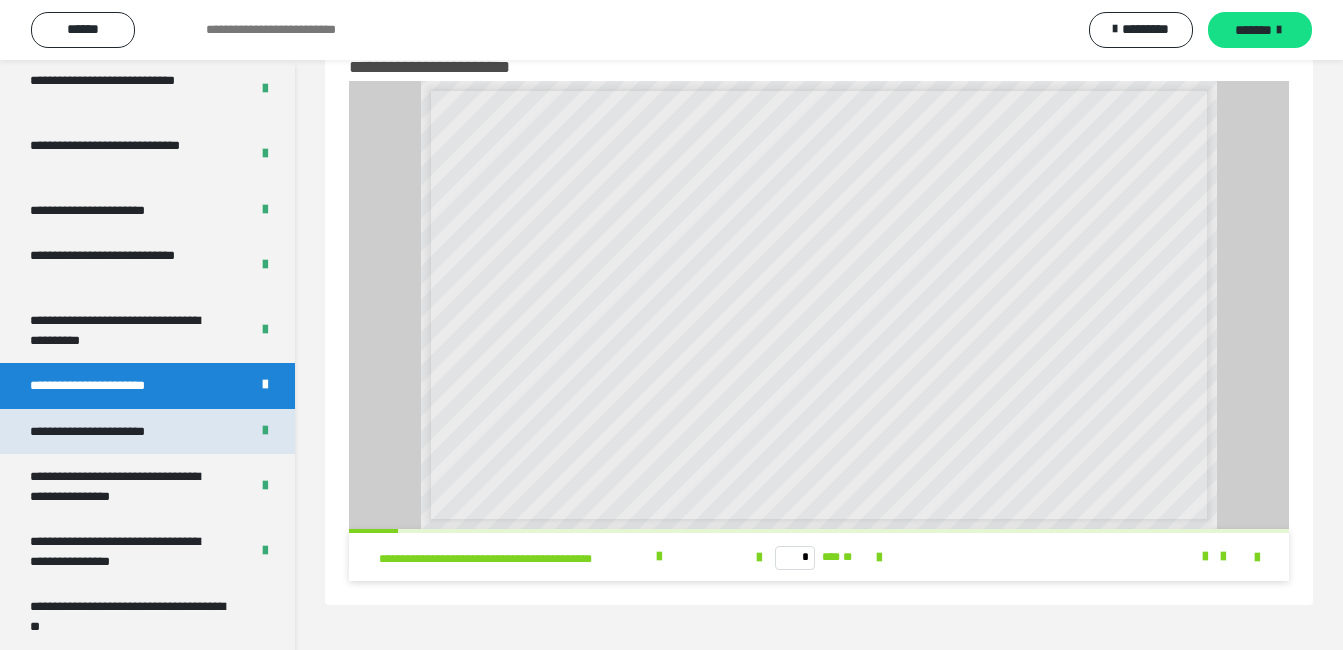click on "**********" at bounding box center [111, 432] 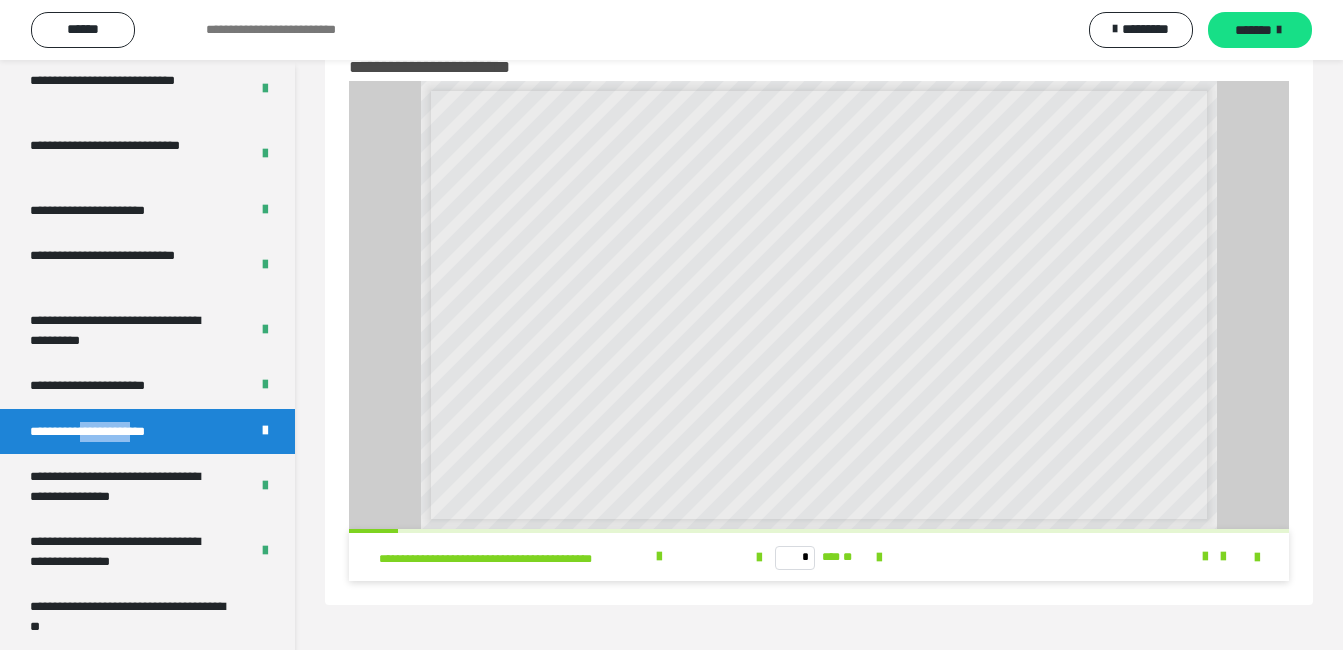 click on "**********" at bounding box center (111, 432) 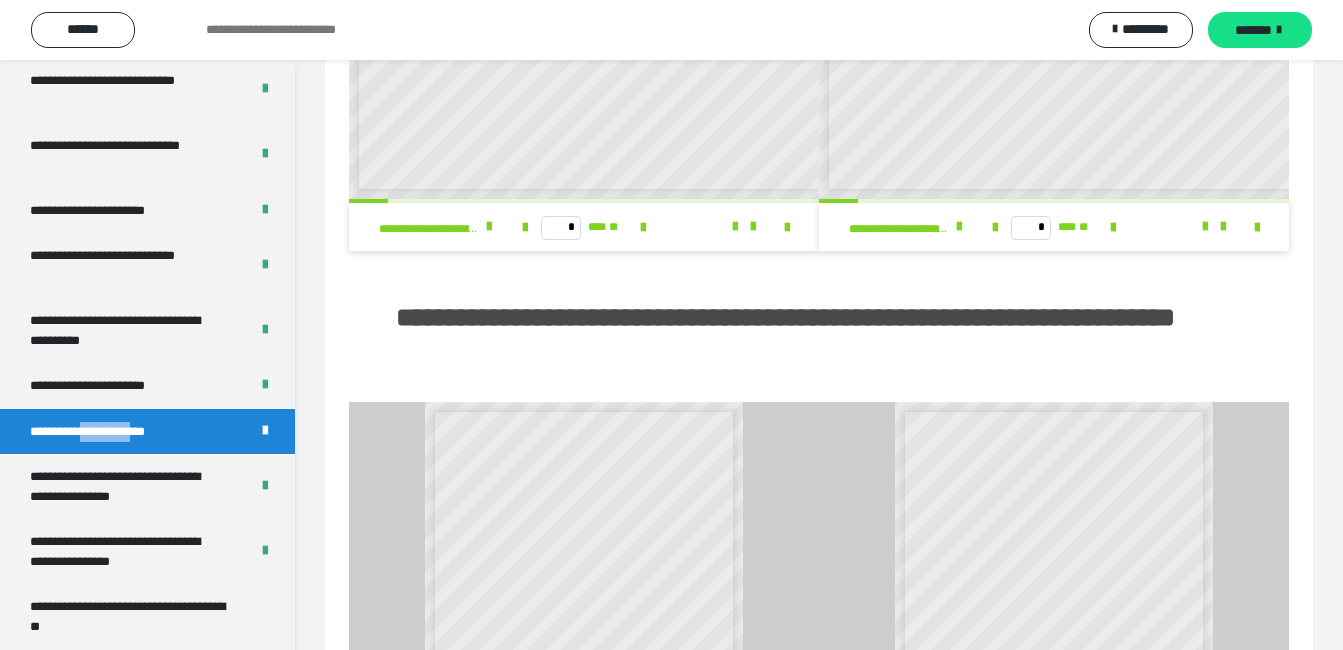 scroll, scrollTop: 394, scrollLeft: 0, axis: vertical 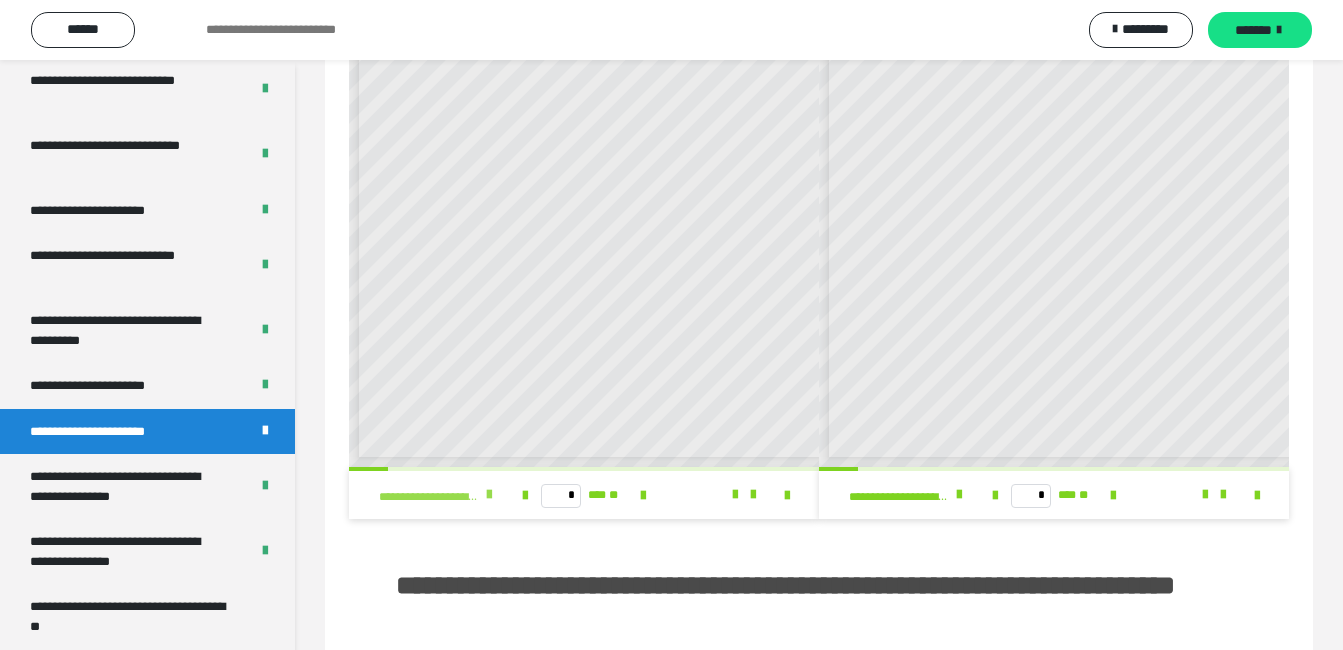 click at bounding box center [489, 495] 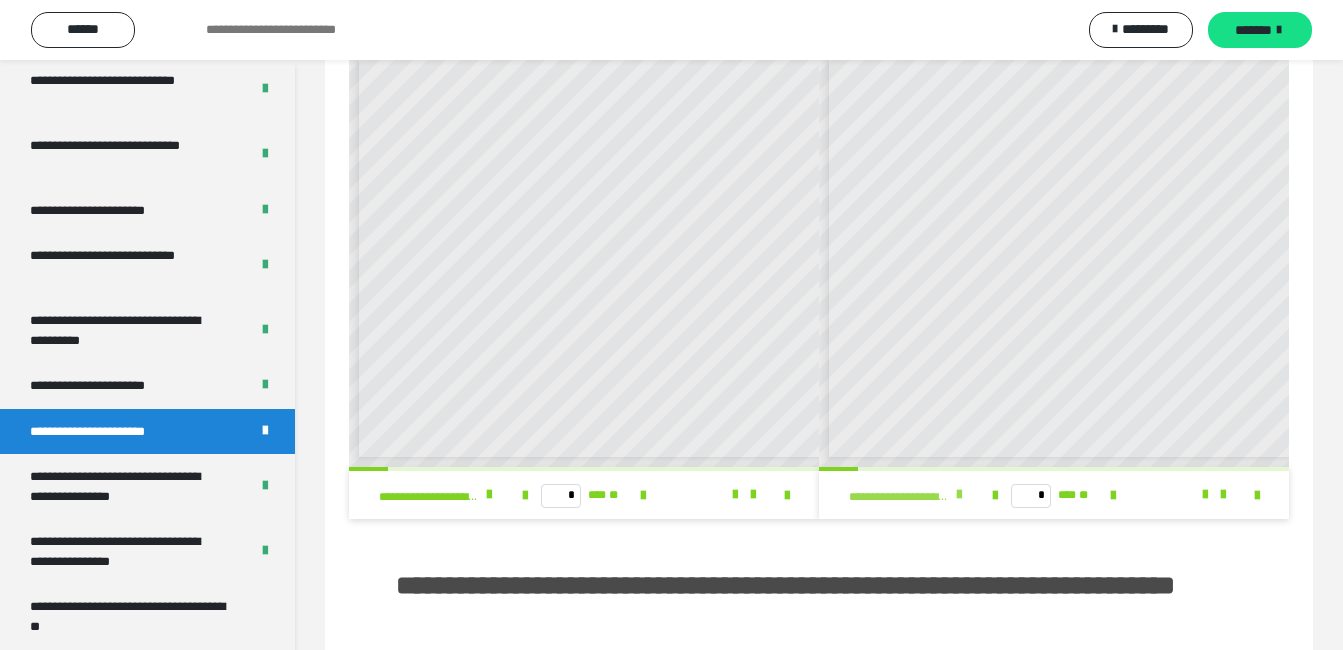 click on "**********" at bounding box center (911, 495) 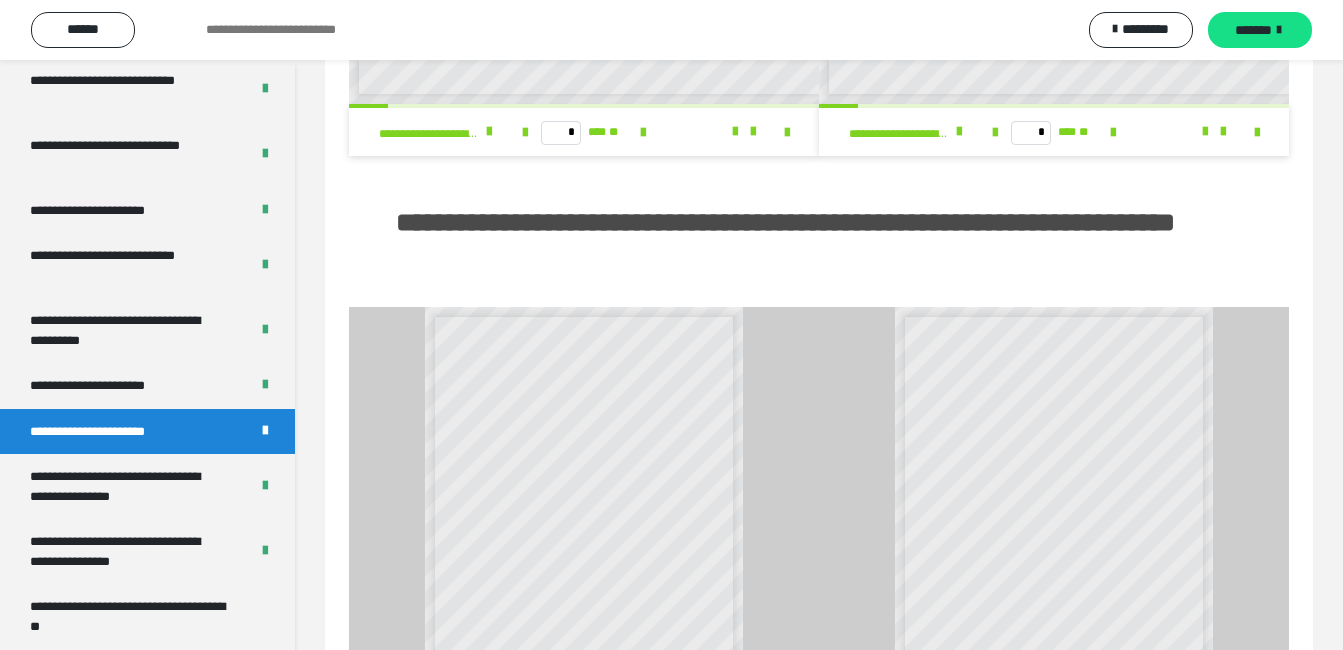 scroll, scrollTop: 504, scrollLeft: 0, axis: vertical 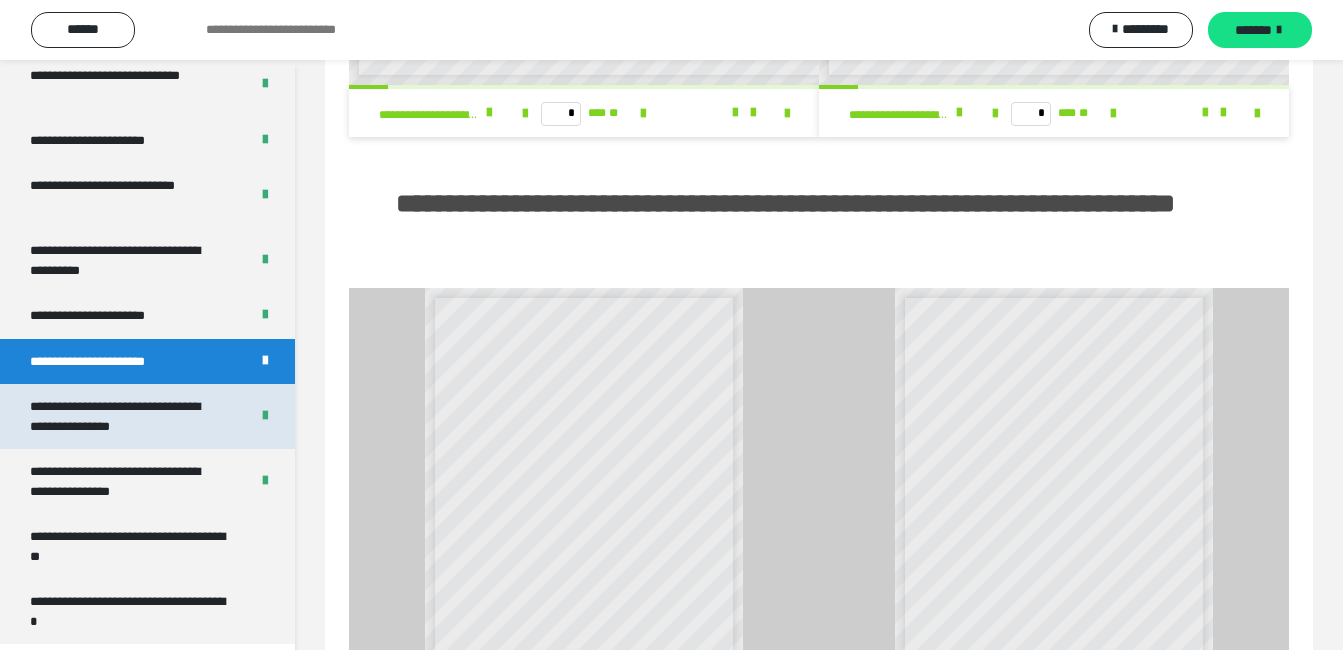click on "**********" at bounding box center (124, 416) 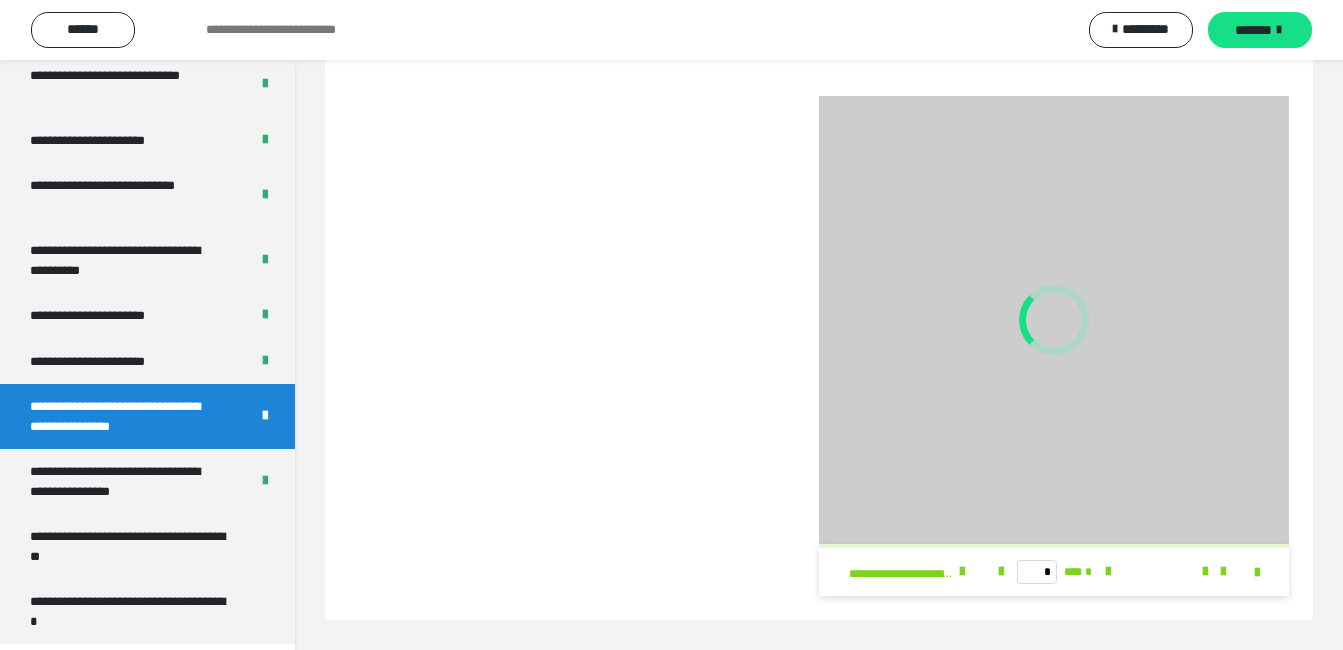 scroll, scrollTop: 249, scrollLeft: 0, axis: vertical 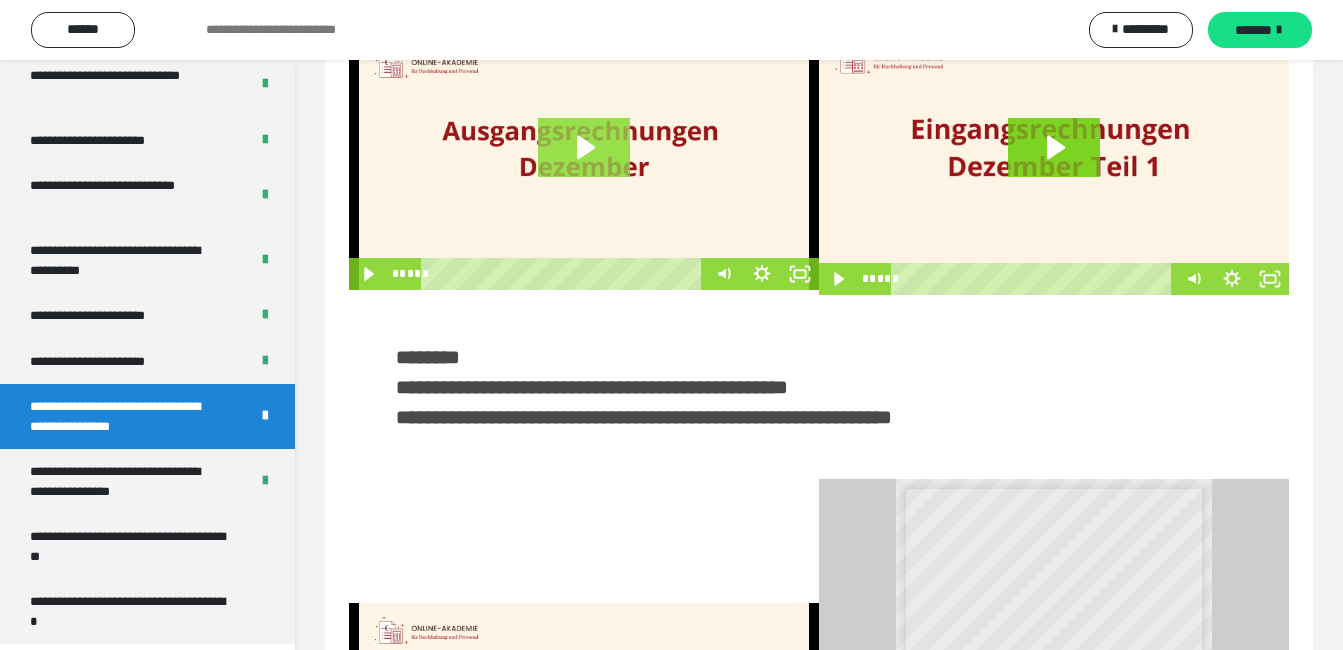 click 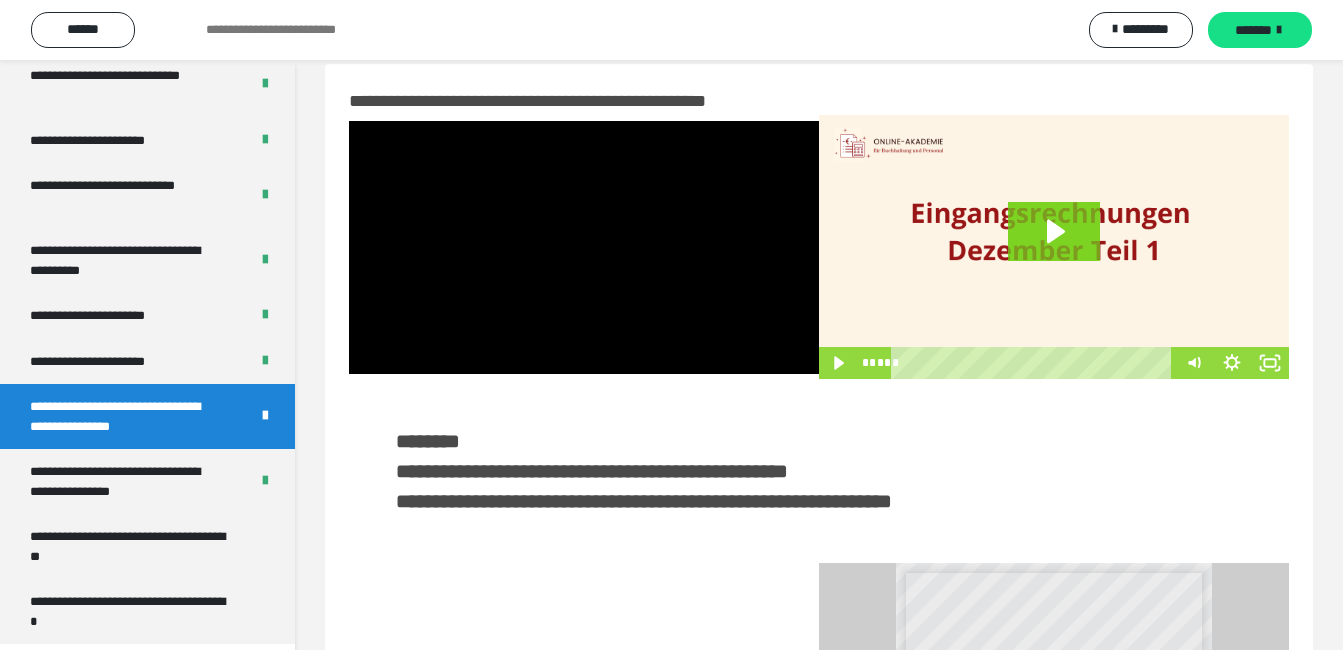 scroll, scrollTop: 0, scrollLeft: 0, axis: both 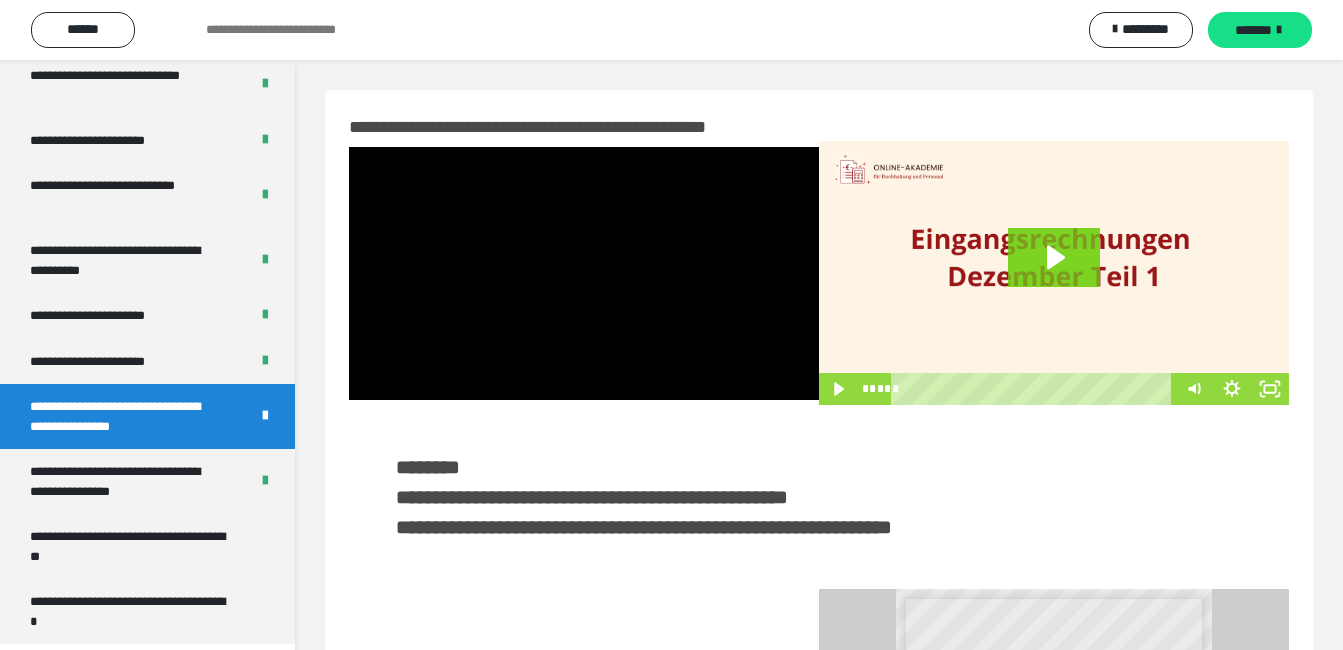 type 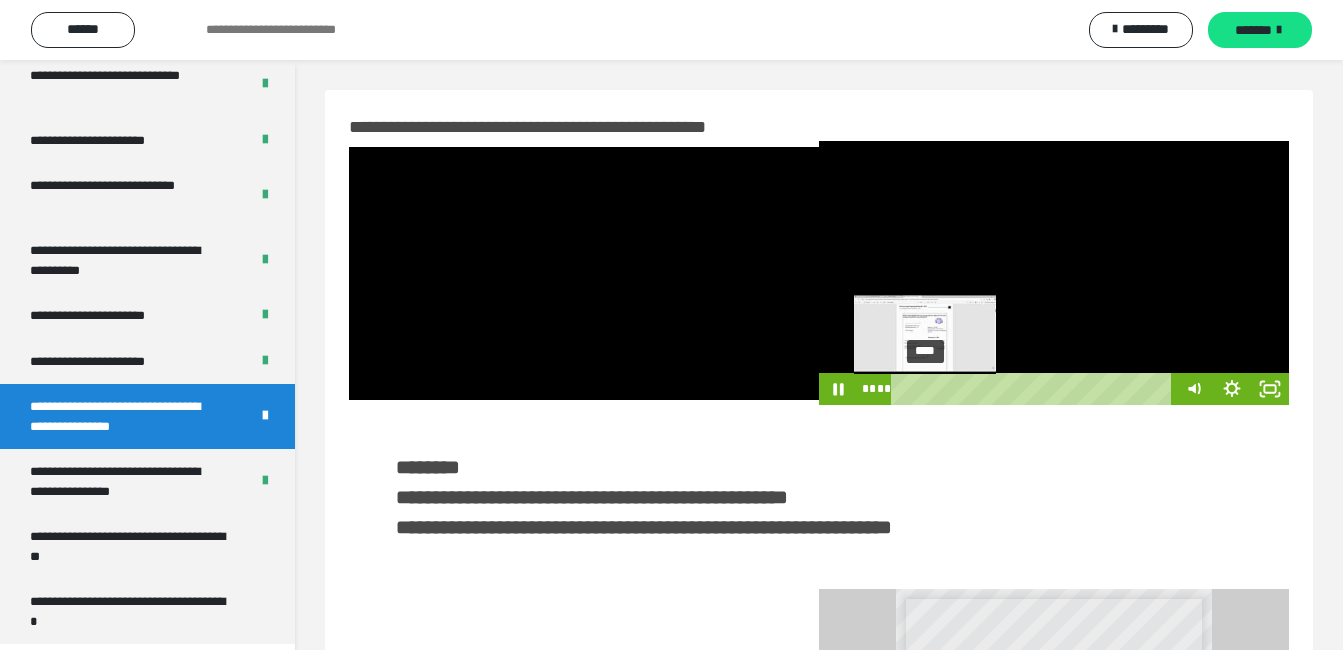 type 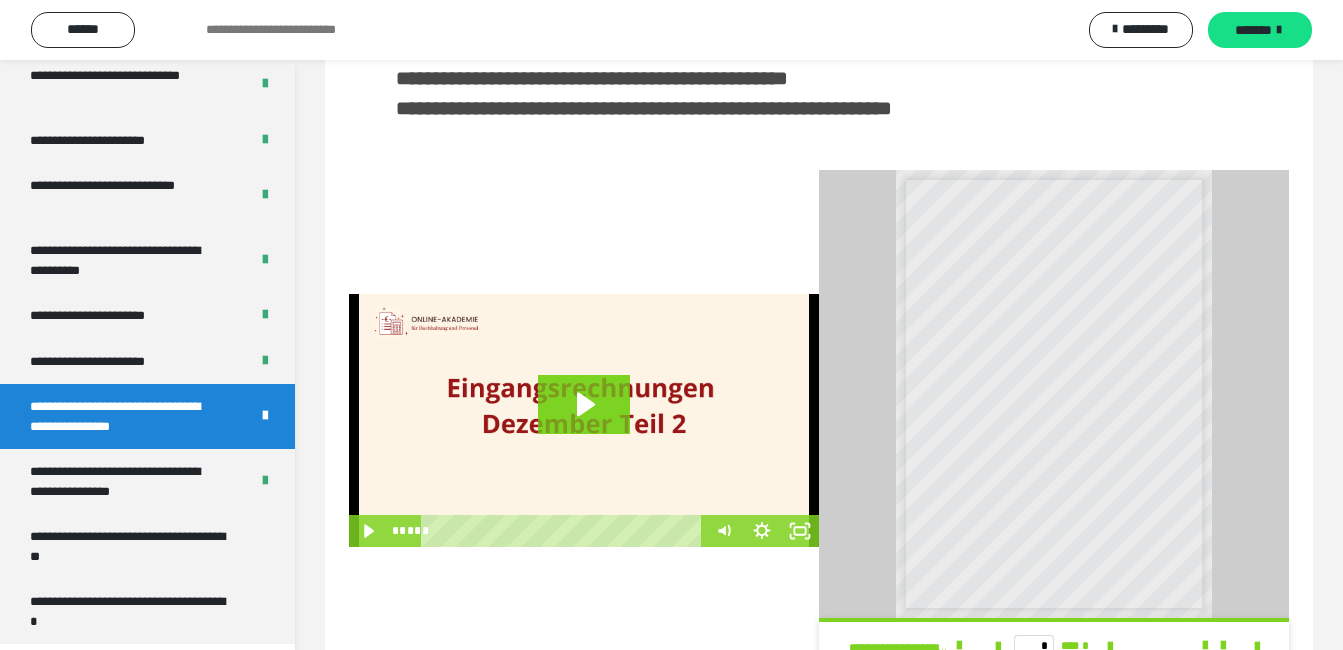 scroll, scrollTop: 421, scrollLeft: 0, axis: vertical 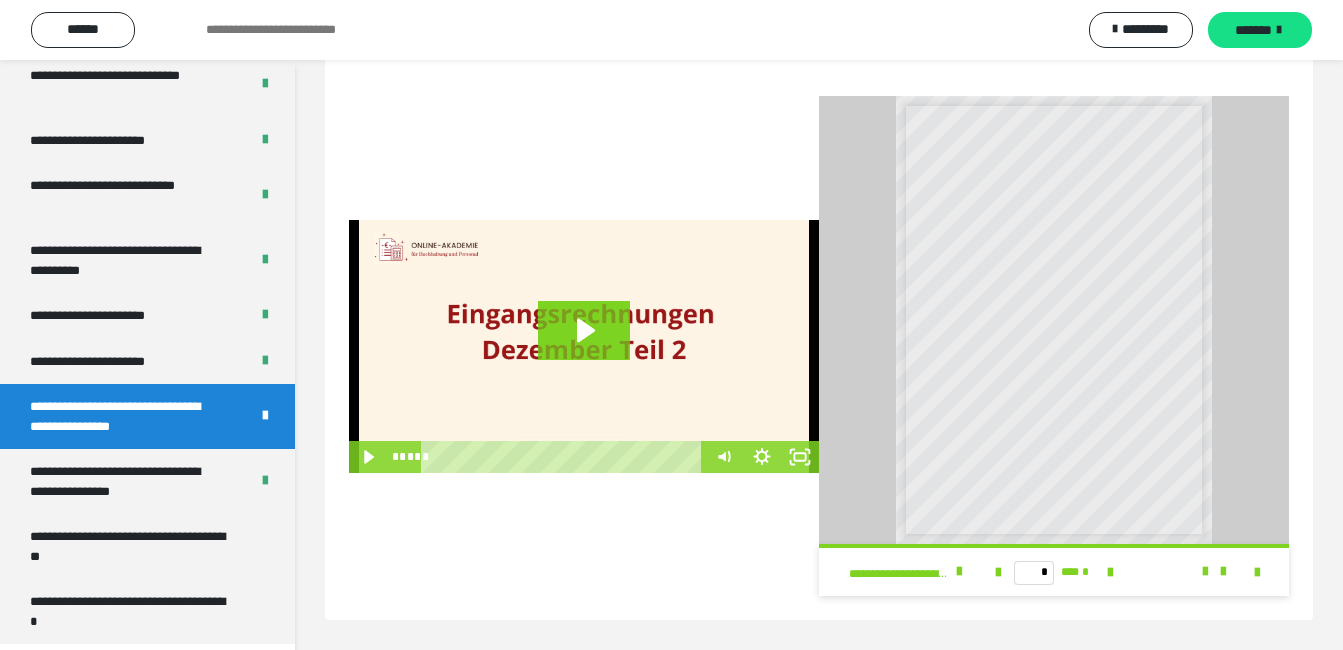 click at bounding box center (584, 346) 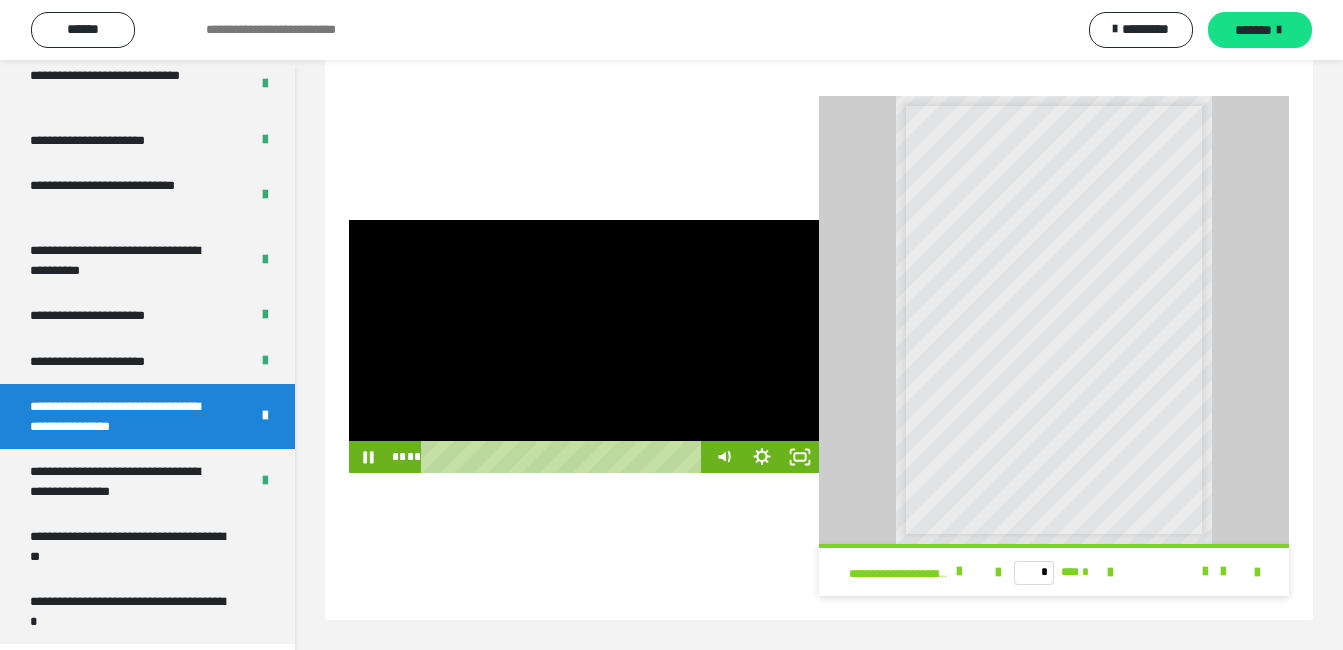 type 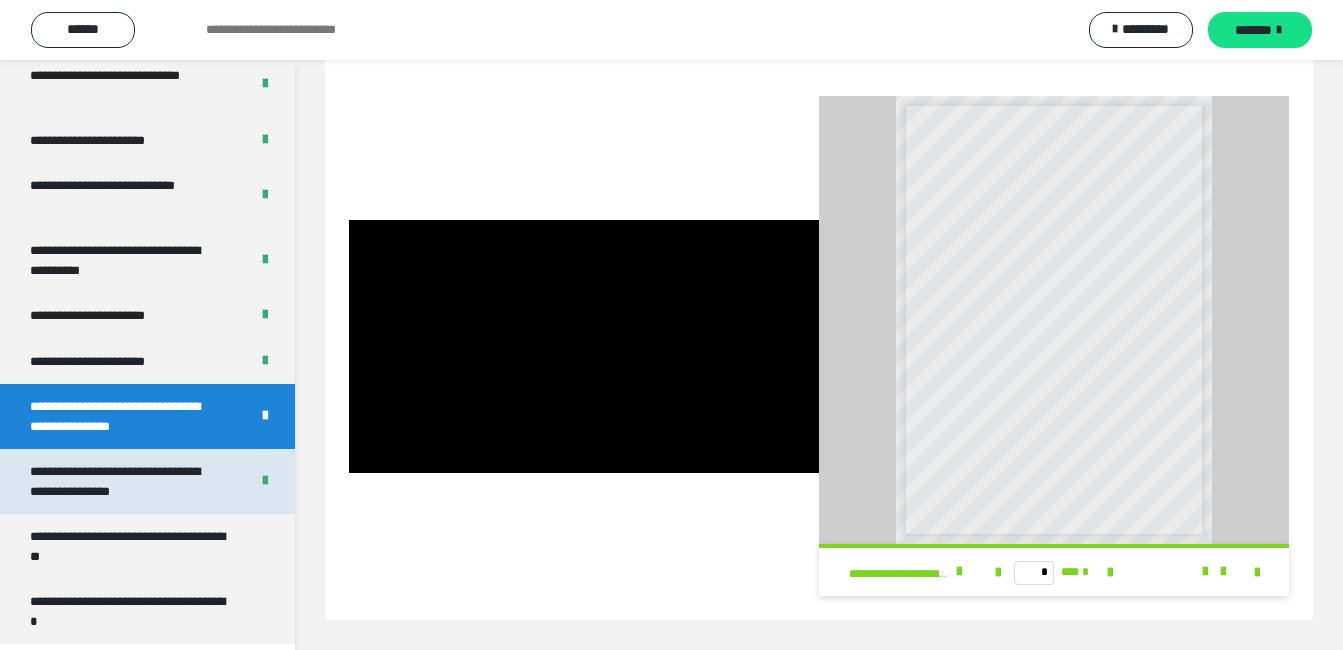 click on "**********" at bounding box center [124, 481] 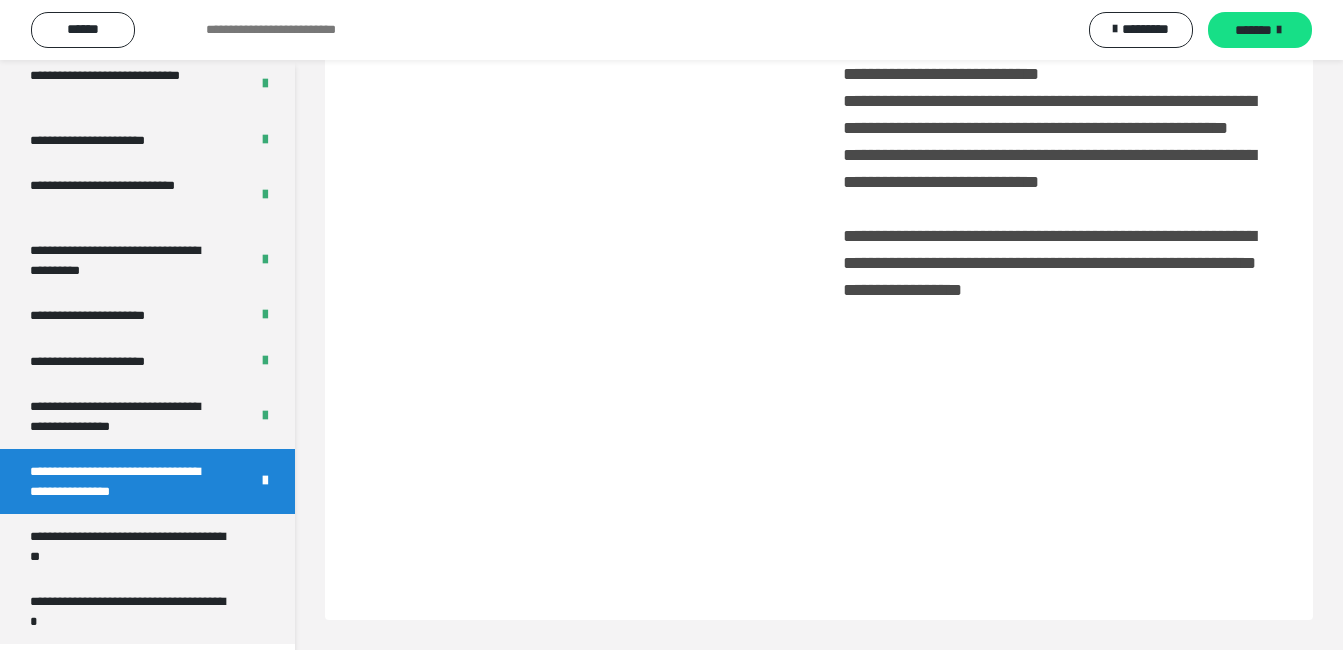 scroll, scrollTop: 60, scrollLeft: 0, axis: vertical 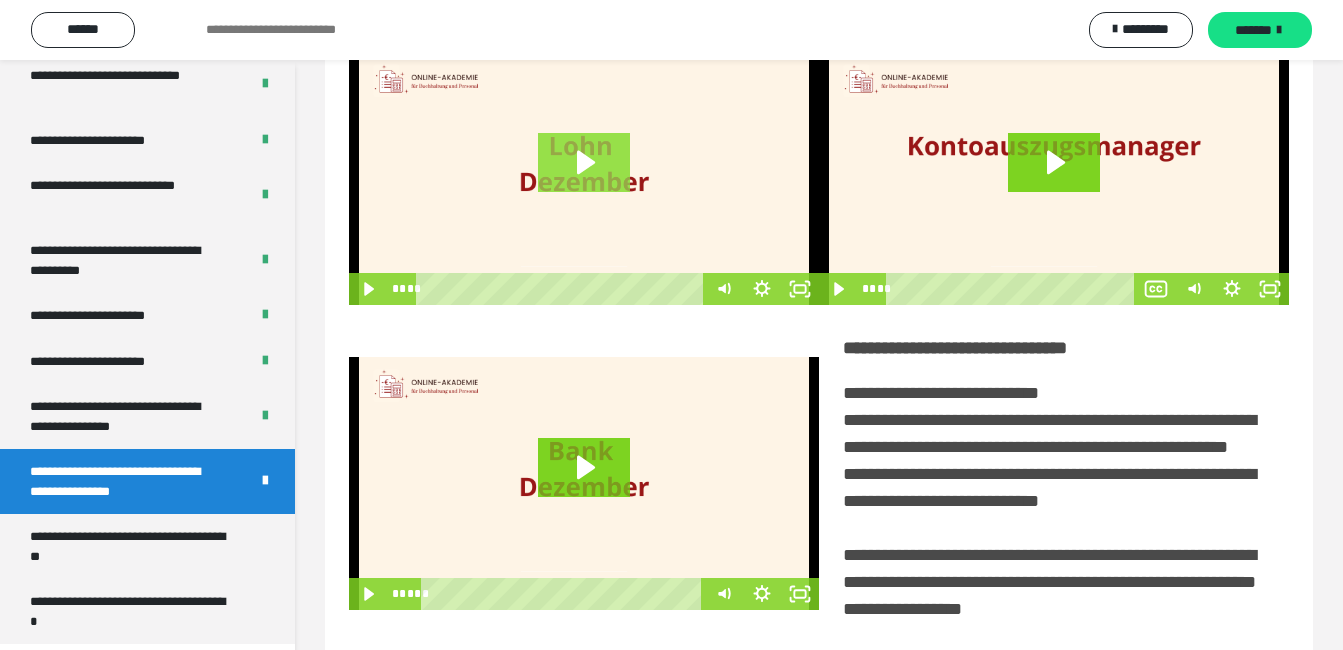 click 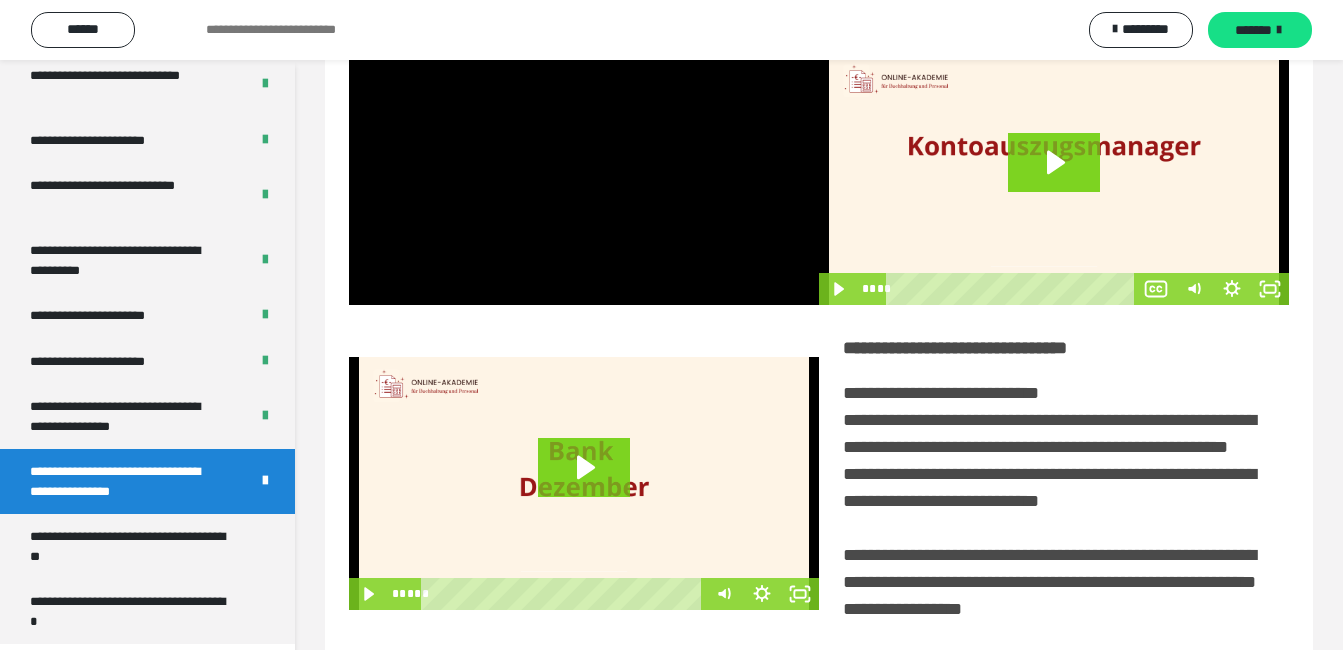 type 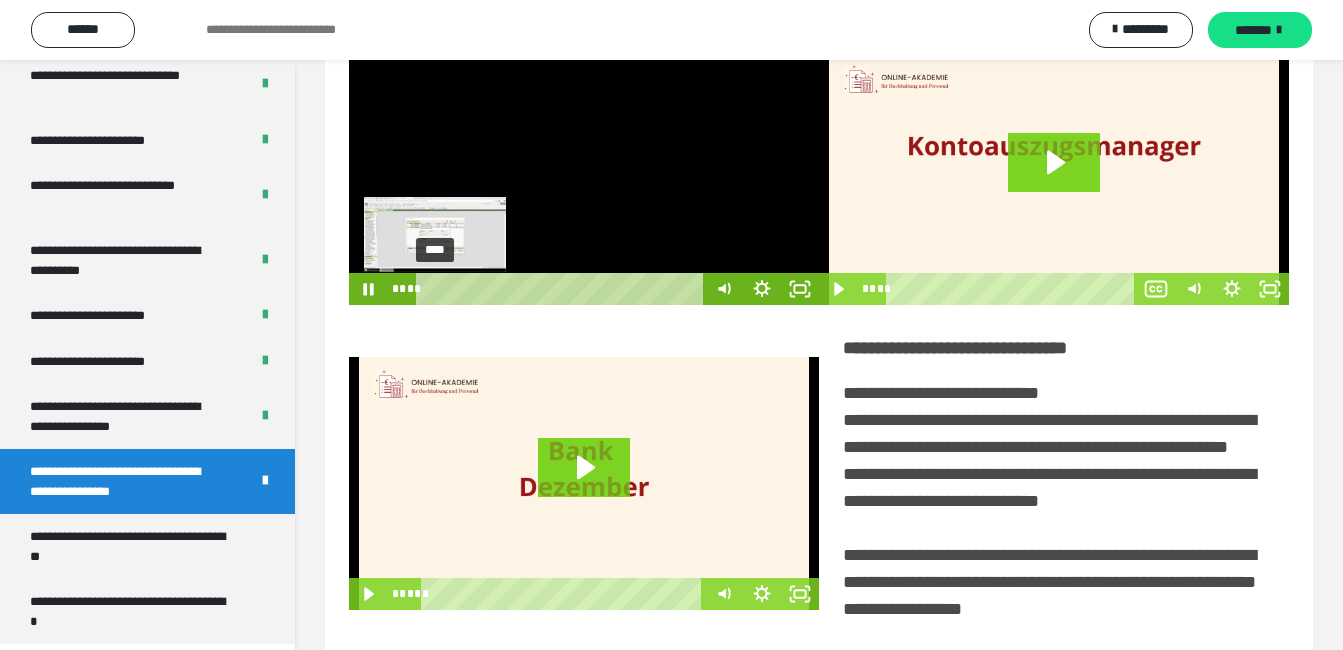click on "****" at bounding box center [562, 289] 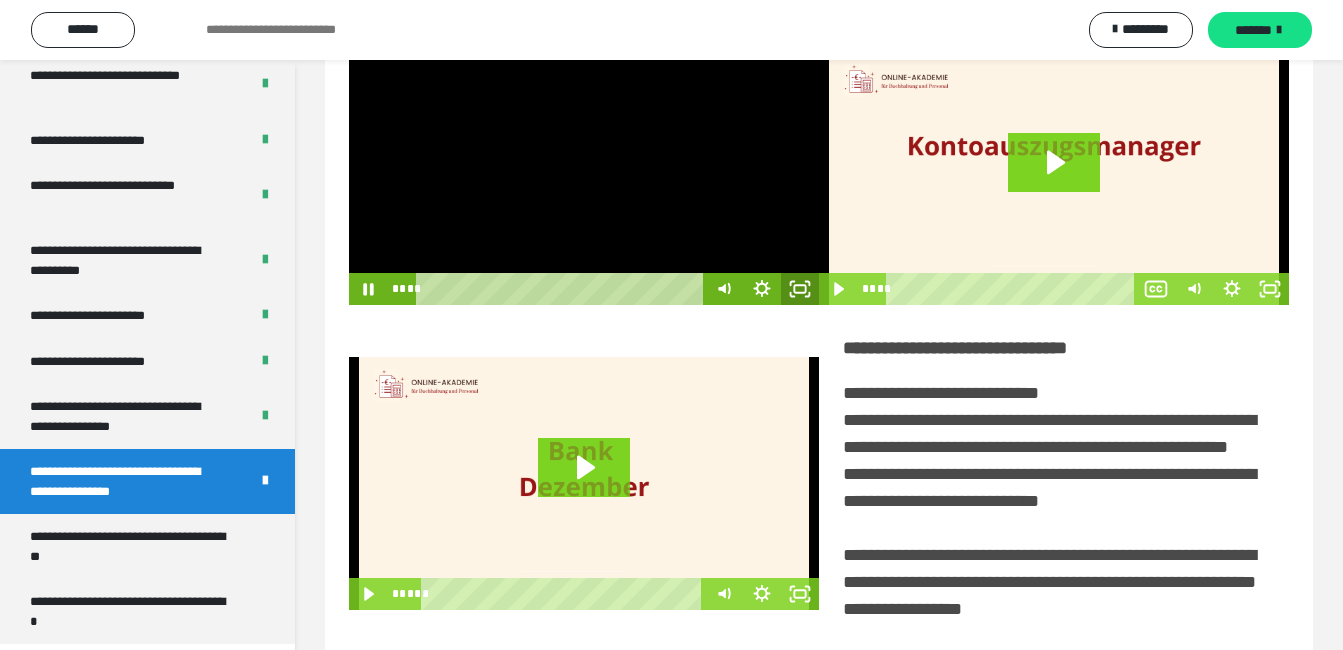 click 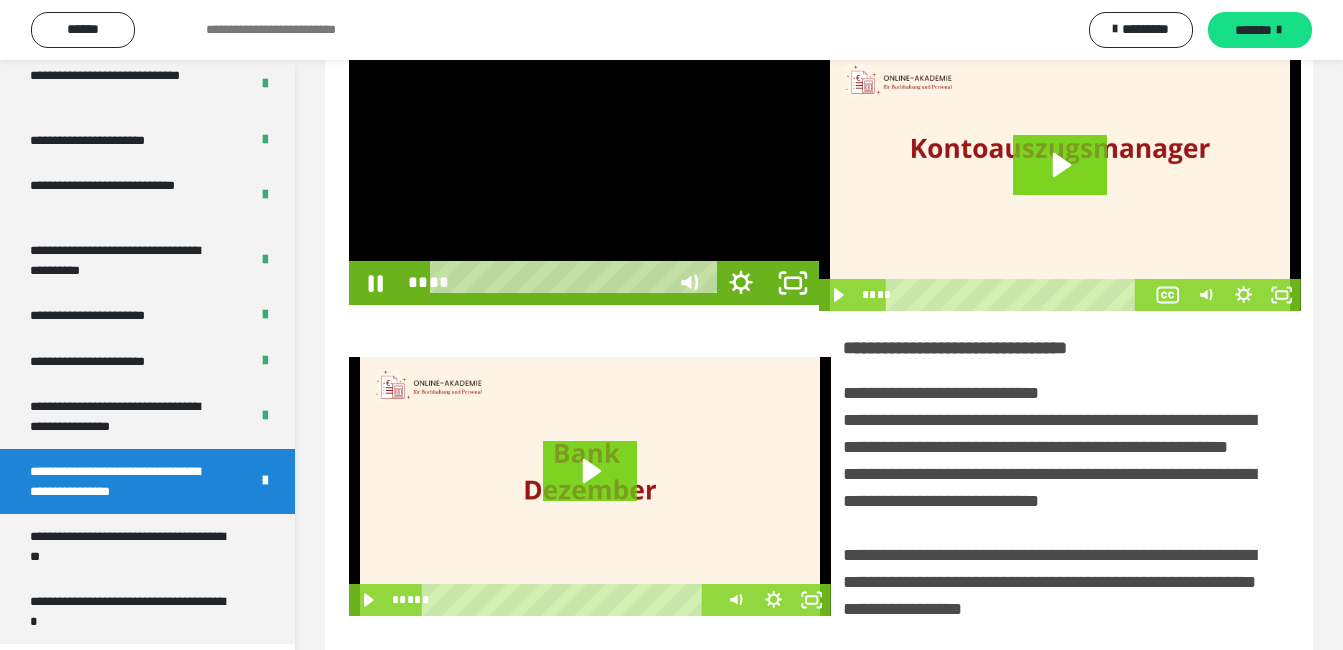 scroll, scrollTop: 3922, scrollLeft: 0, axis: vertical 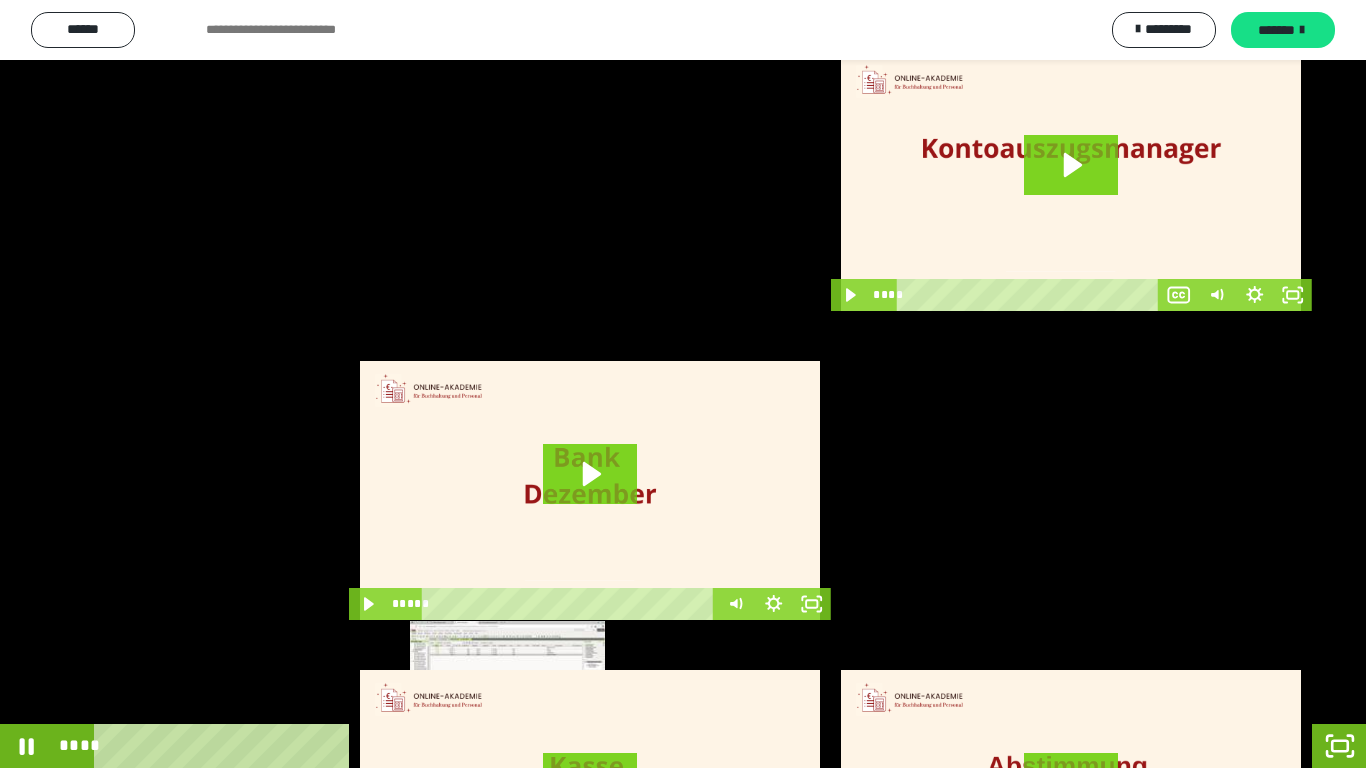 type 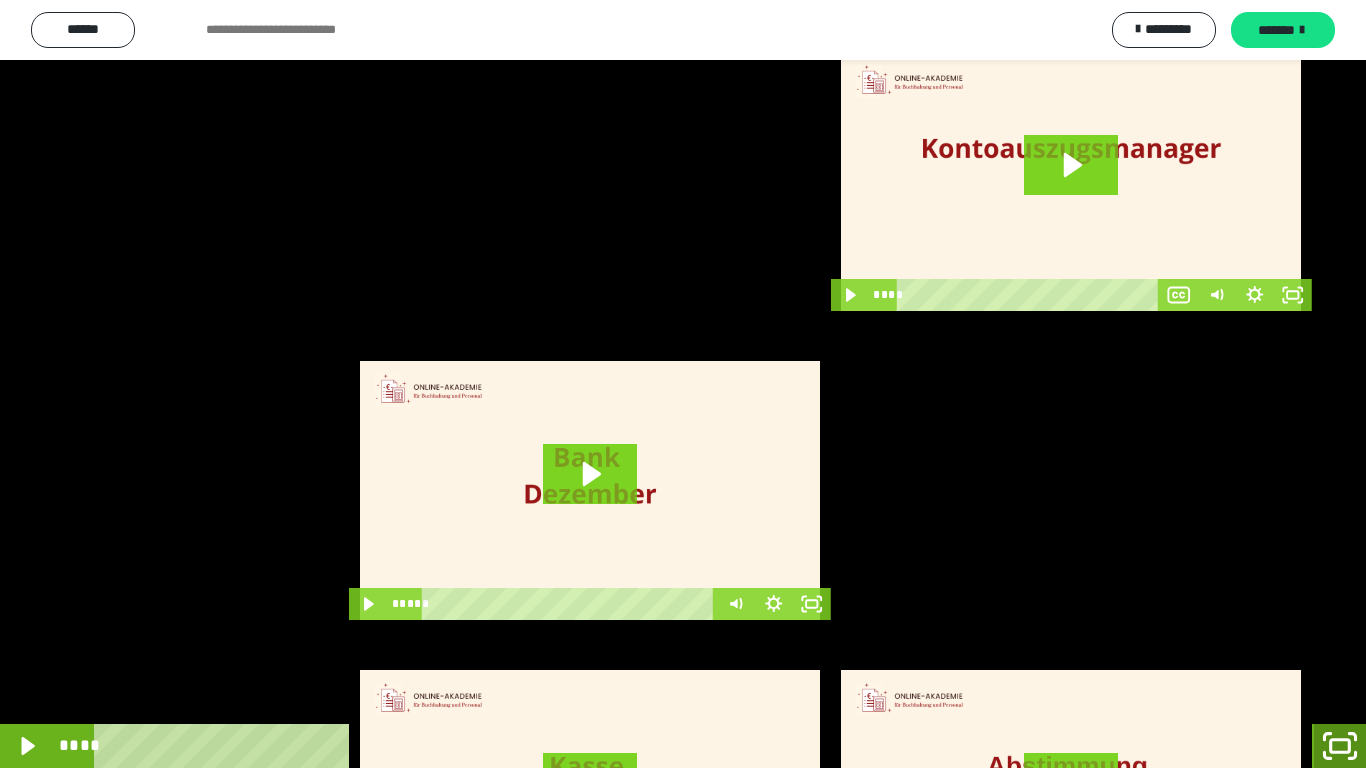 click 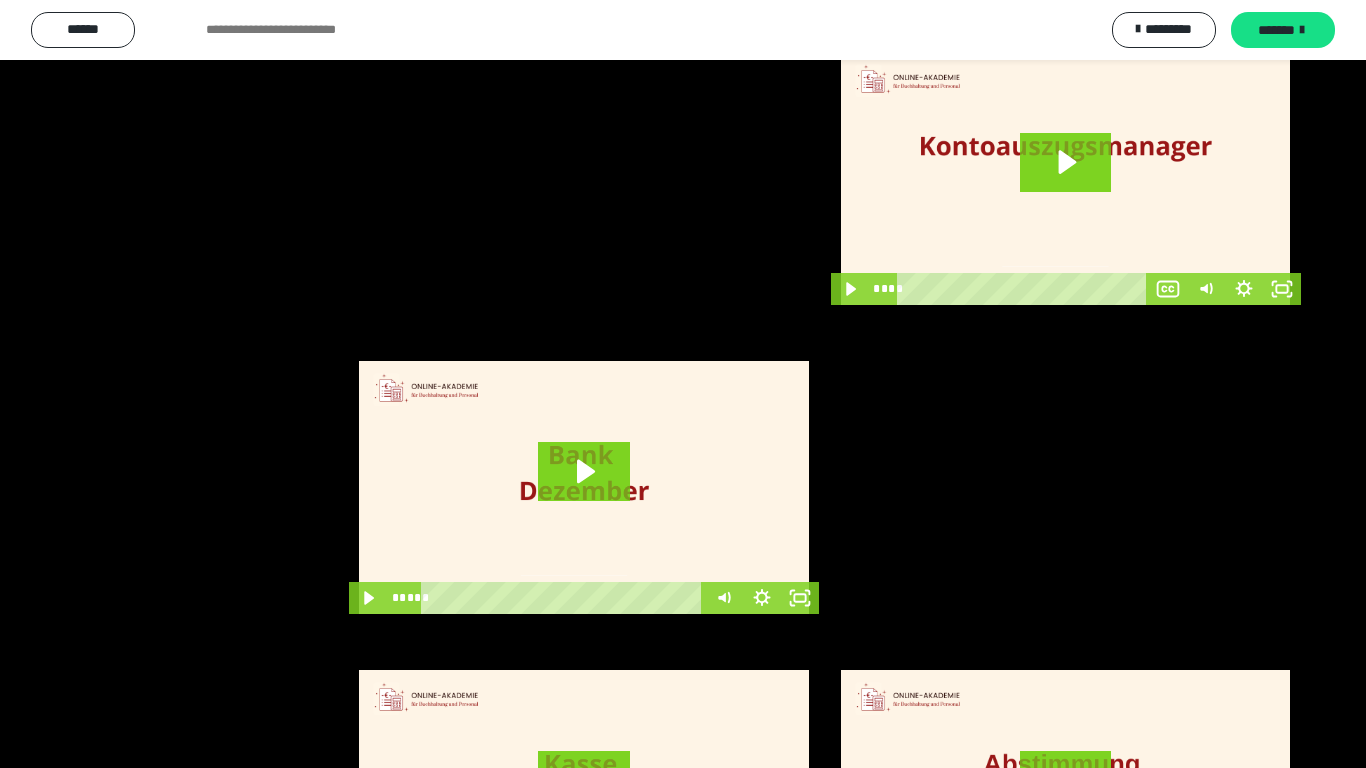 scroll, scrollTop: 4040, scrollLeft: 0, axis: vertical 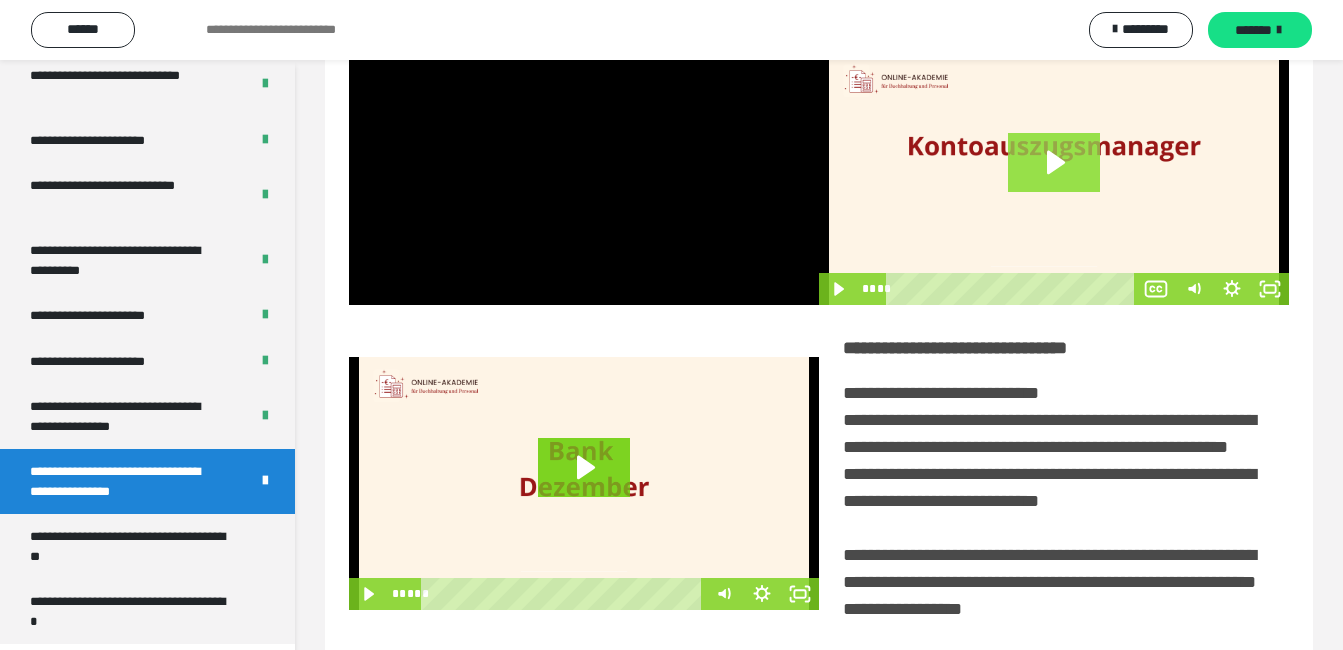 click 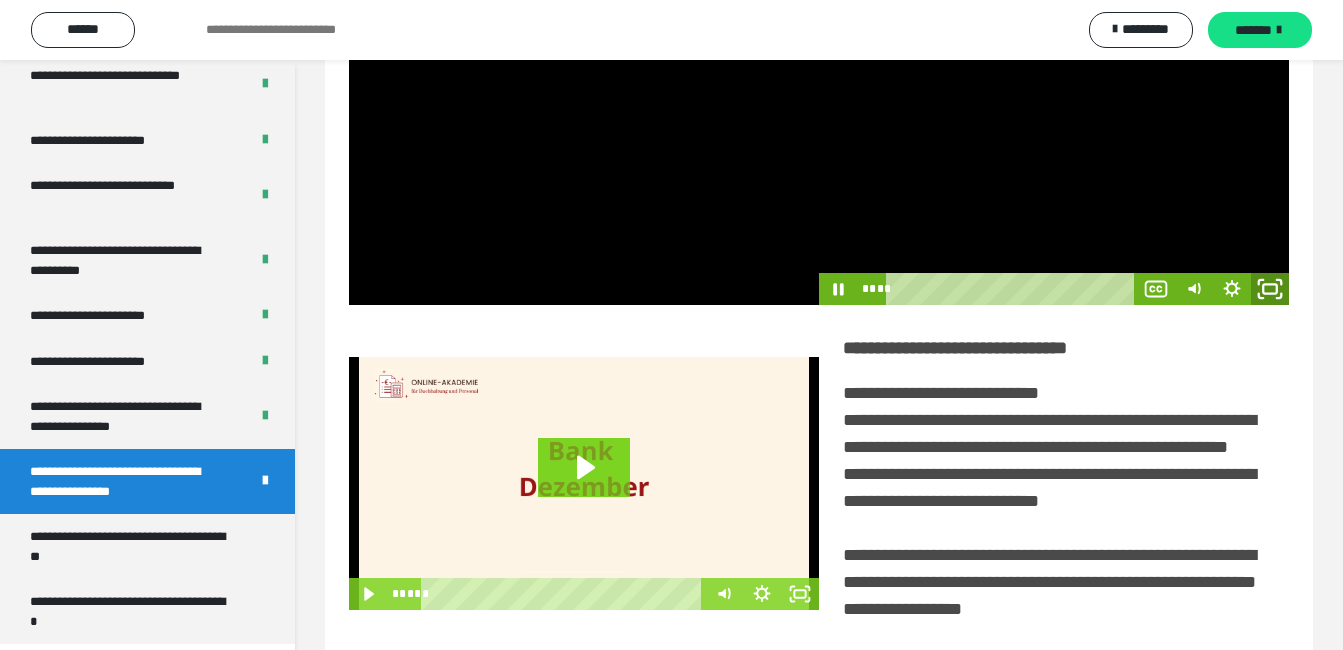 click 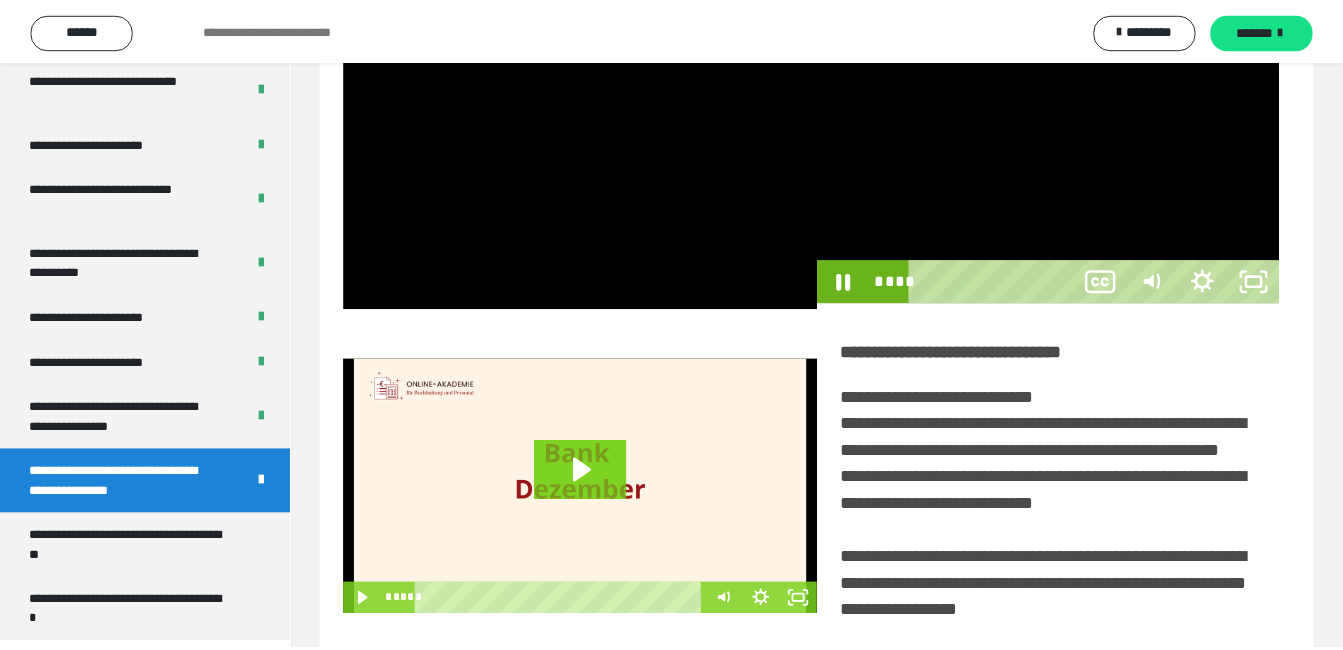 scroll, scrollTop: 3922, scrollLeft: 0, axis: vertical 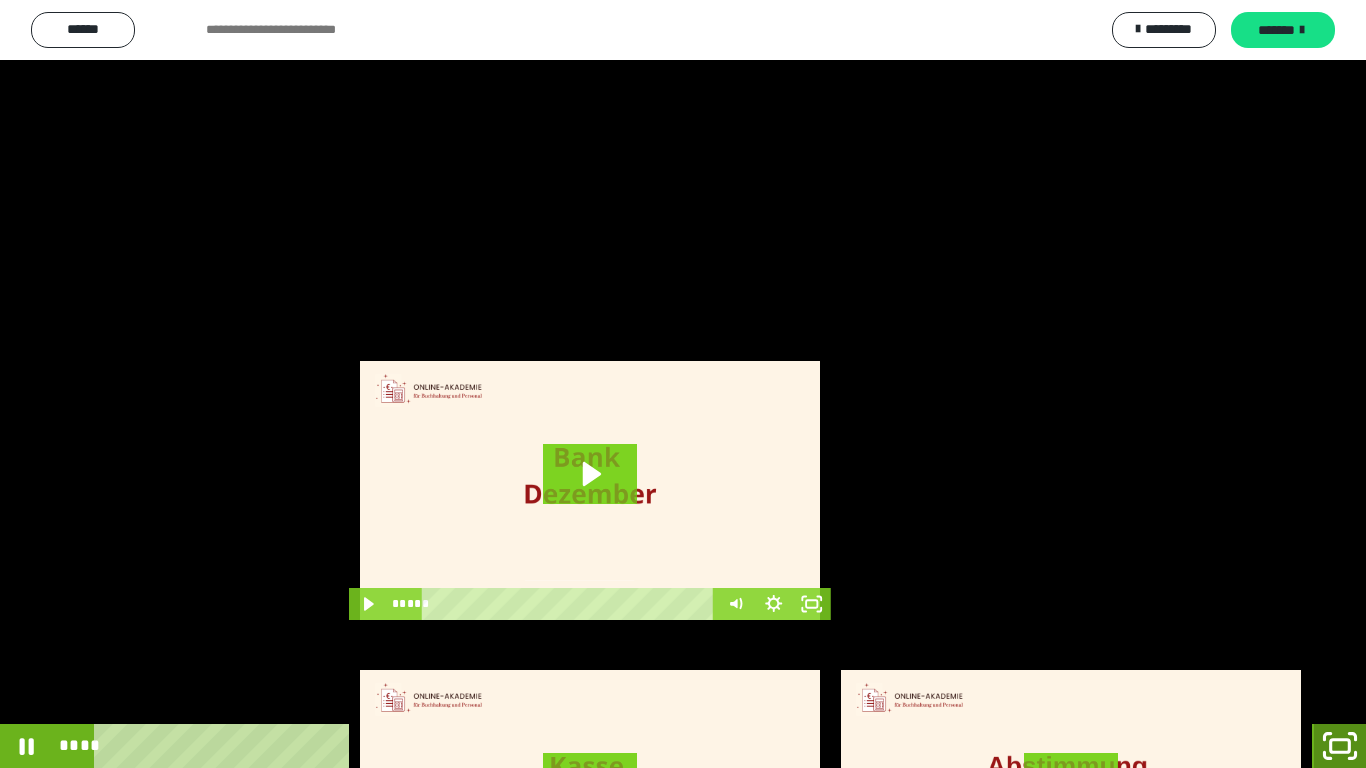 click 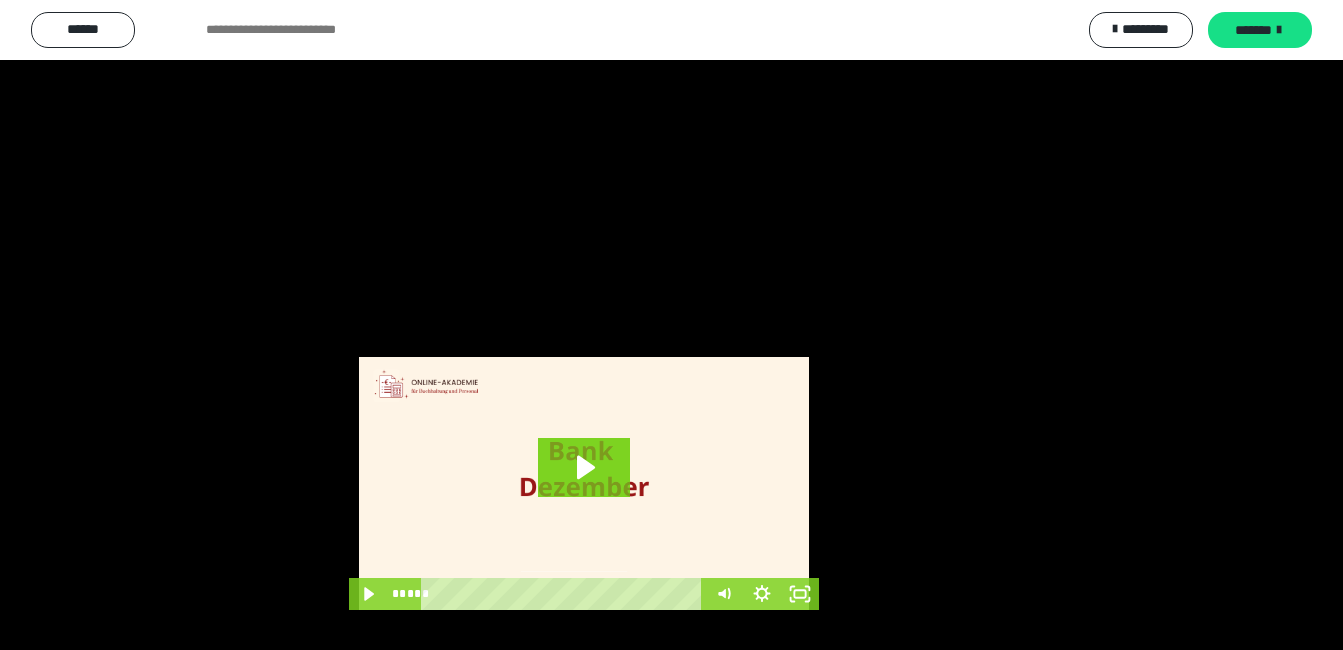 scroll, scrollTop: 4040, scrollLeft: 0, axis: vertical 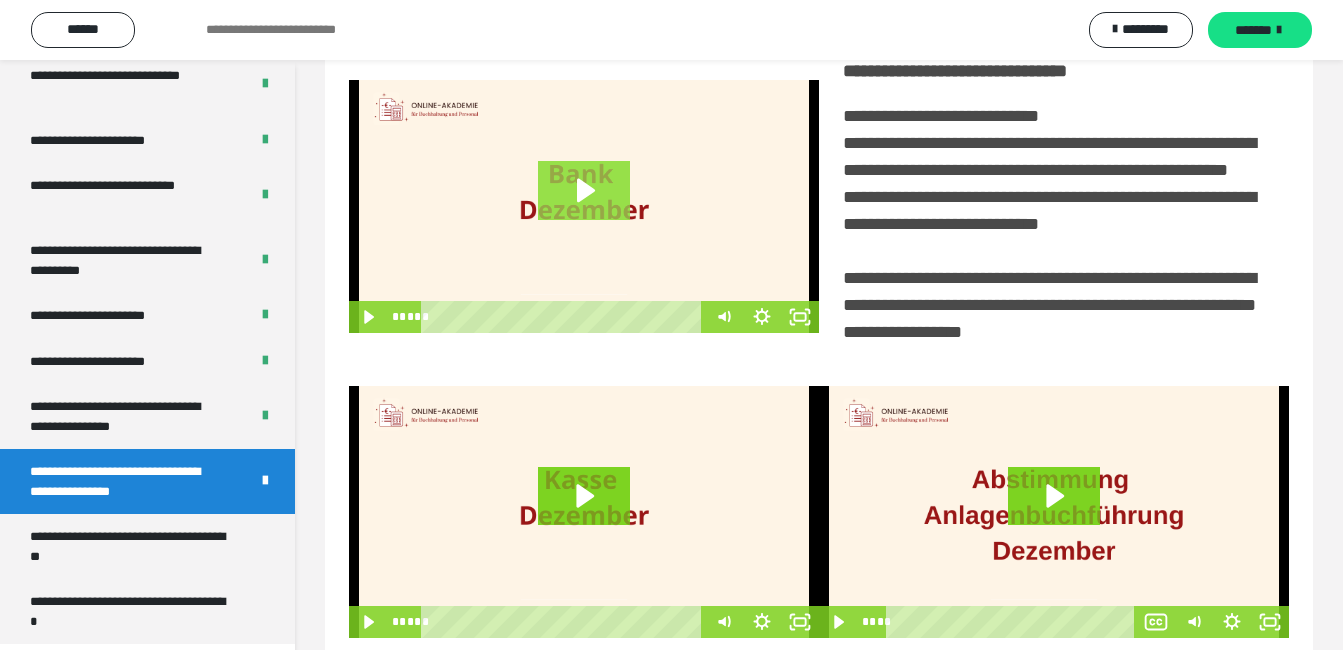 click 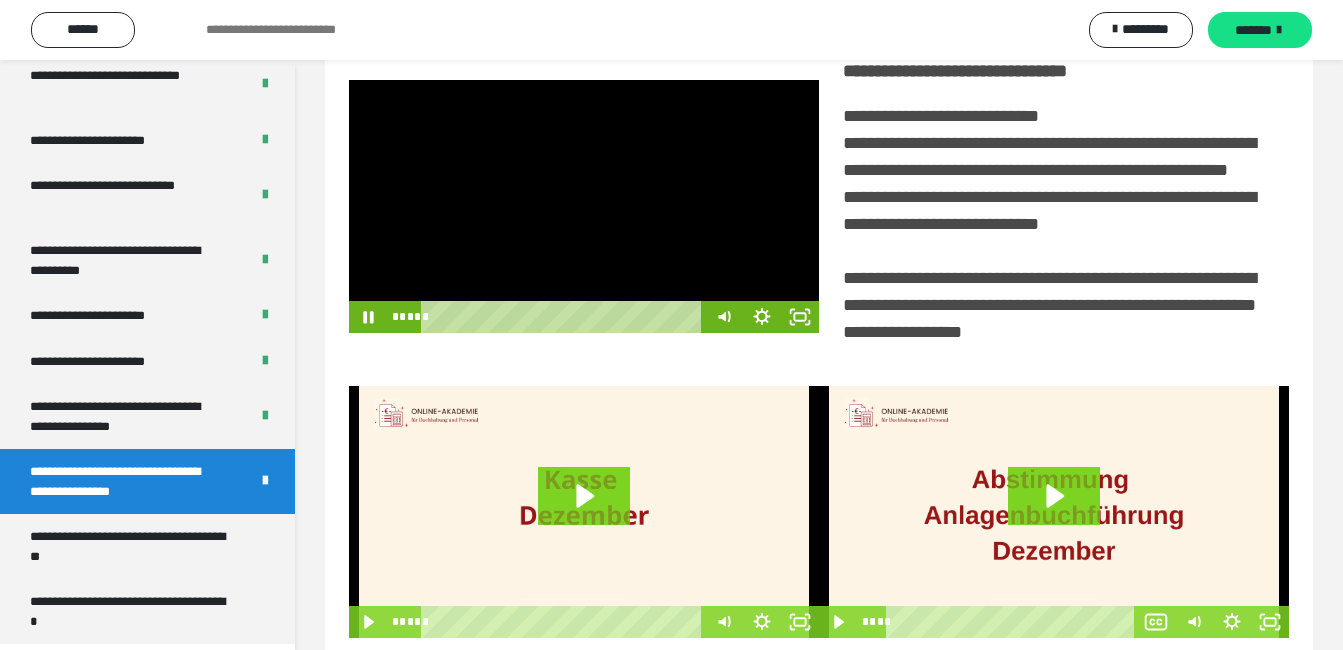 drag, startPoint x: 437, startPoint y: 359, endPoint x: 693, endPoint y: 381, distance: 256.94357 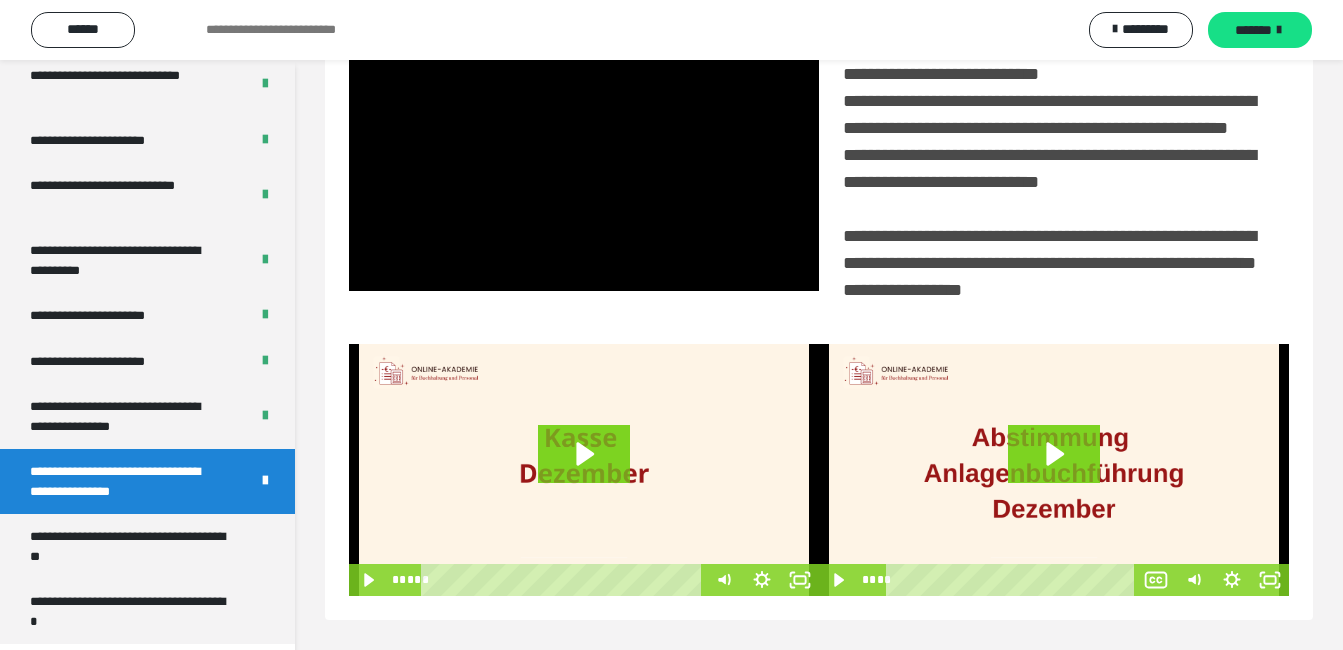 scroll, scrollTop: 489, scrollLeft: 0, axis: vertical 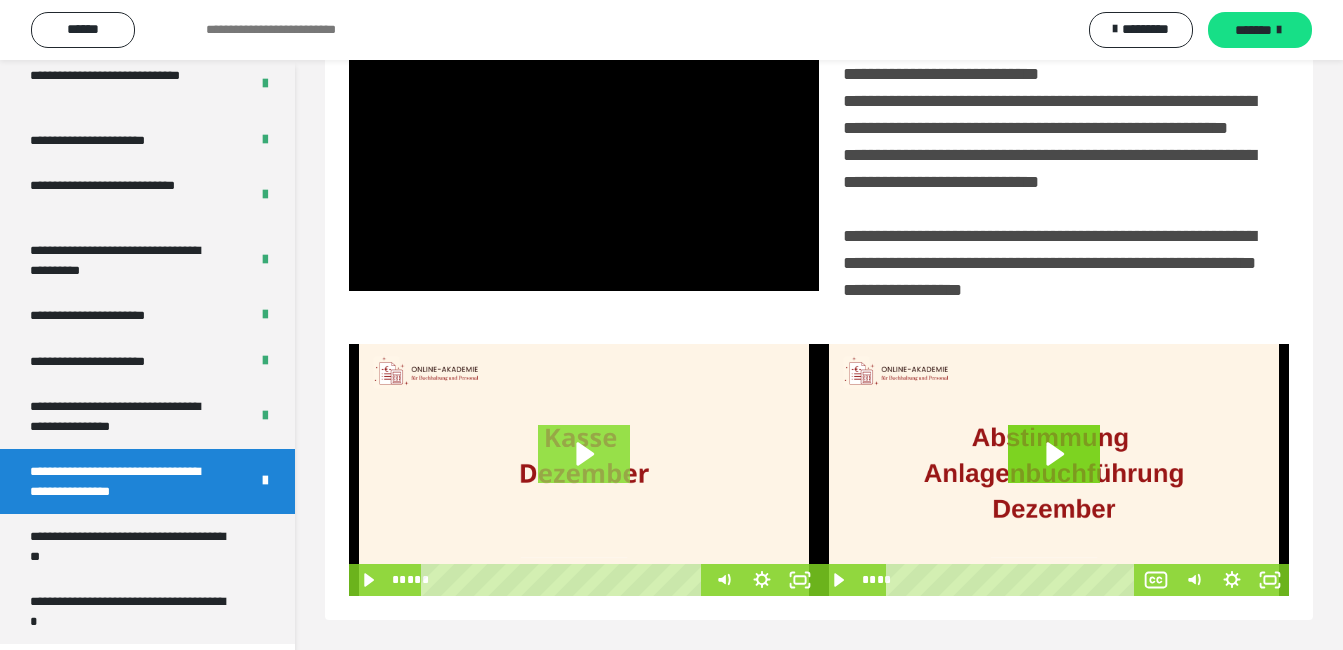 click 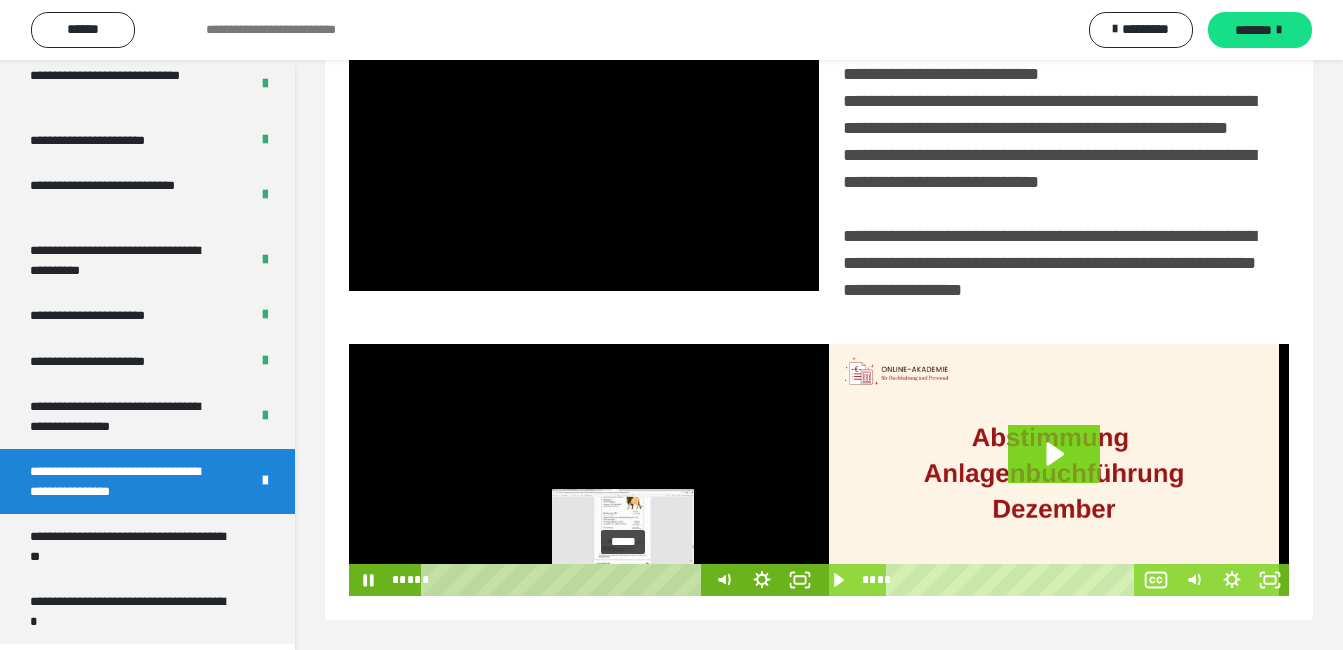 click on "*****" at bounding box center [566, 580] 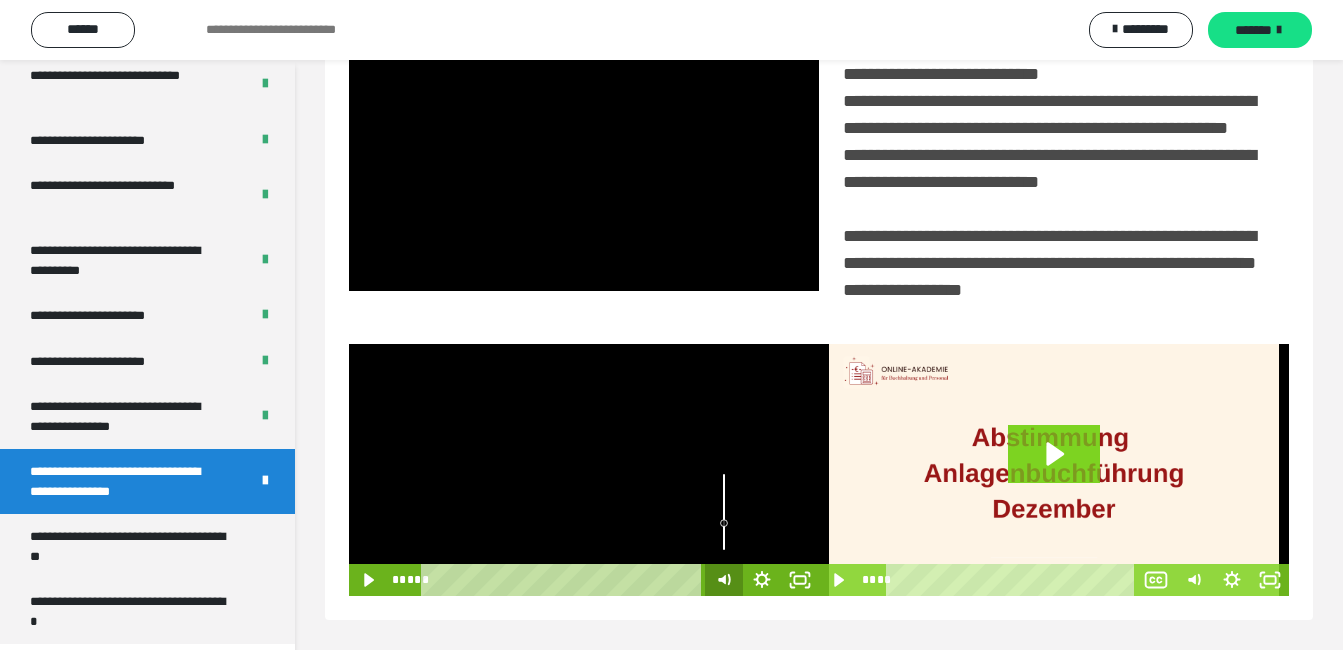 drag, startPoint x: 630, startPoint y: 583, endPoint x: 713, endPoint y: 585, distance: 83.02409 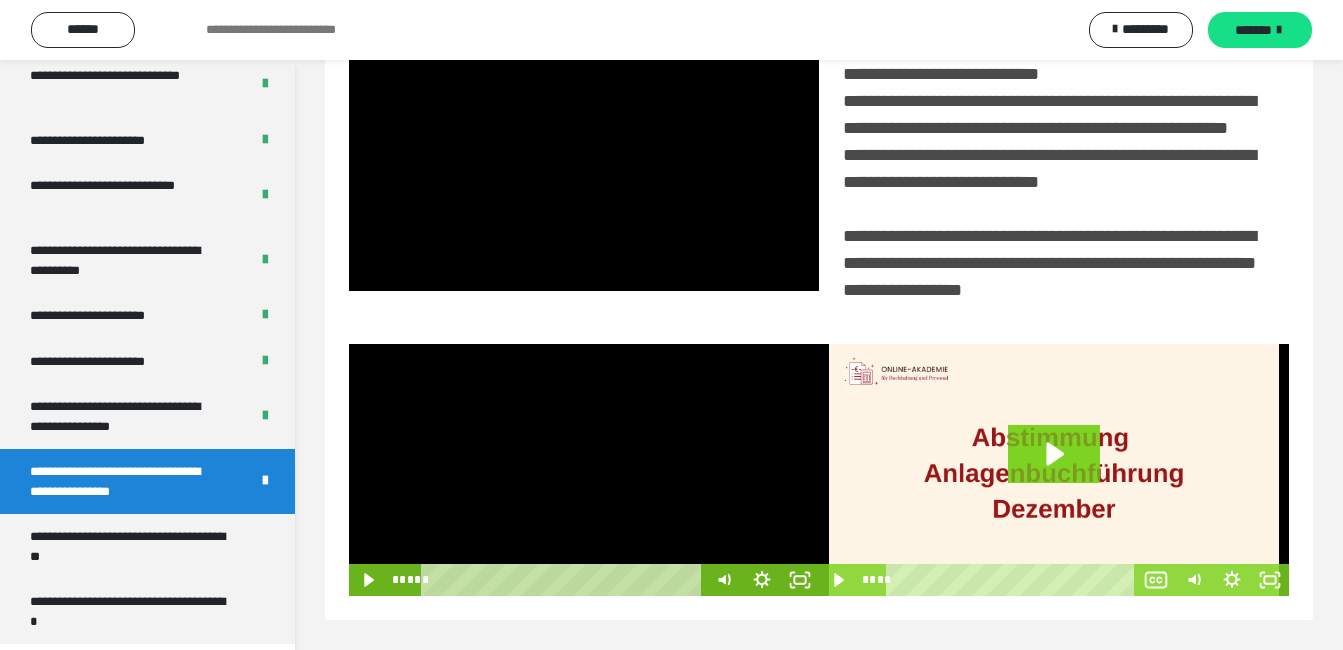 click at bounding box center [584, 470] 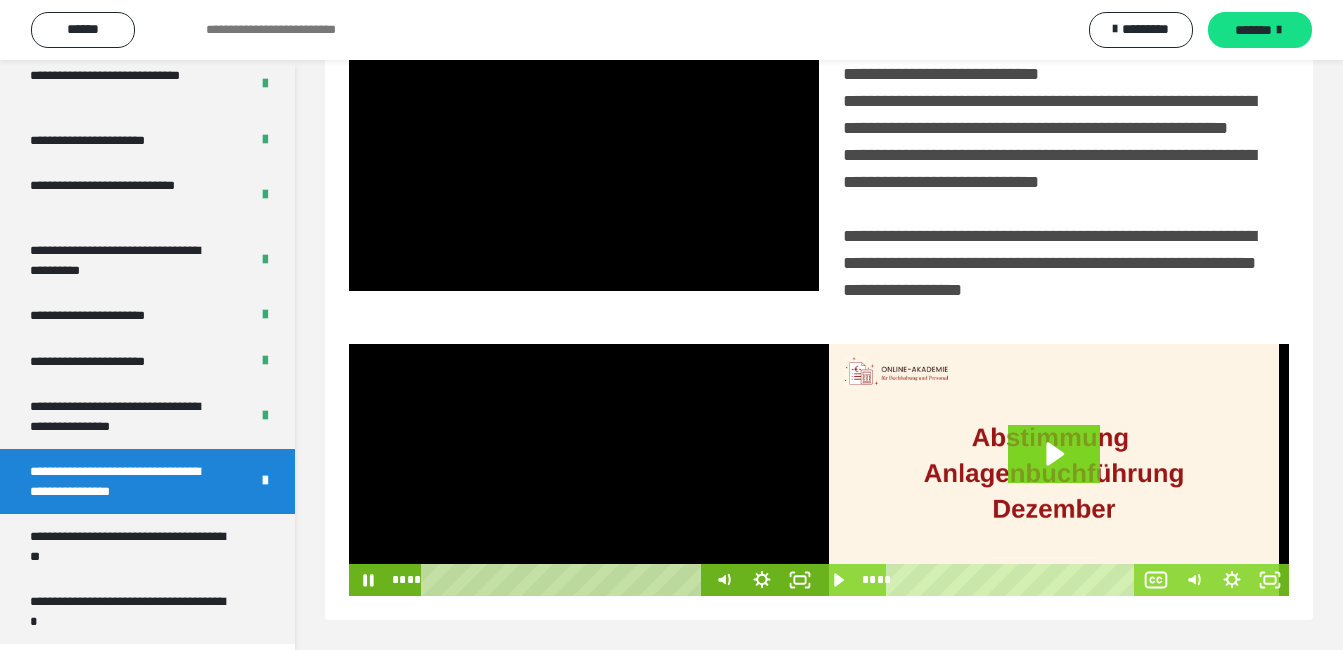 click at bounding box center (584, 470) 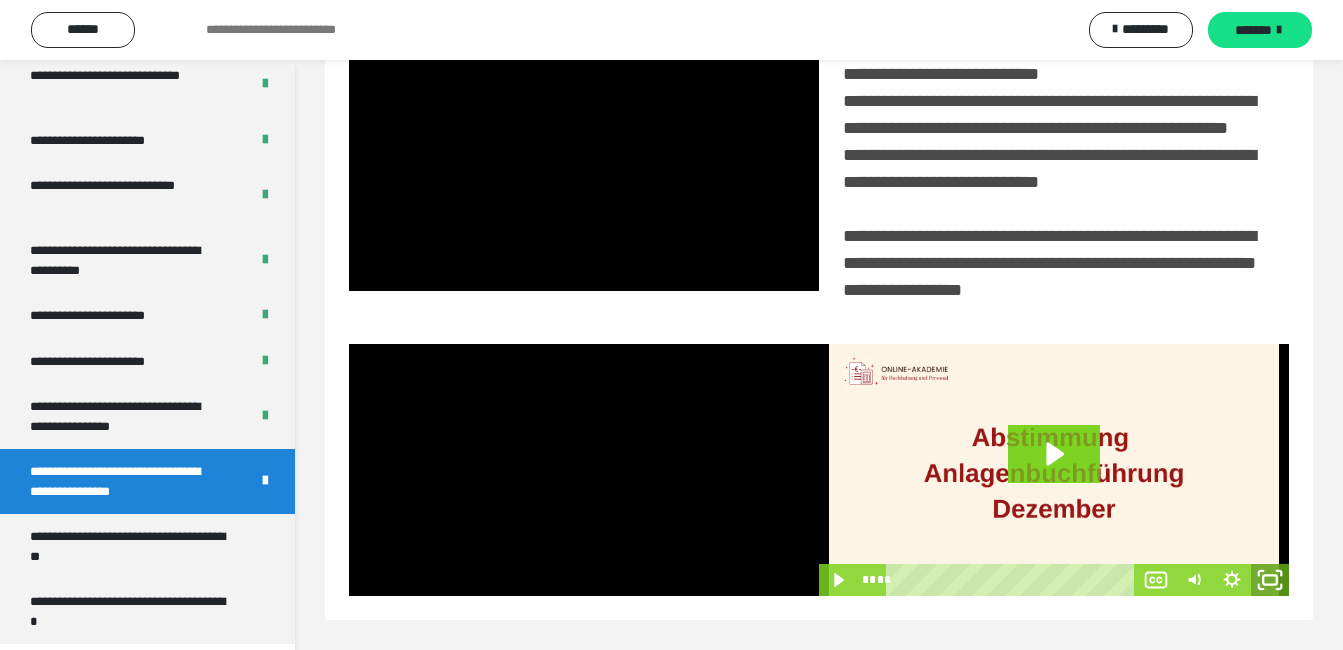 click 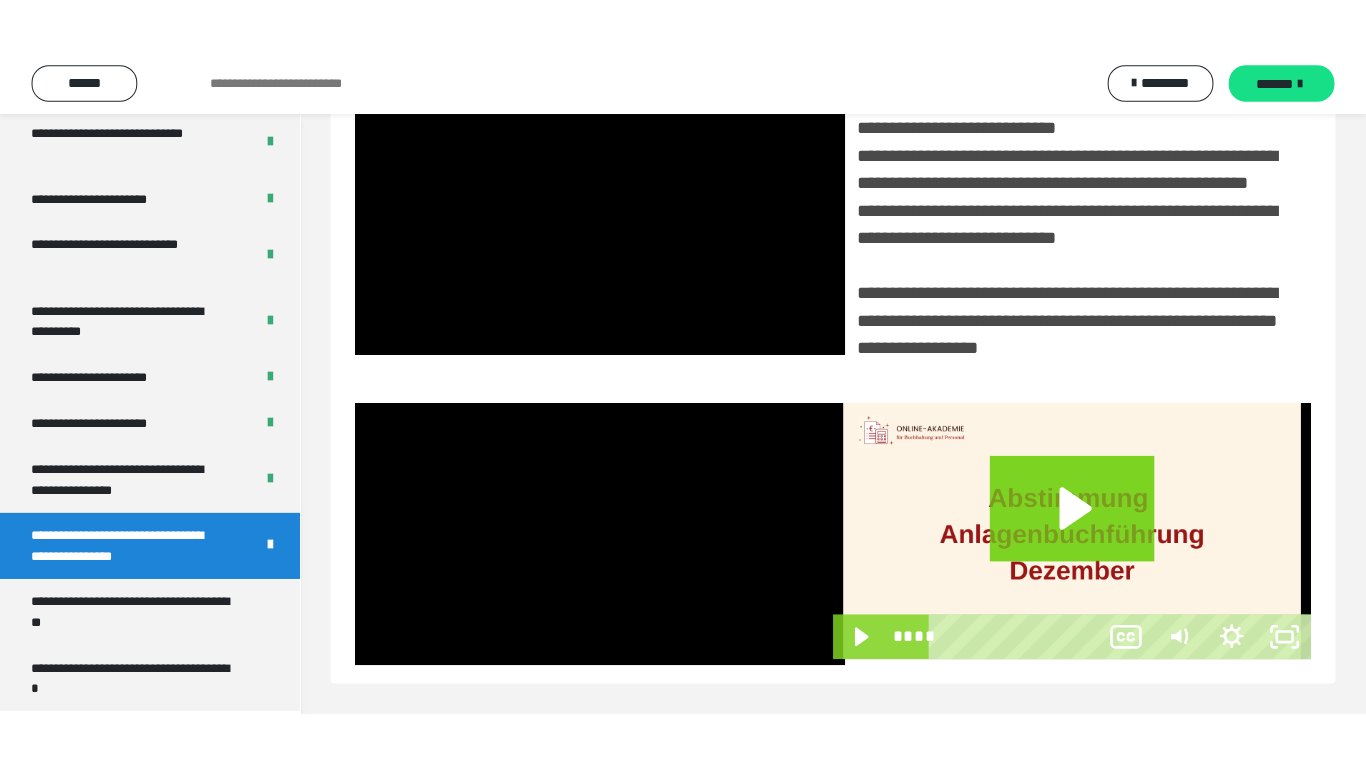 scroll, scrollTop: 358, scrollLeft: 0, axis: vertical 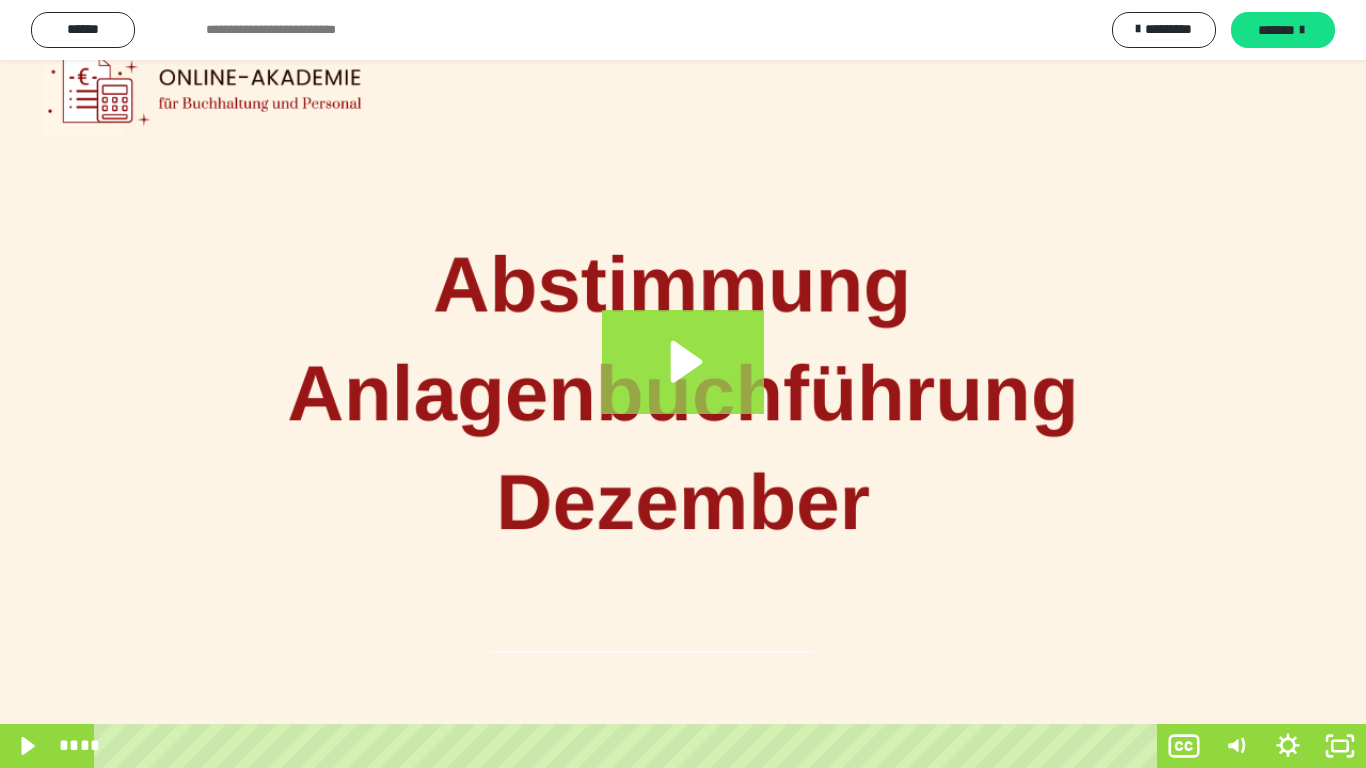 click 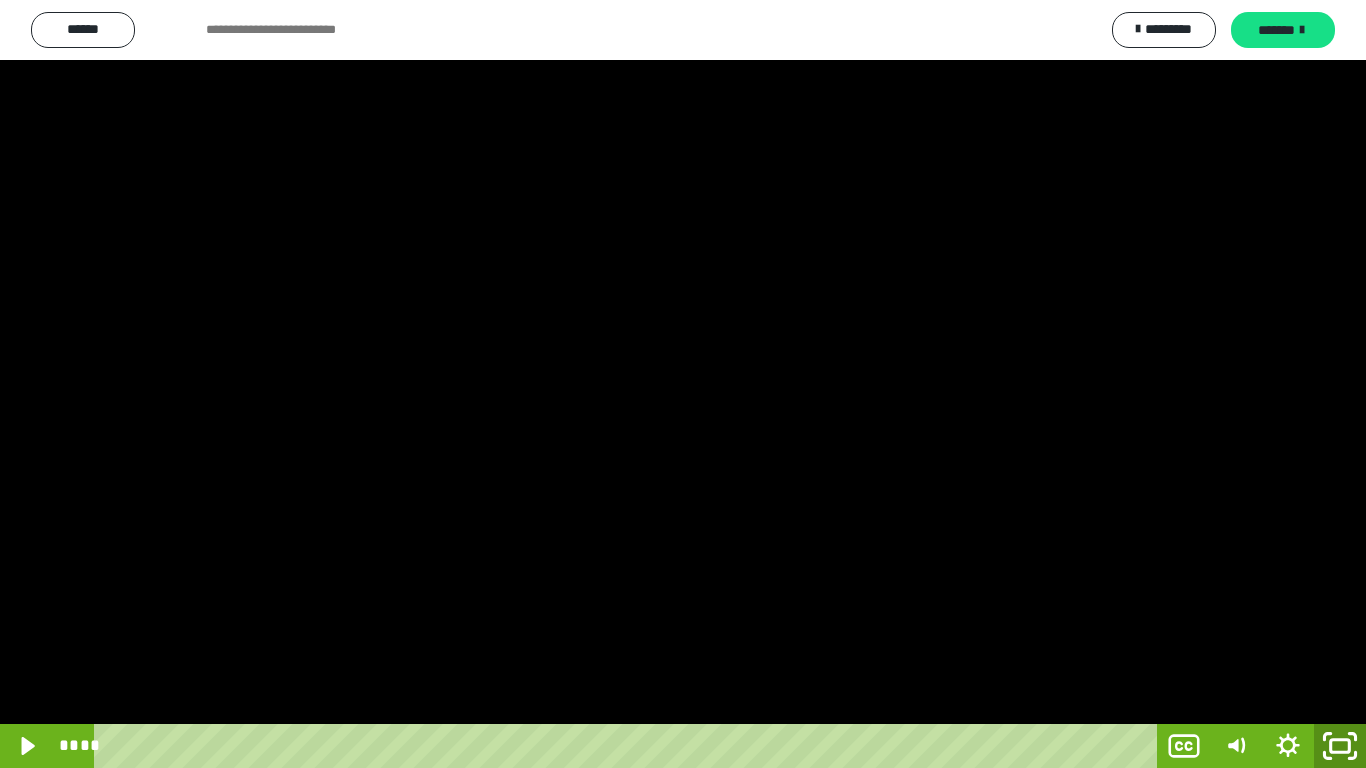 click 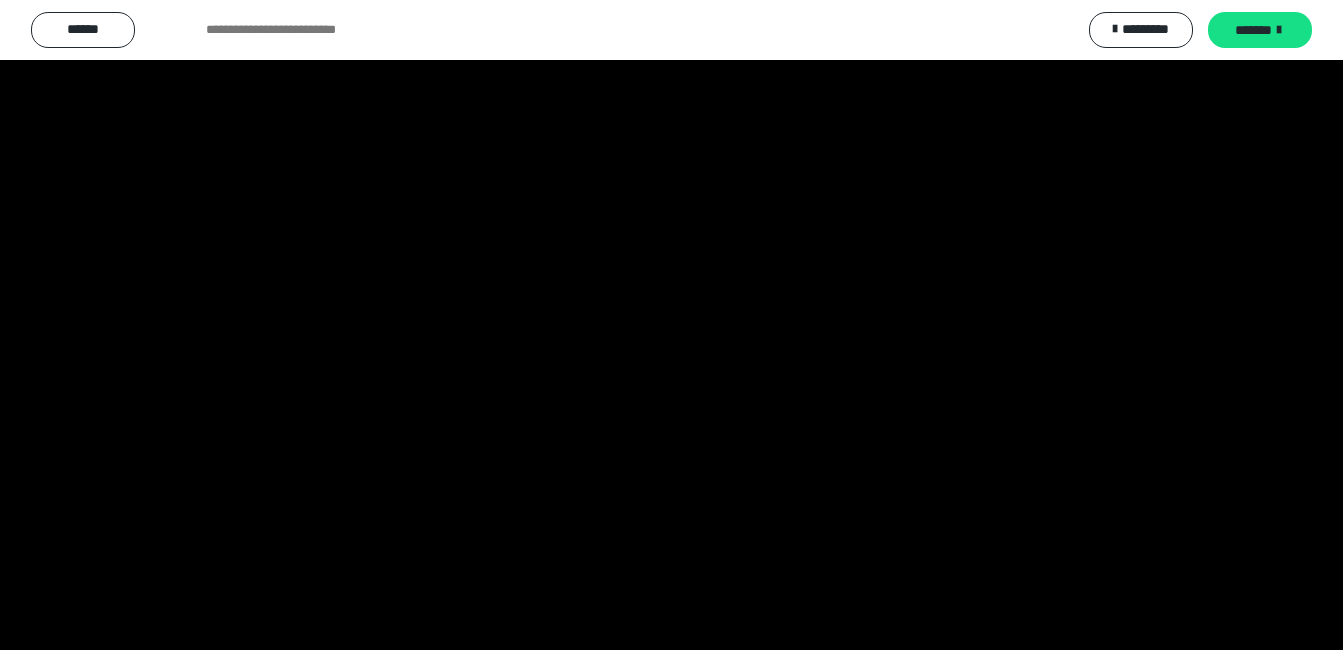 scroll, scrollTop: 4040, scrollLeft: 0, axis: vertical 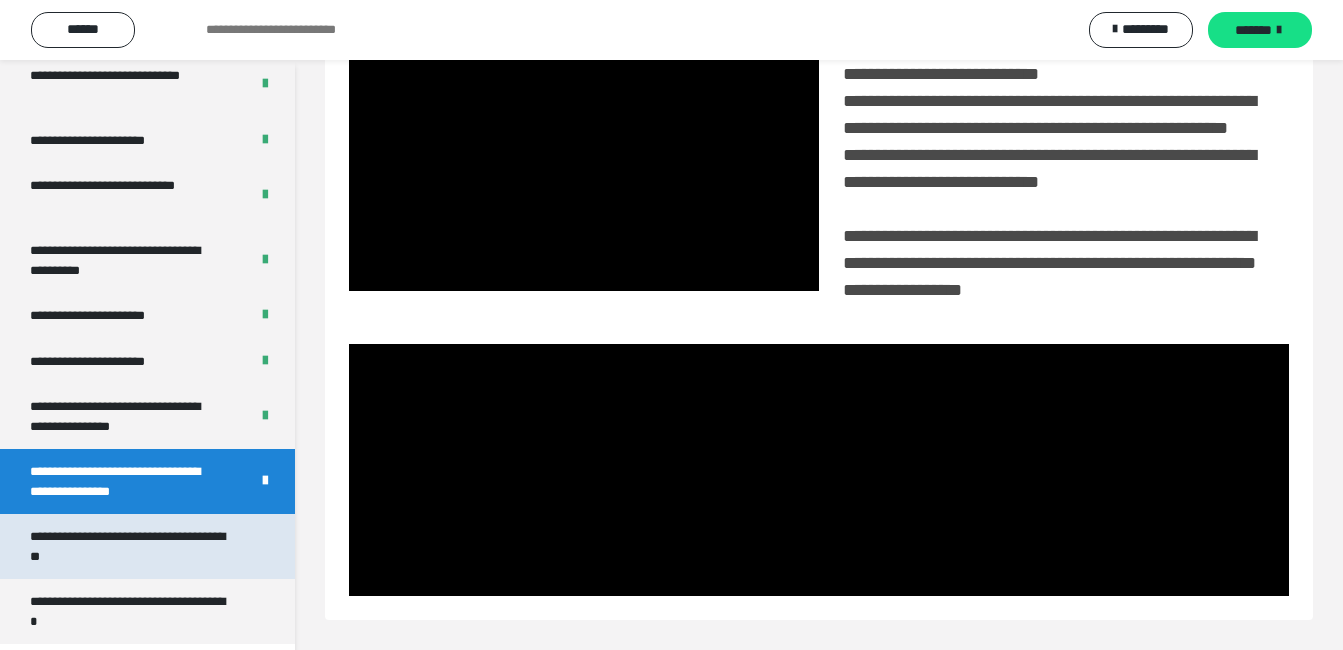 click on "**********" at bounding box center [132, 546] 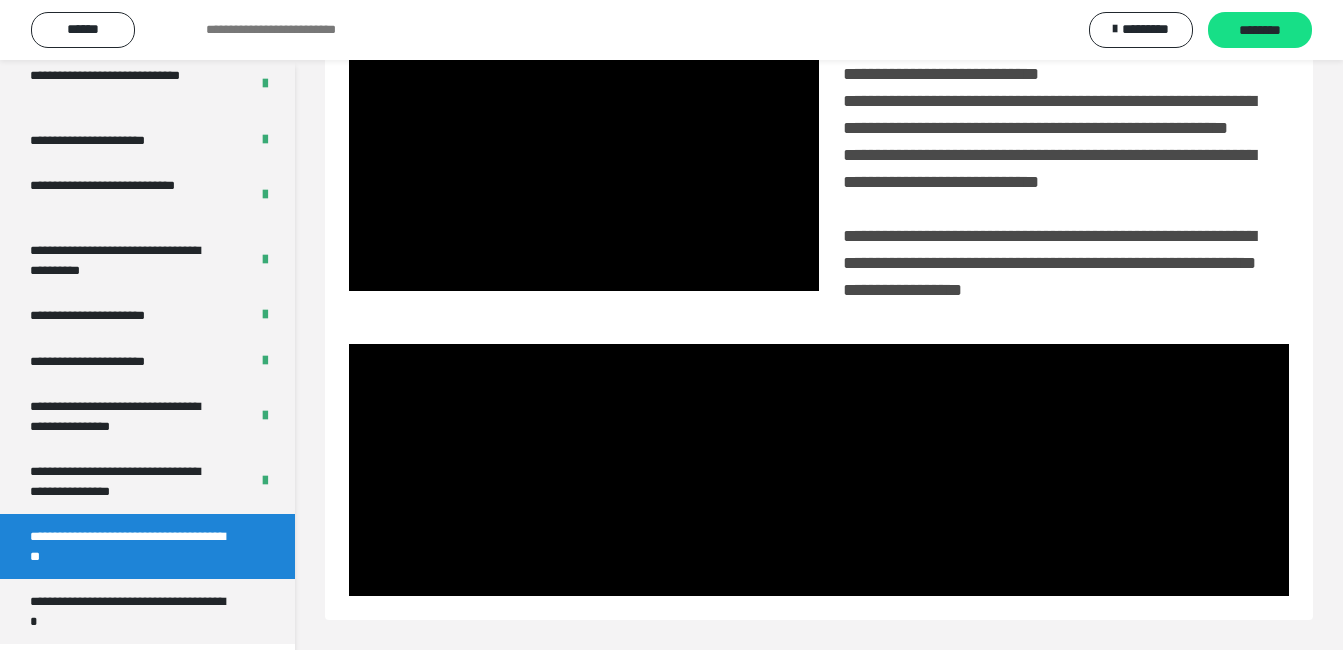 click on "**********" at bounding box center [132, 546] 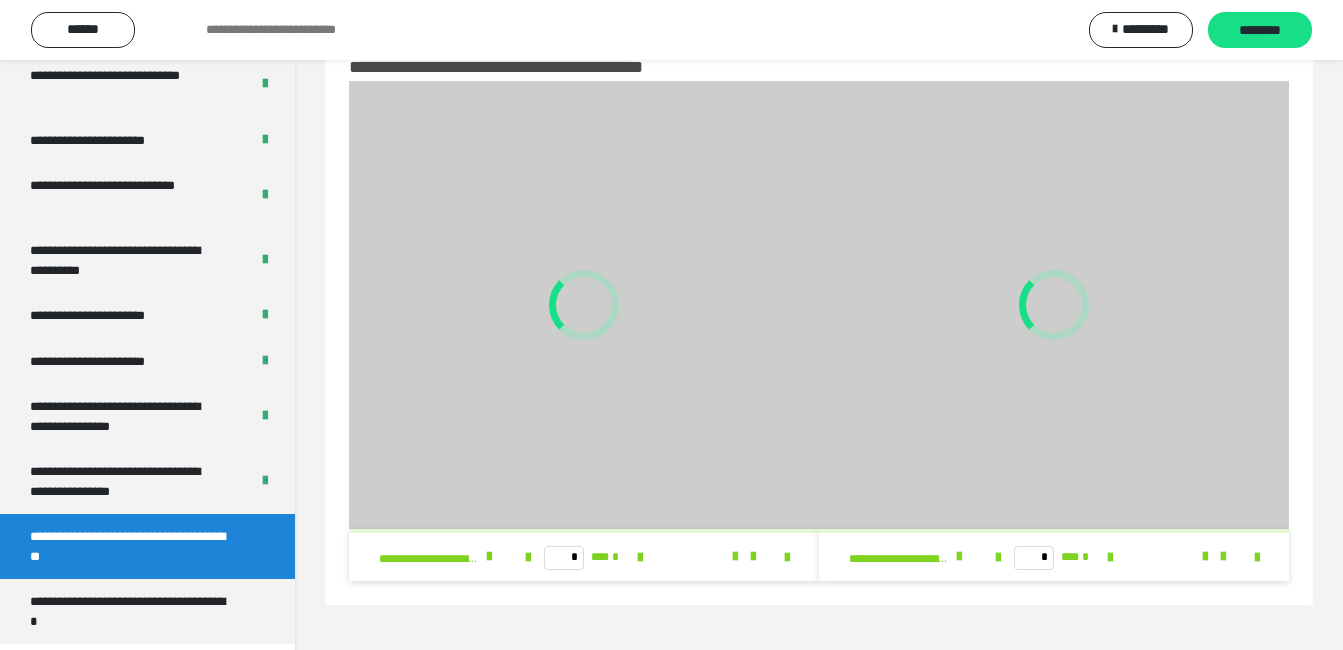 scroll, scrollTop: 60, scrollLeft: 0, axis: vertical 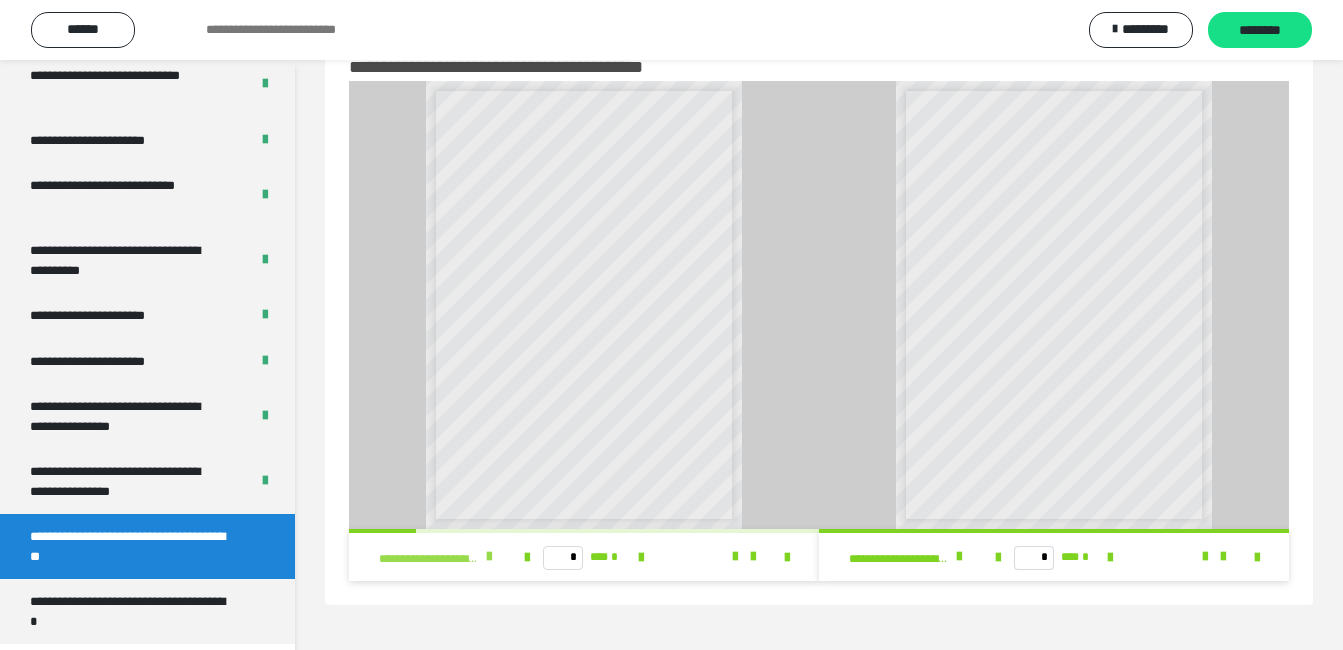 click at bounding box center [489, 557] 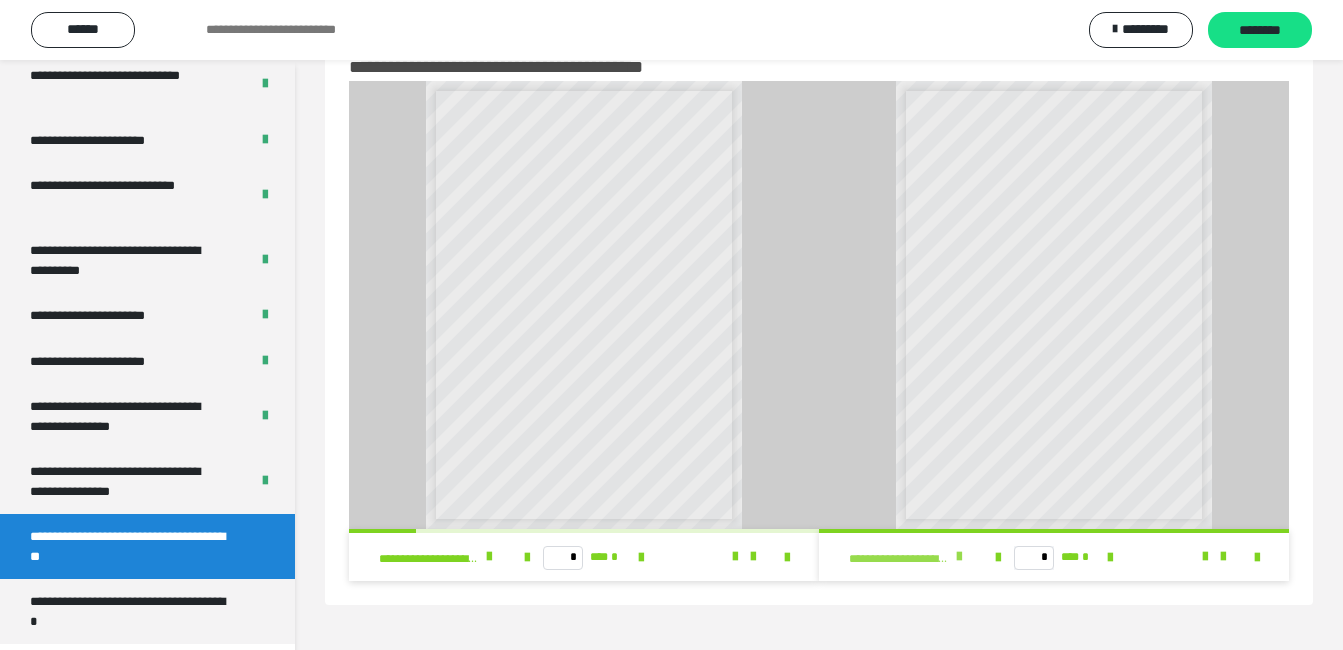 click at bounding box center (959, 557) 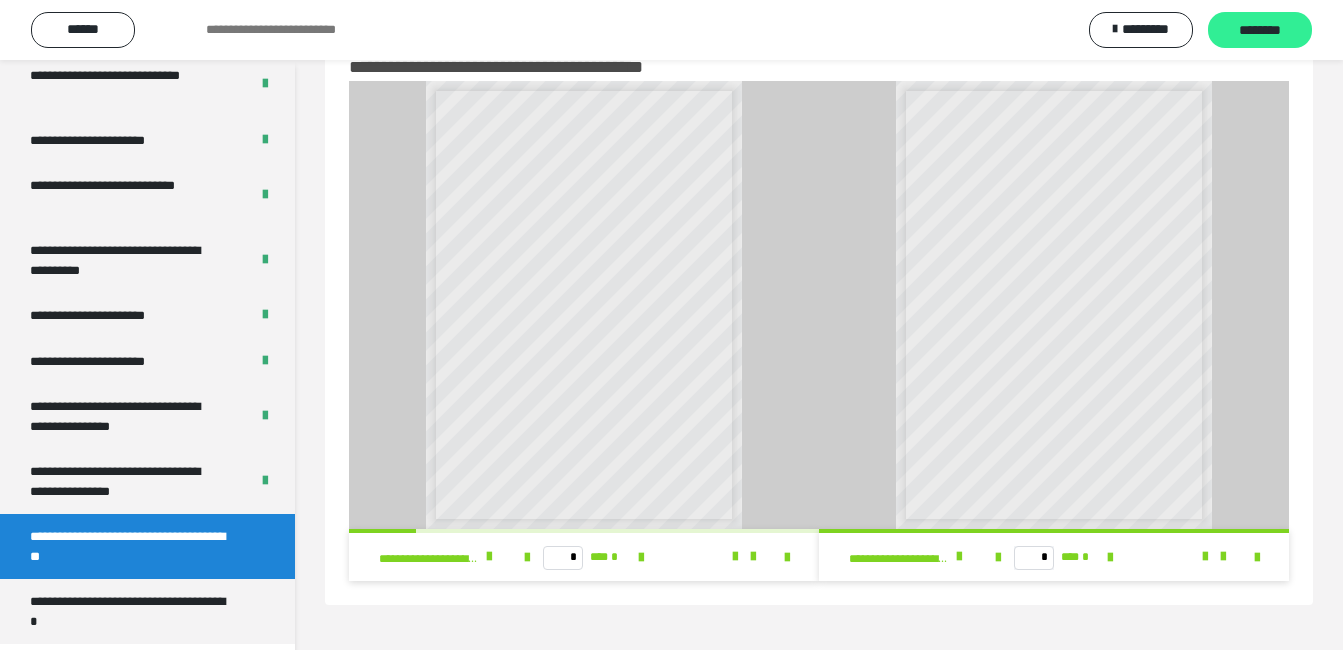 click on "********" at bounding box center [1260, 30] 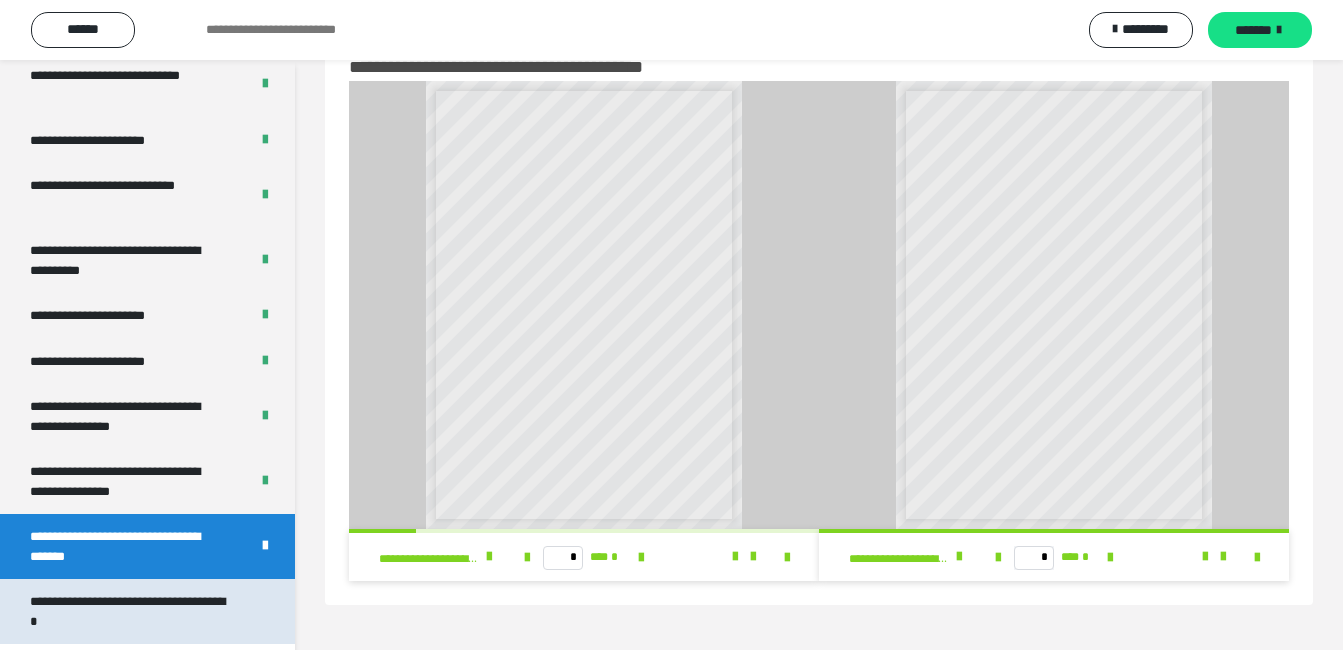 click on "**********" at bounding box center [132, 611] 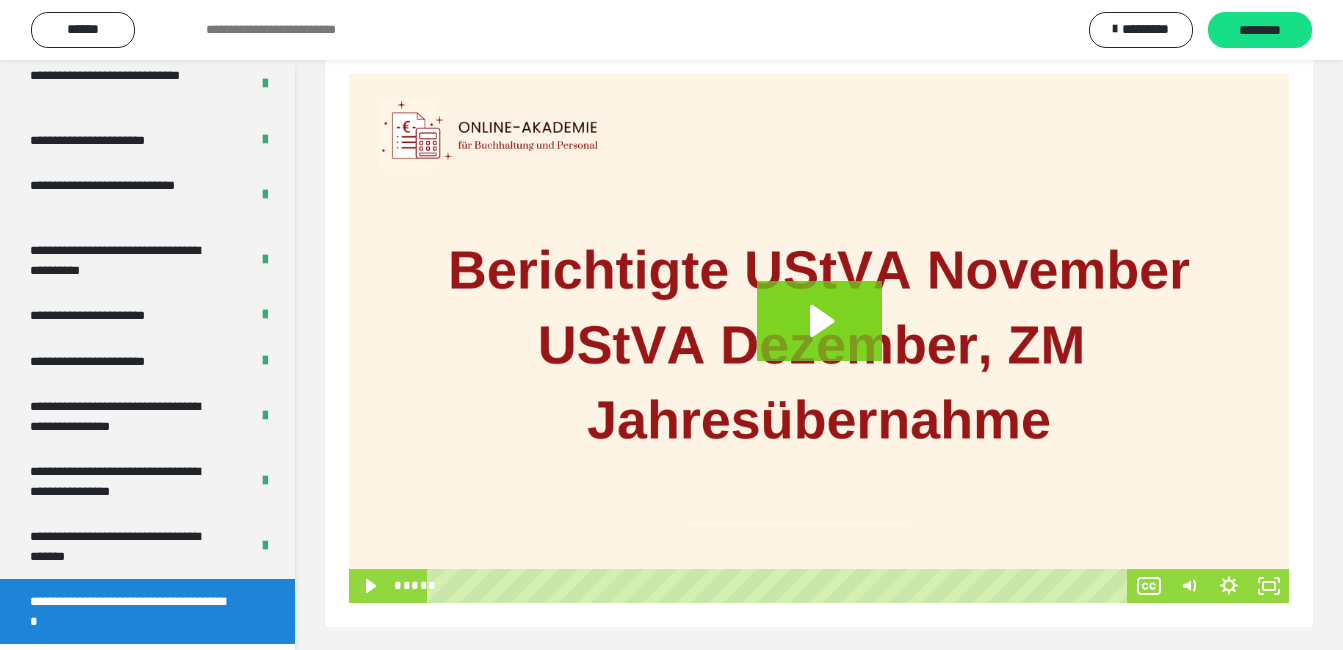 scroll, scrollTop: 274, scrollLeft: 0, axis: vertical 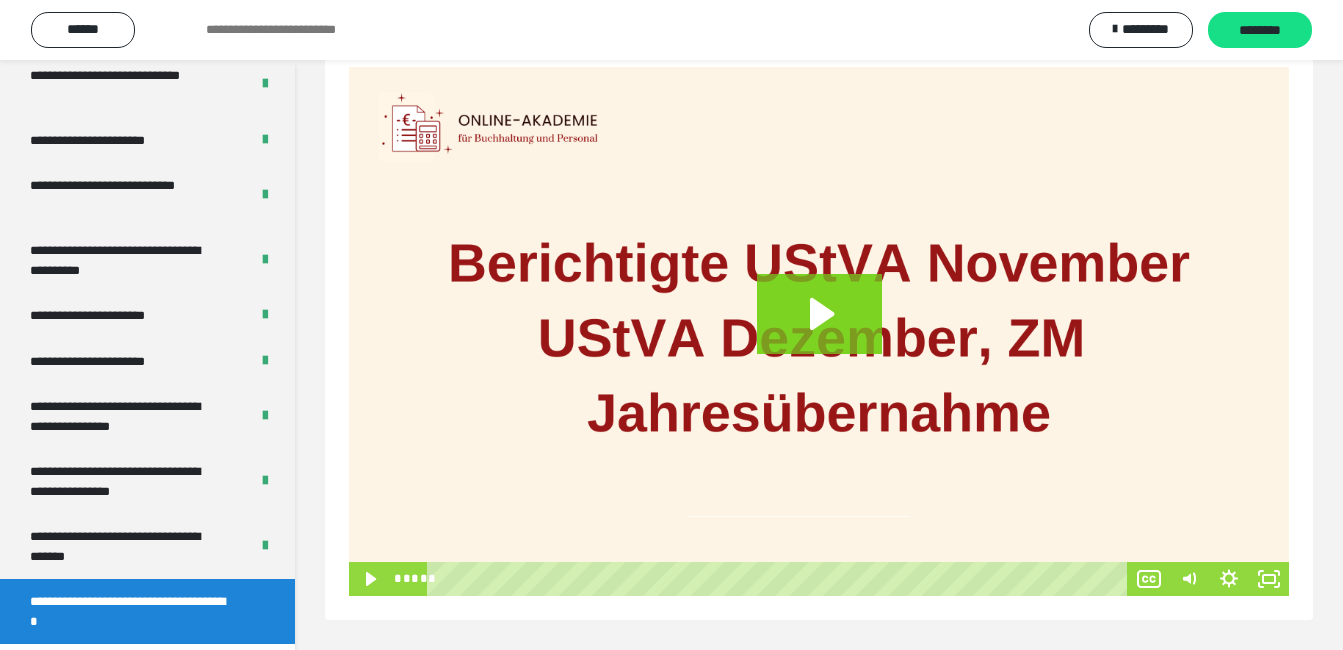click on "**********" at bounding box center (132, 611) 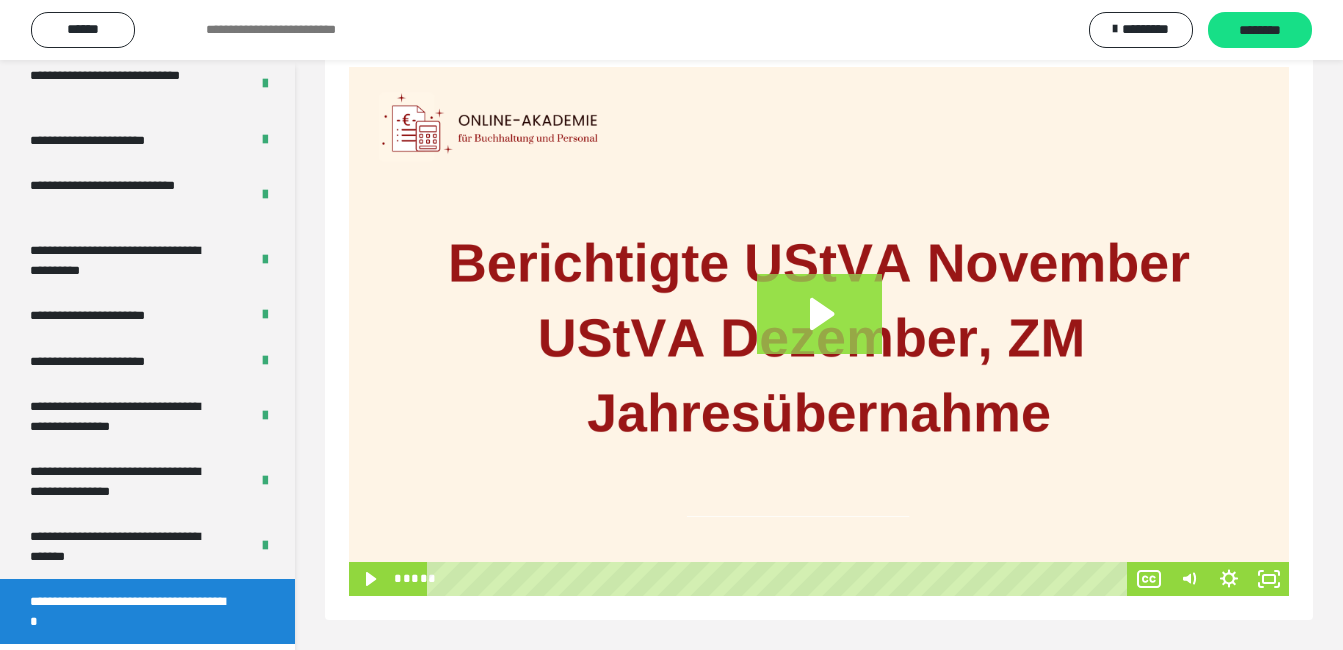 click 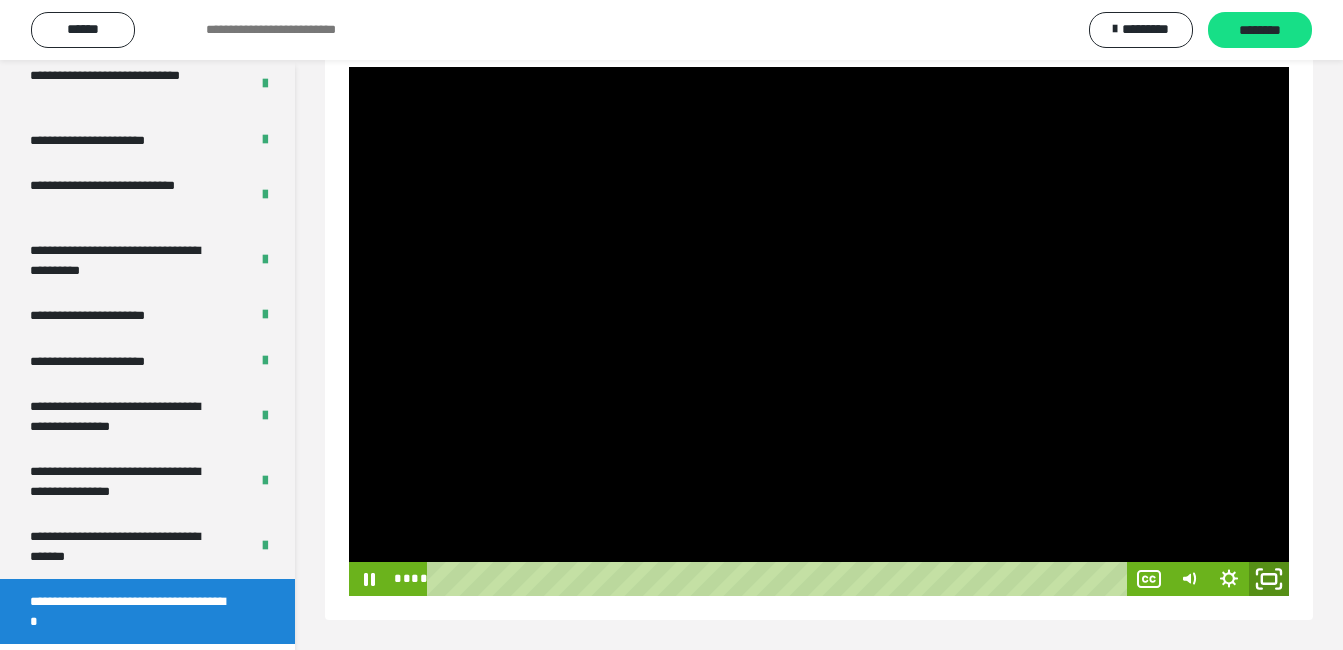 click 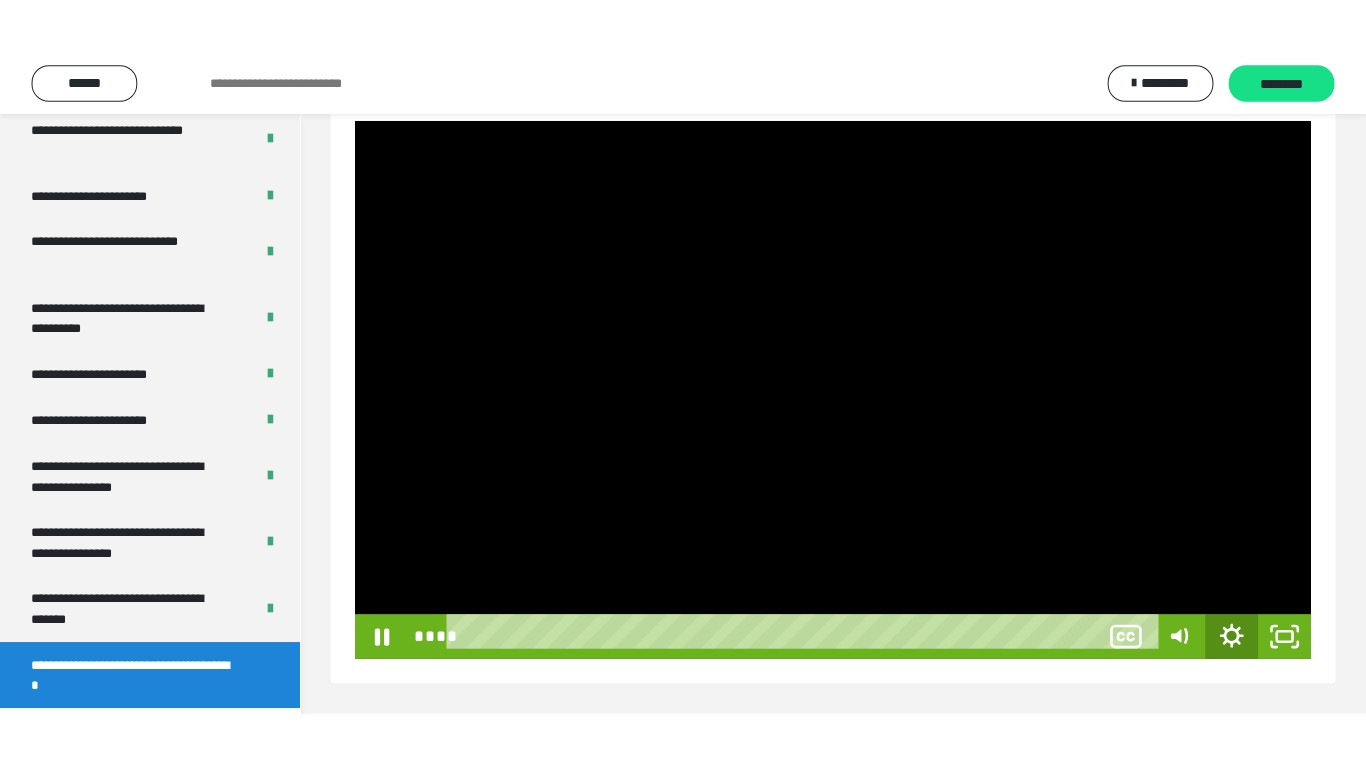 scroll, scrollTop: 171, scrollLeft: 0, axis: vertical 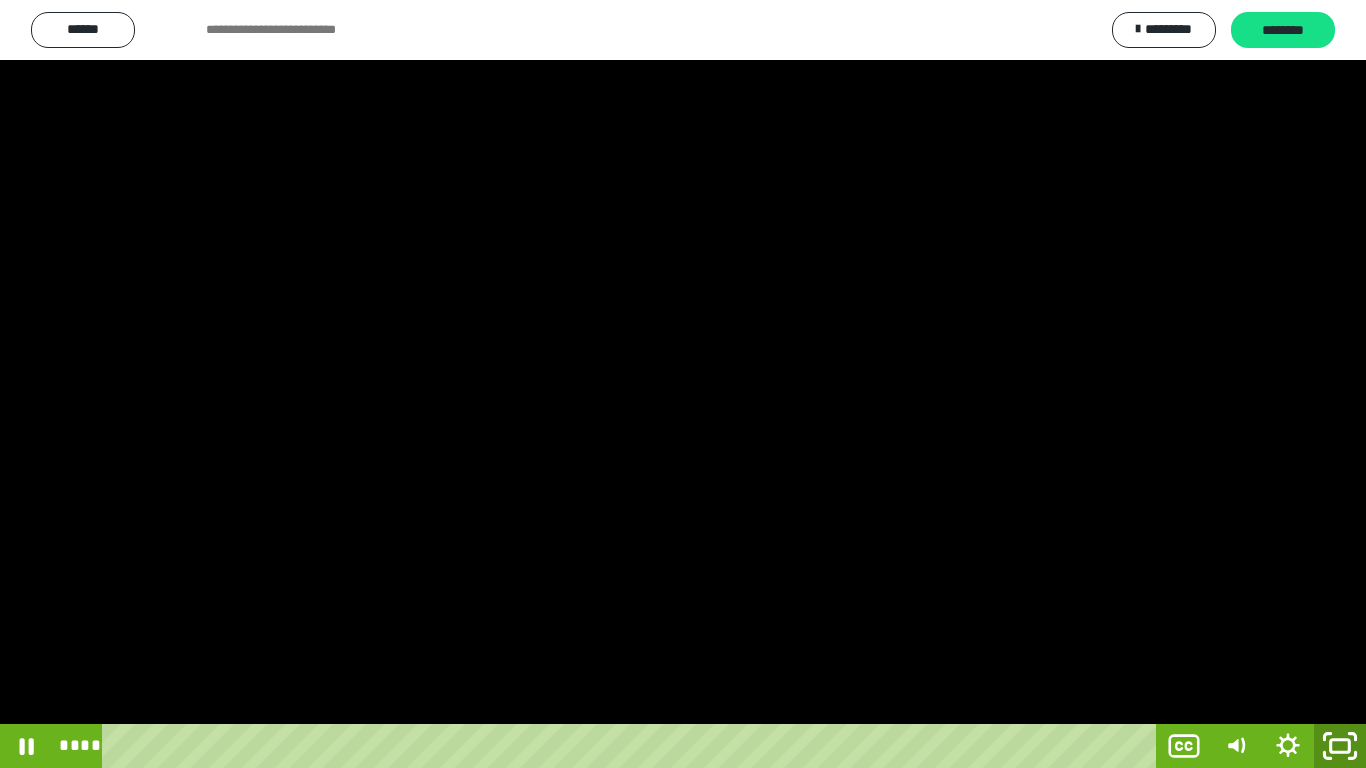 click 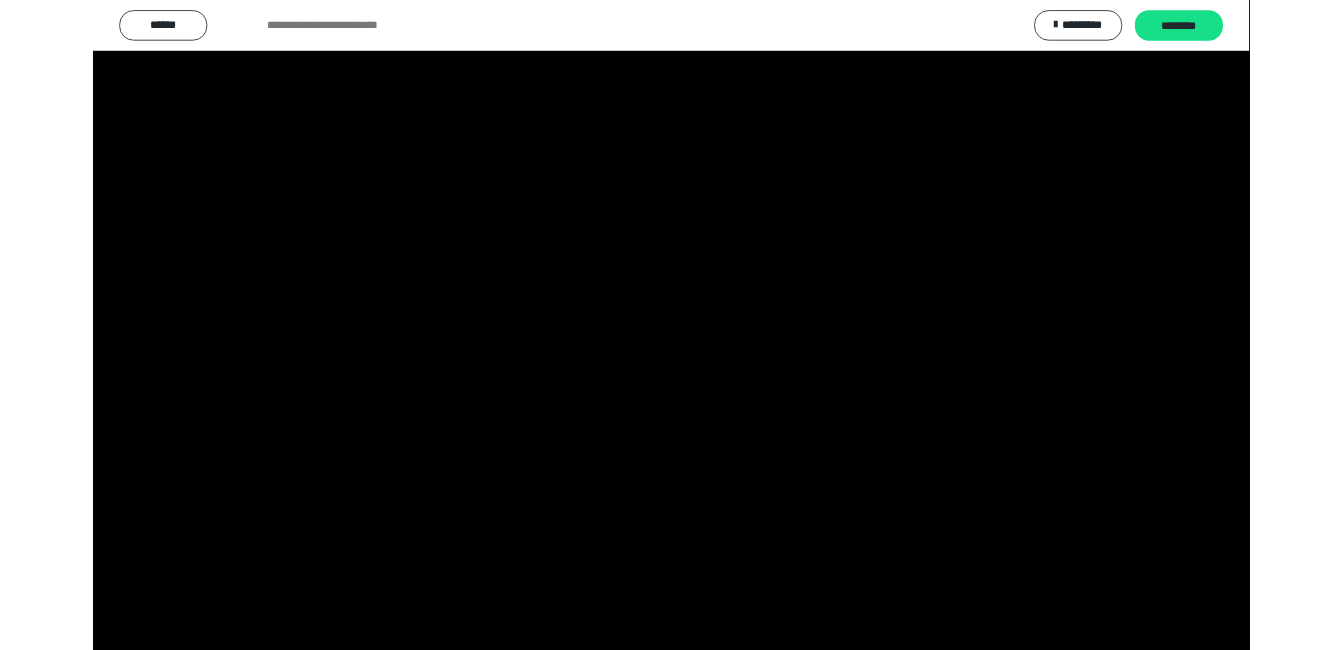 scroll, scrollTop: 160, scrollLeft: 0, axis: vertical 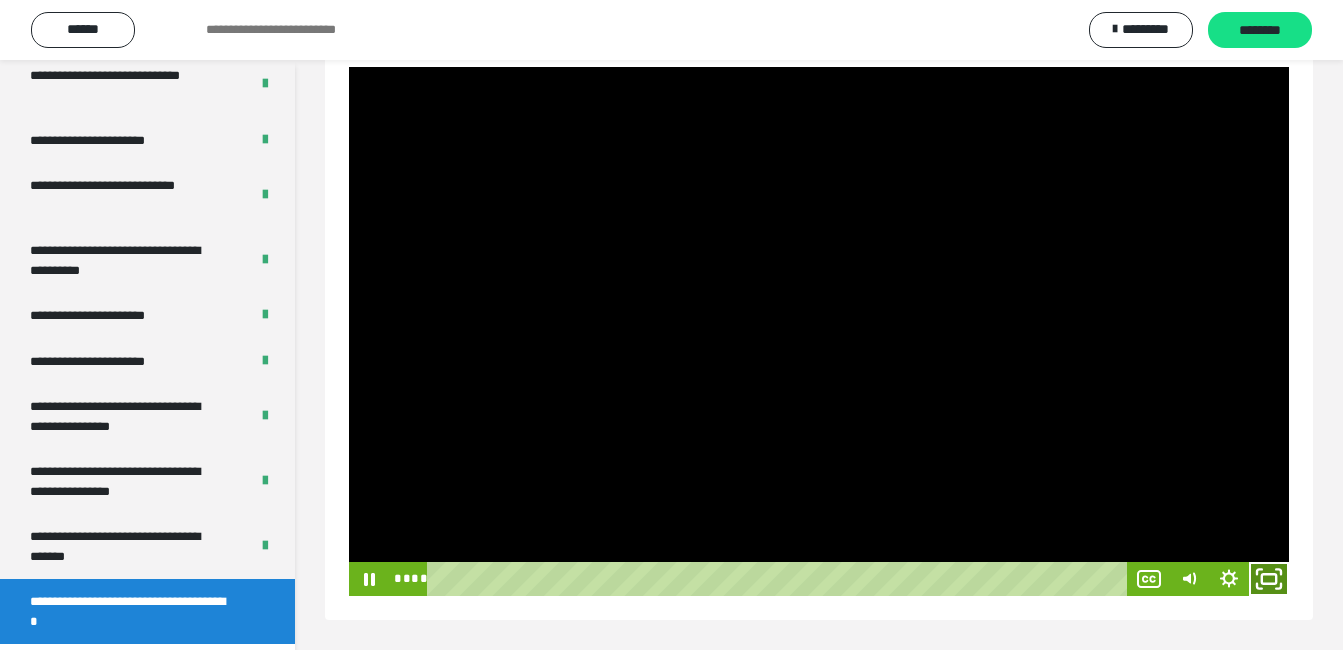 click 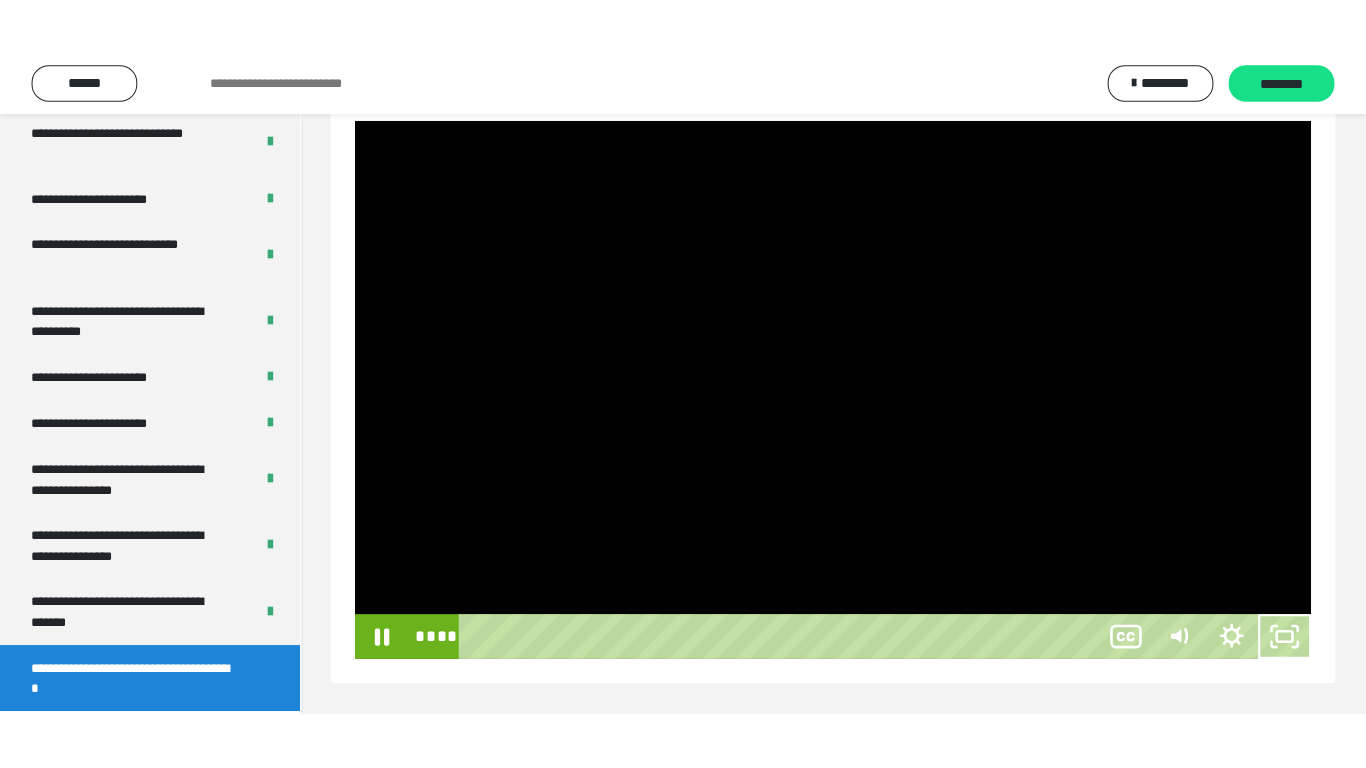 scroll, scrollTop: 171, scrollLeft: 0, axis: vertical 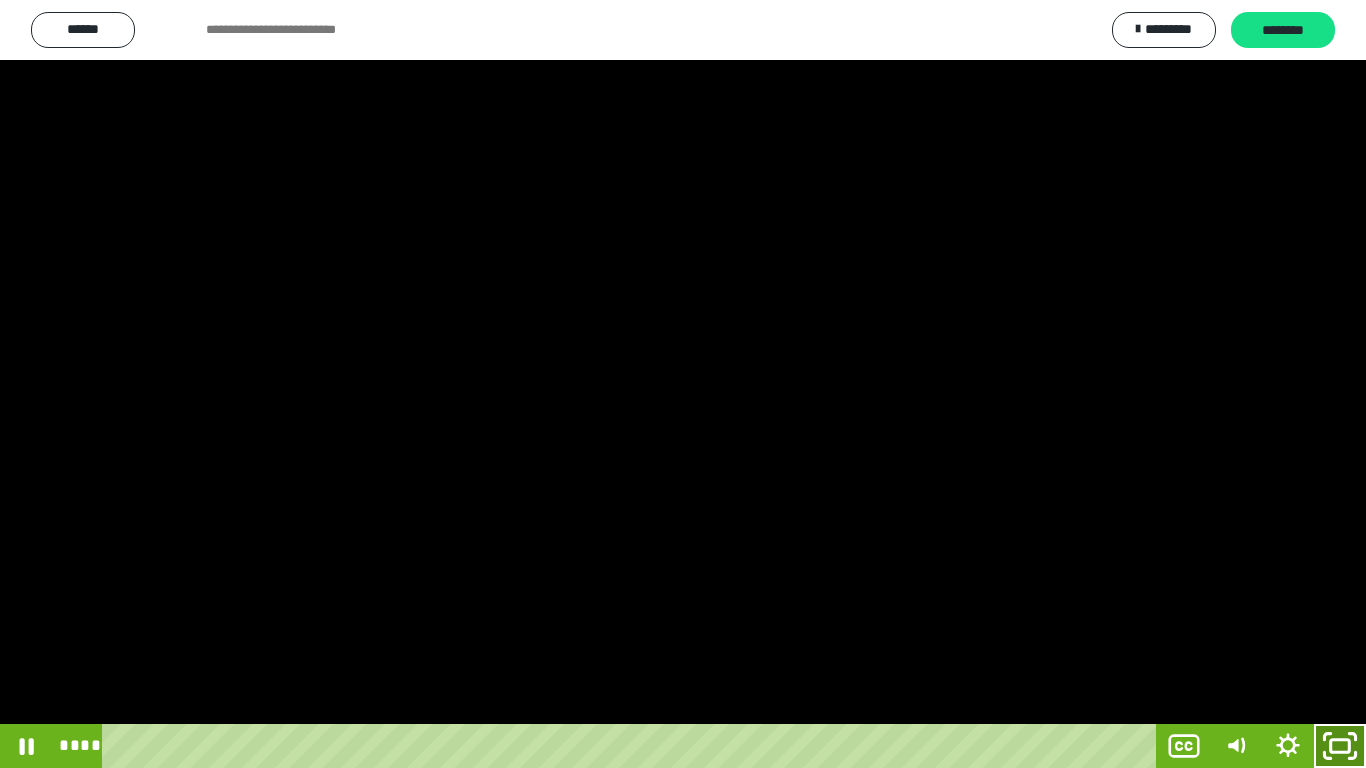 click 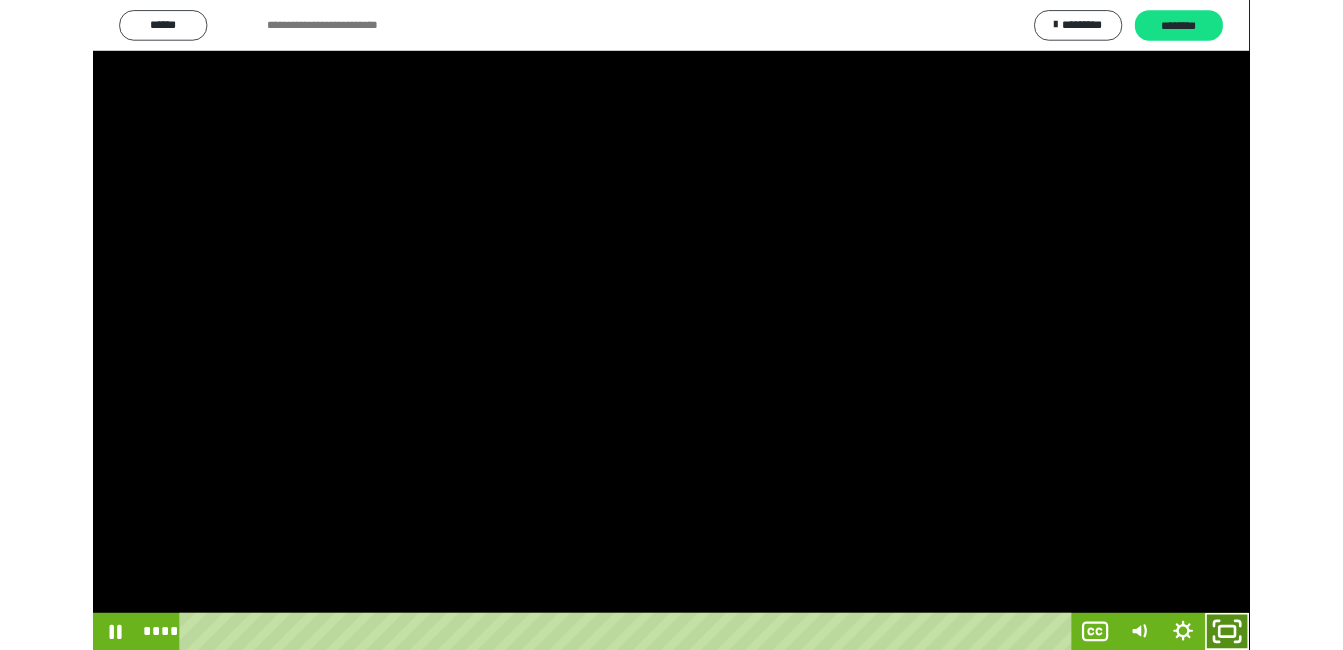 scroll, scrollTop: 160, scrollLeft: 0, axis: vertical 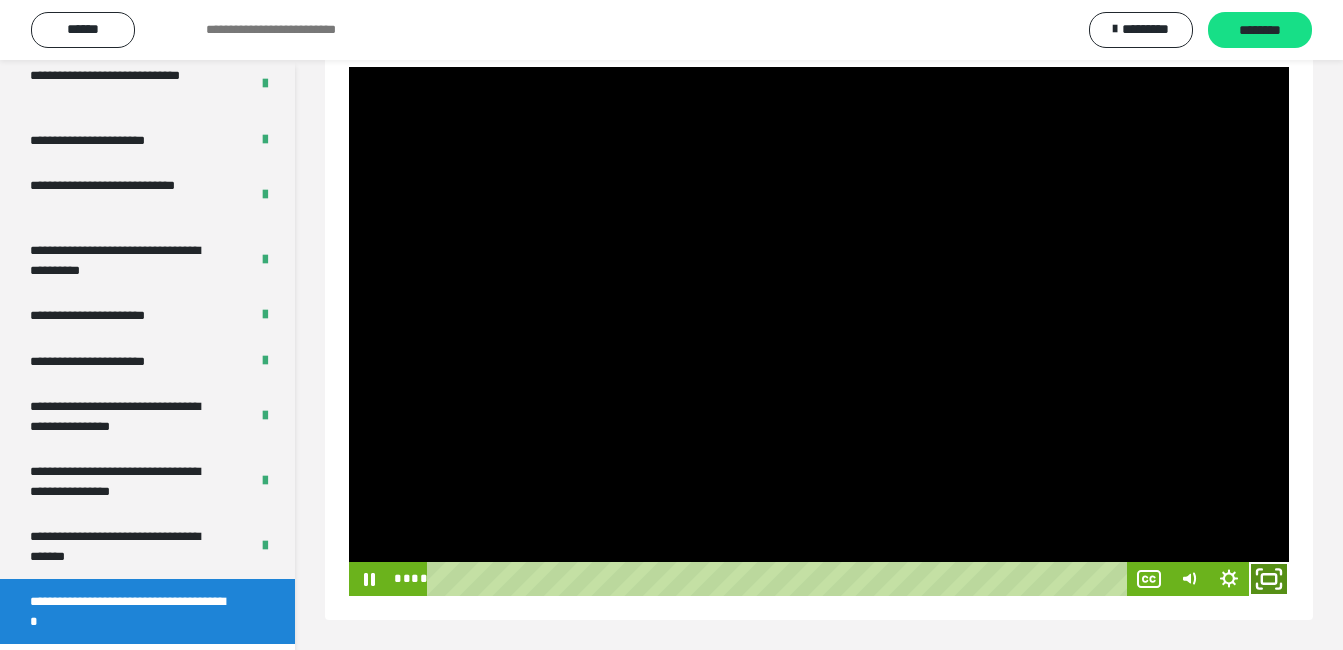 click 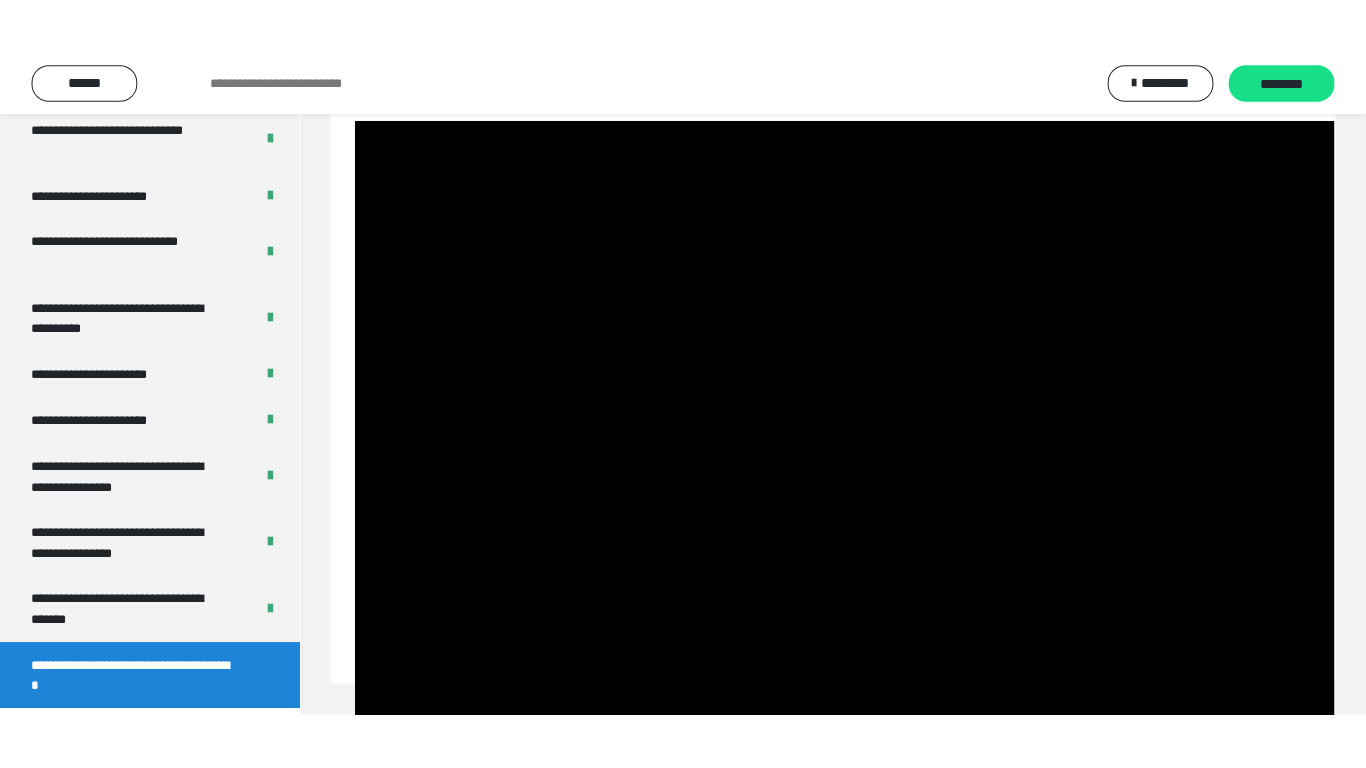 scroll, scrollTop: 171, scrollLeft: 0, axis: vertical 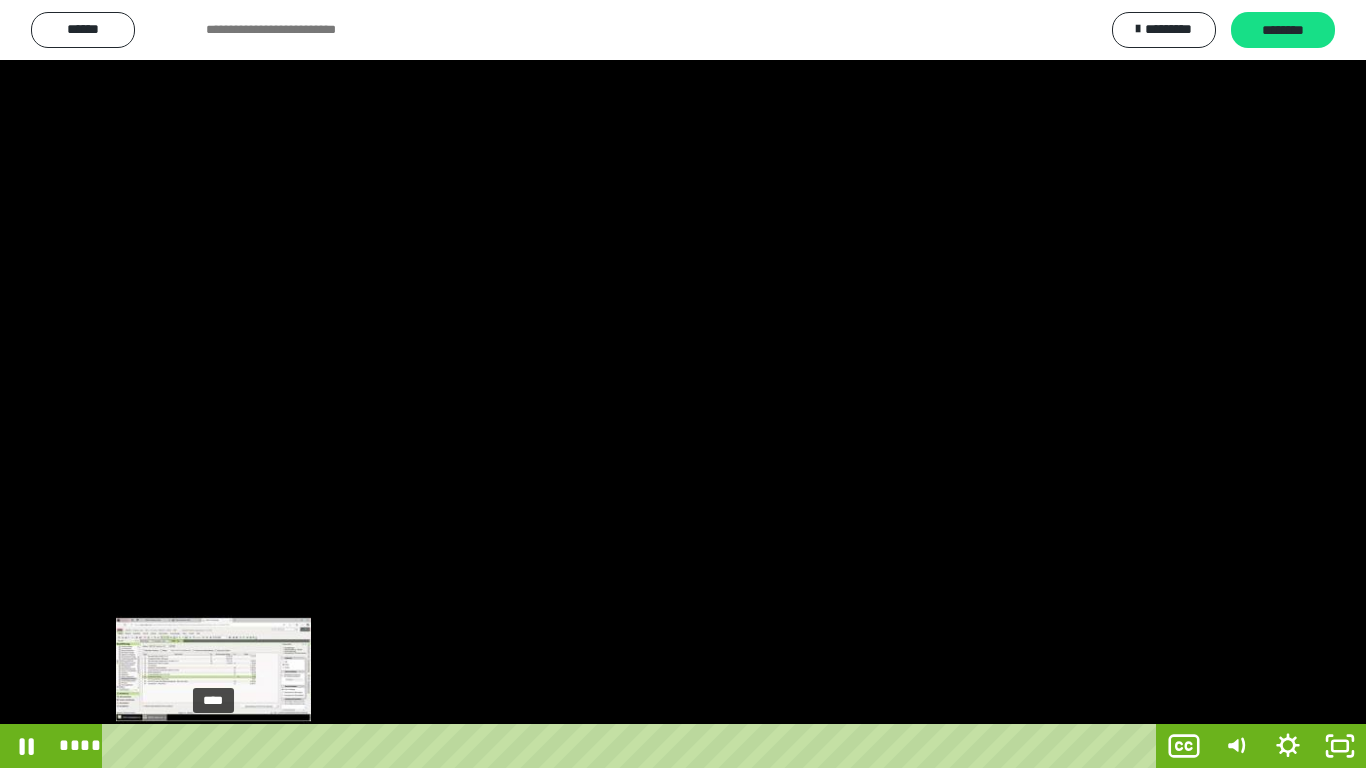 click on "****" at bounding box center [633, 746] 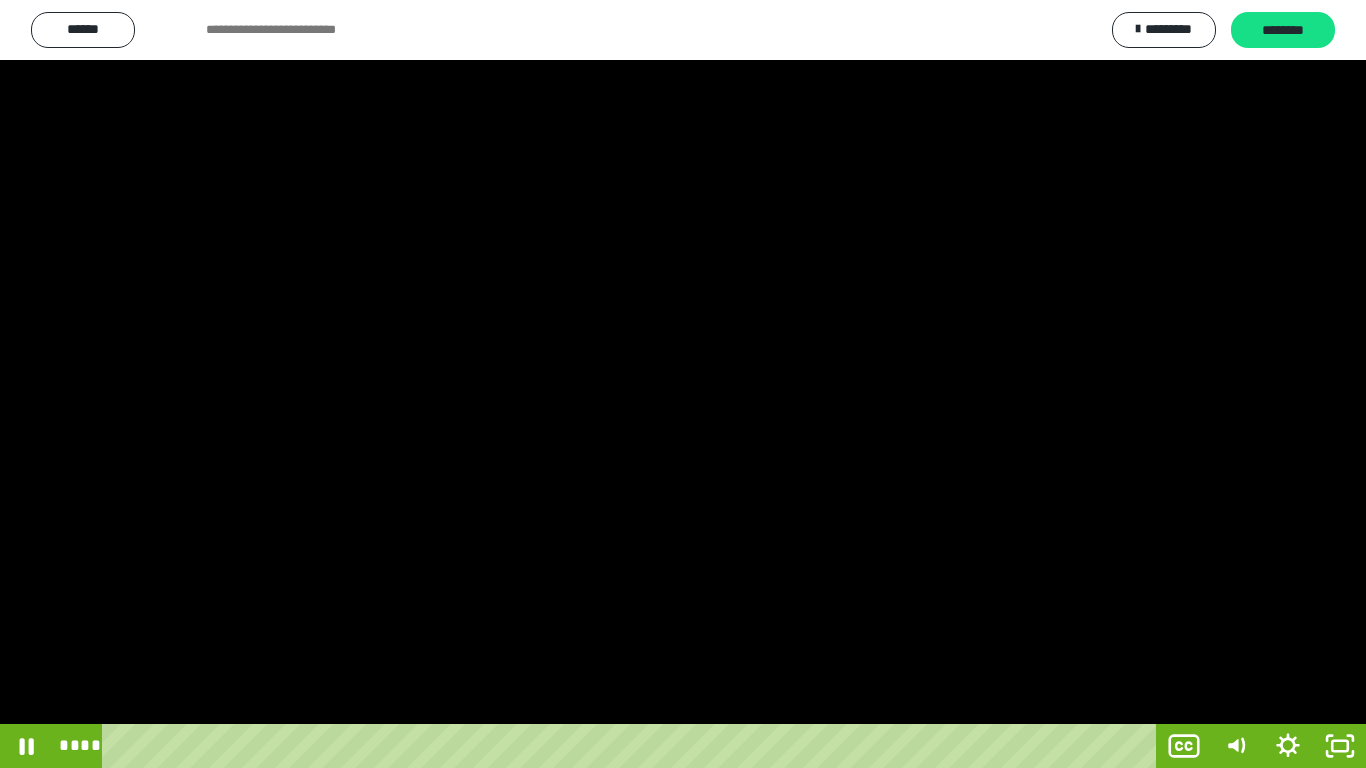 click at bounding box center (683, 384) 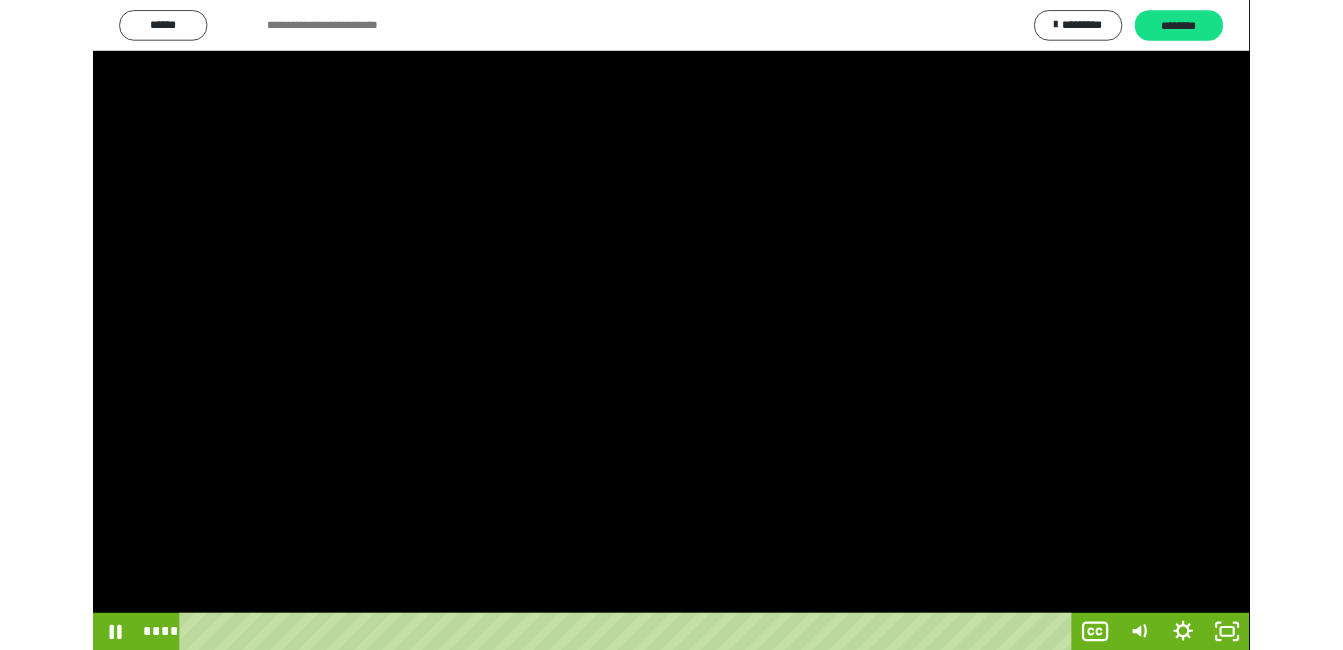 scroll, scrollTop: 160, scrollLeft: 0, axis: vertical 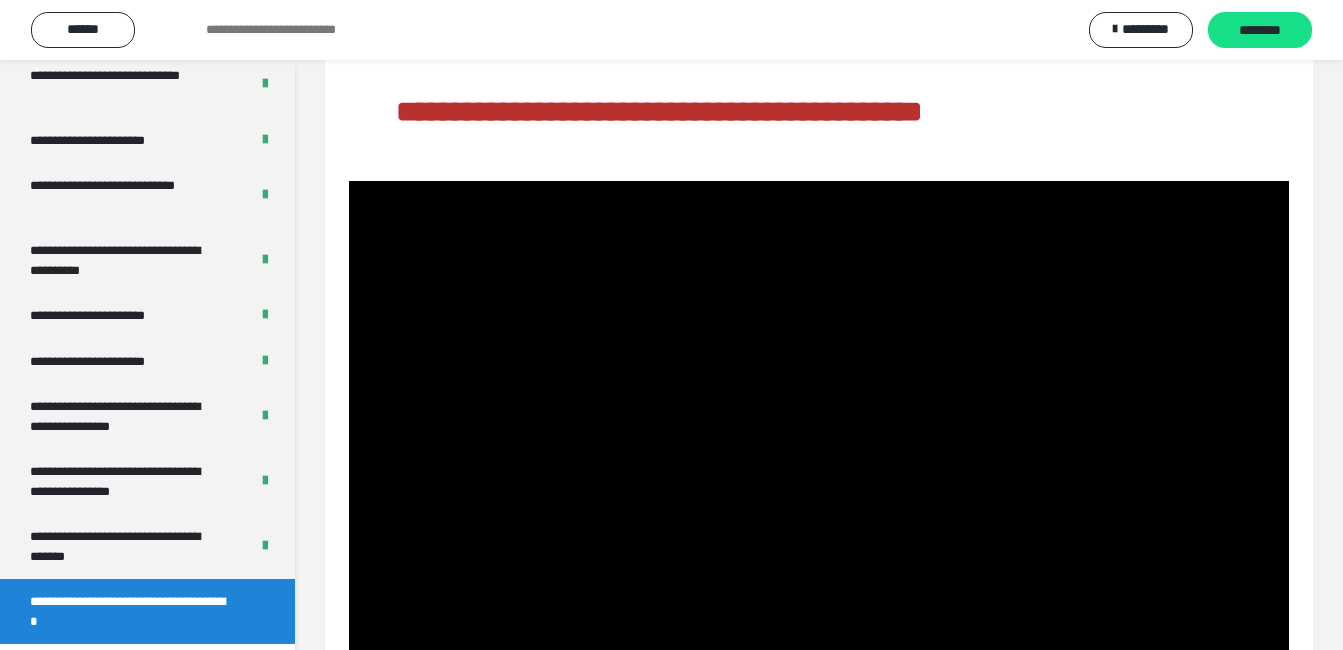 click at bounding box center (819, 445) 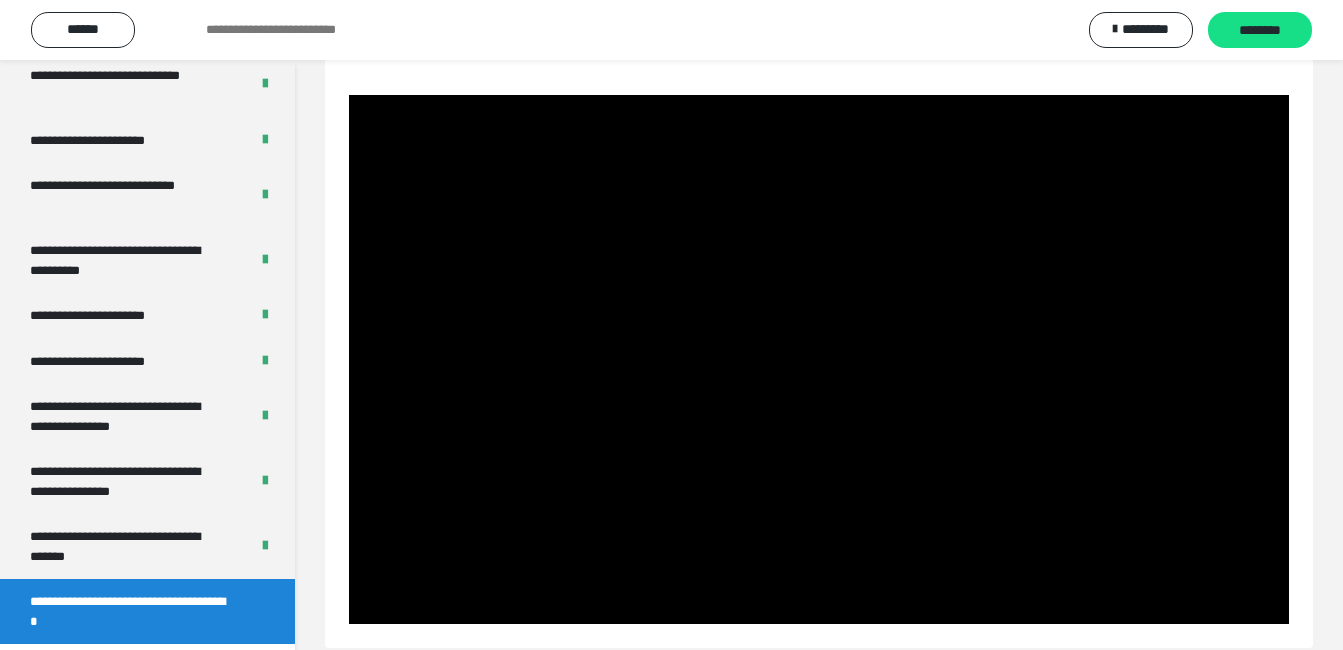 scroll, scrollTop: 269, scrollLeft: 0, axis: vertical 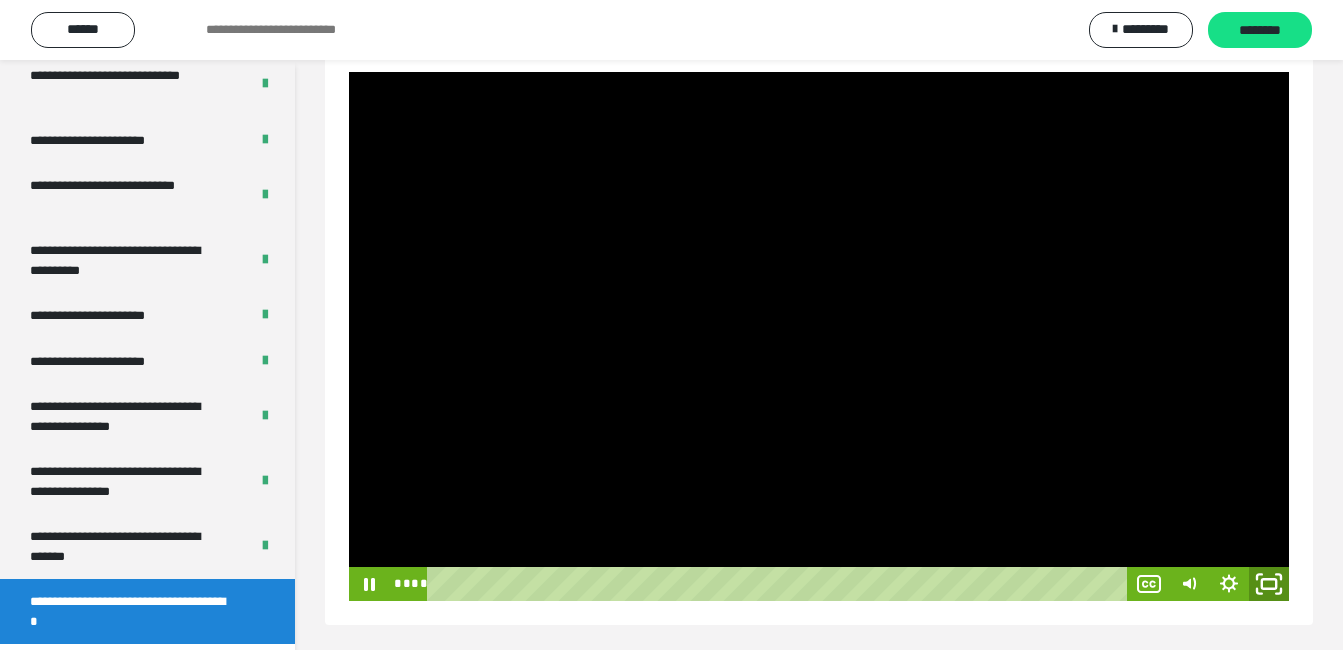 click 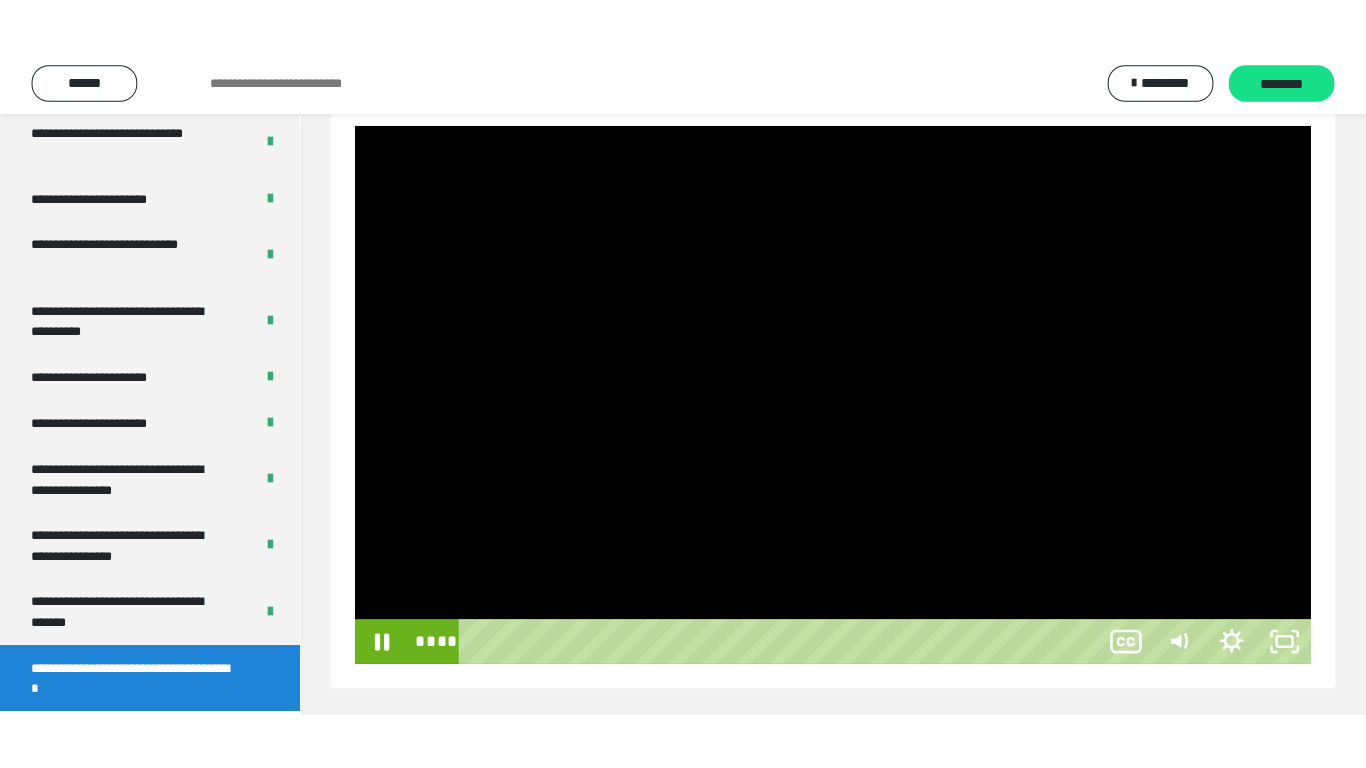 scroll, scrollTop: 171, scrollLeft: 0, axis: vertical 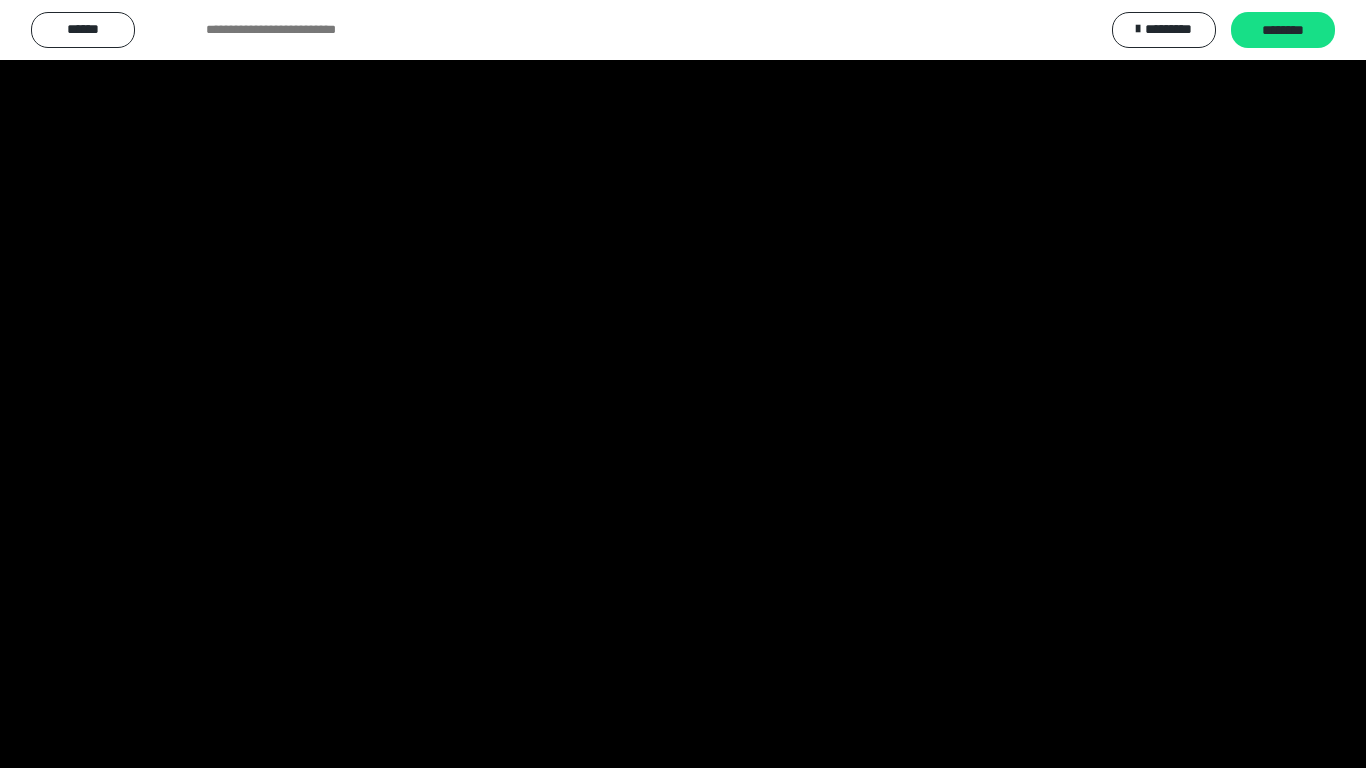 type 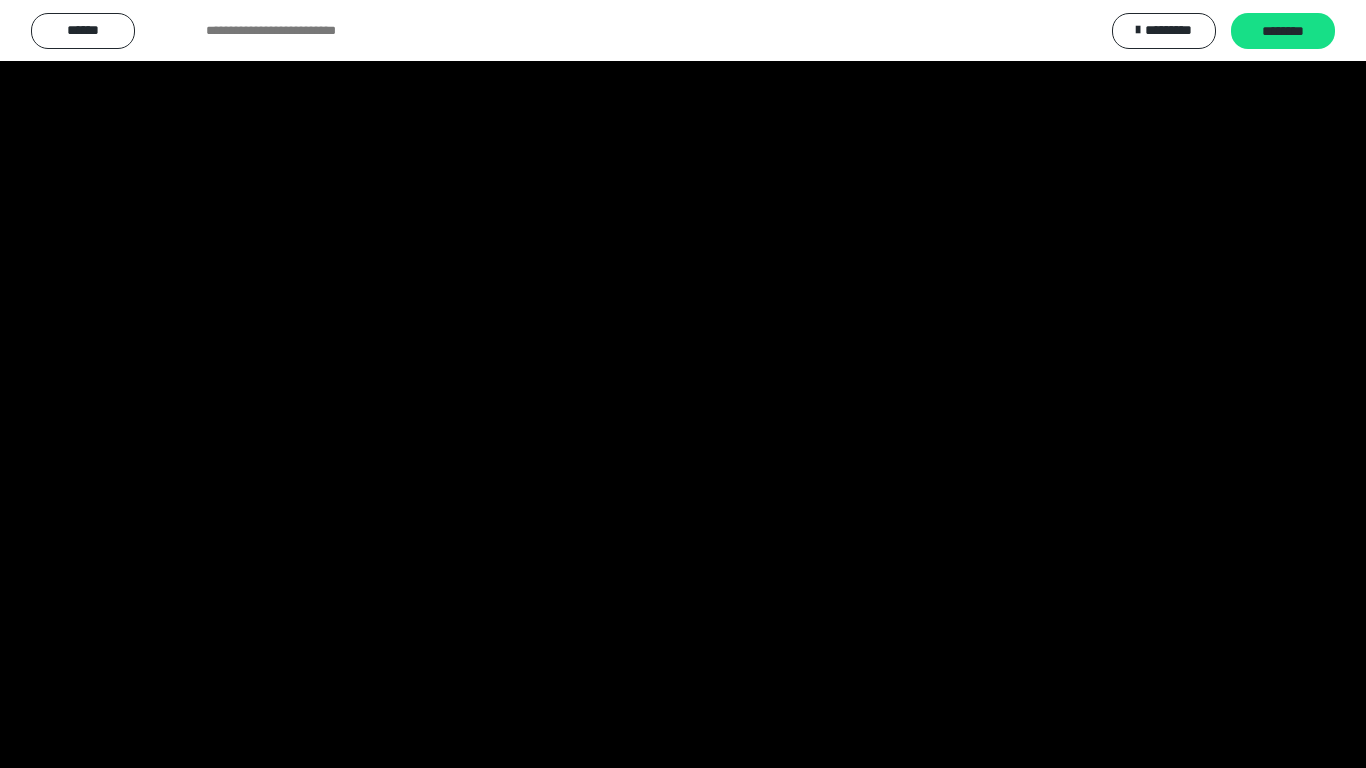 scroll, scrollTop: 3923, scrollLeft: 0, axis: vertical 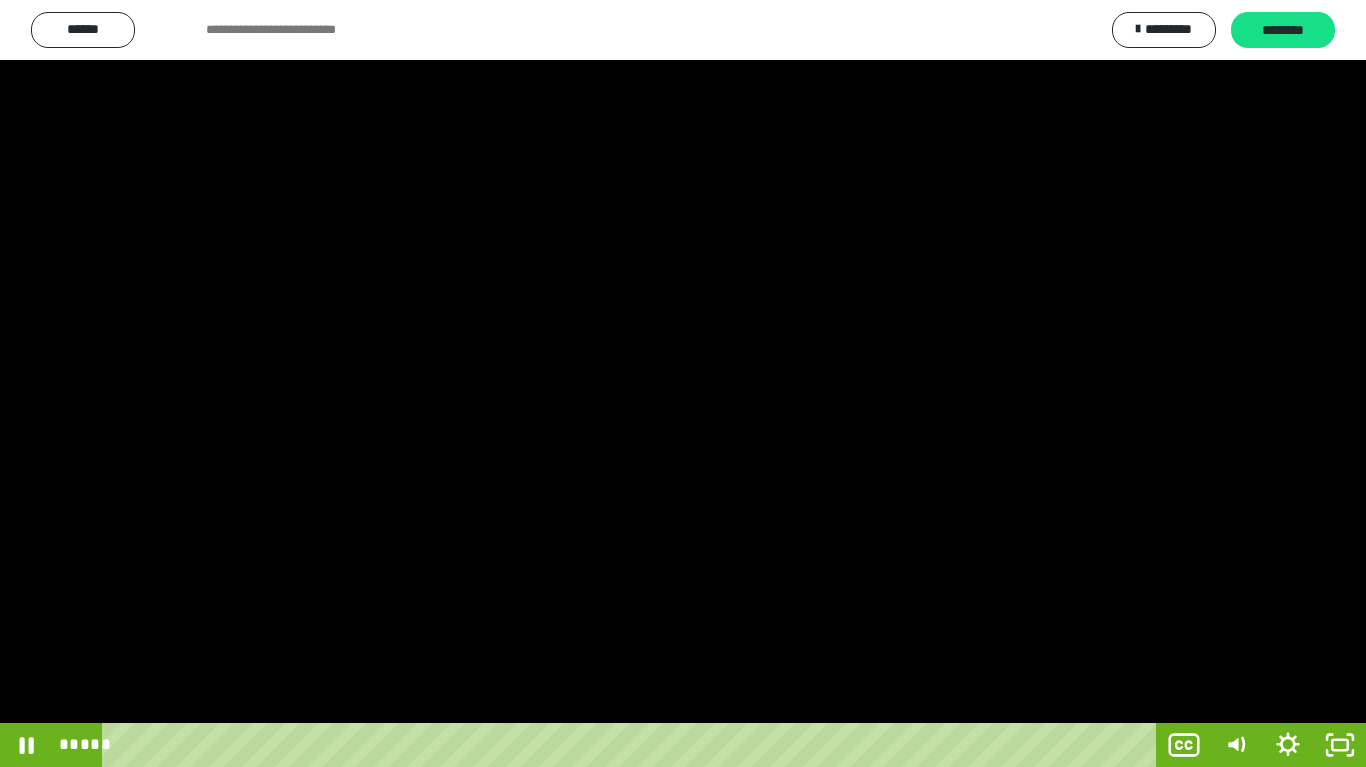 click at bounding box center (683, 383) 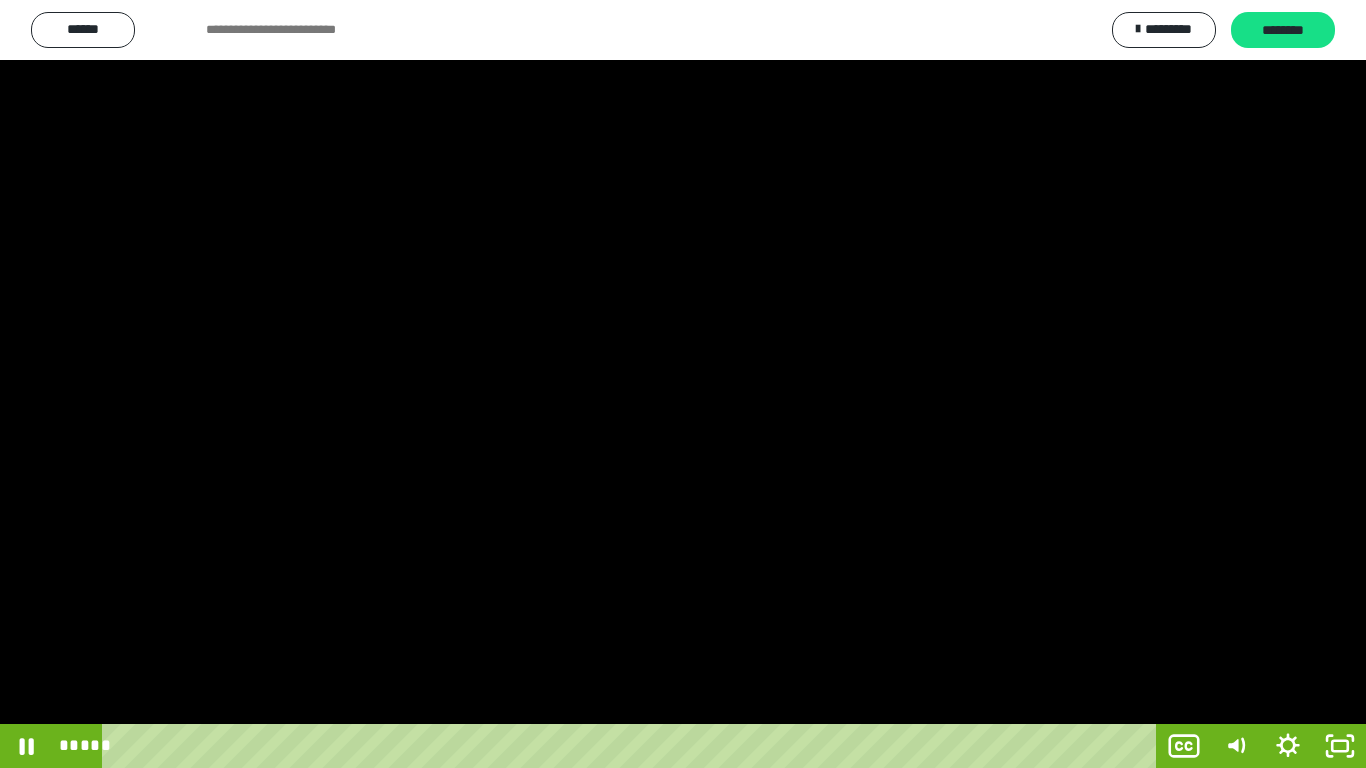 scroll, scrollTop: 3922, scrollLeft: 0, axis: vertical 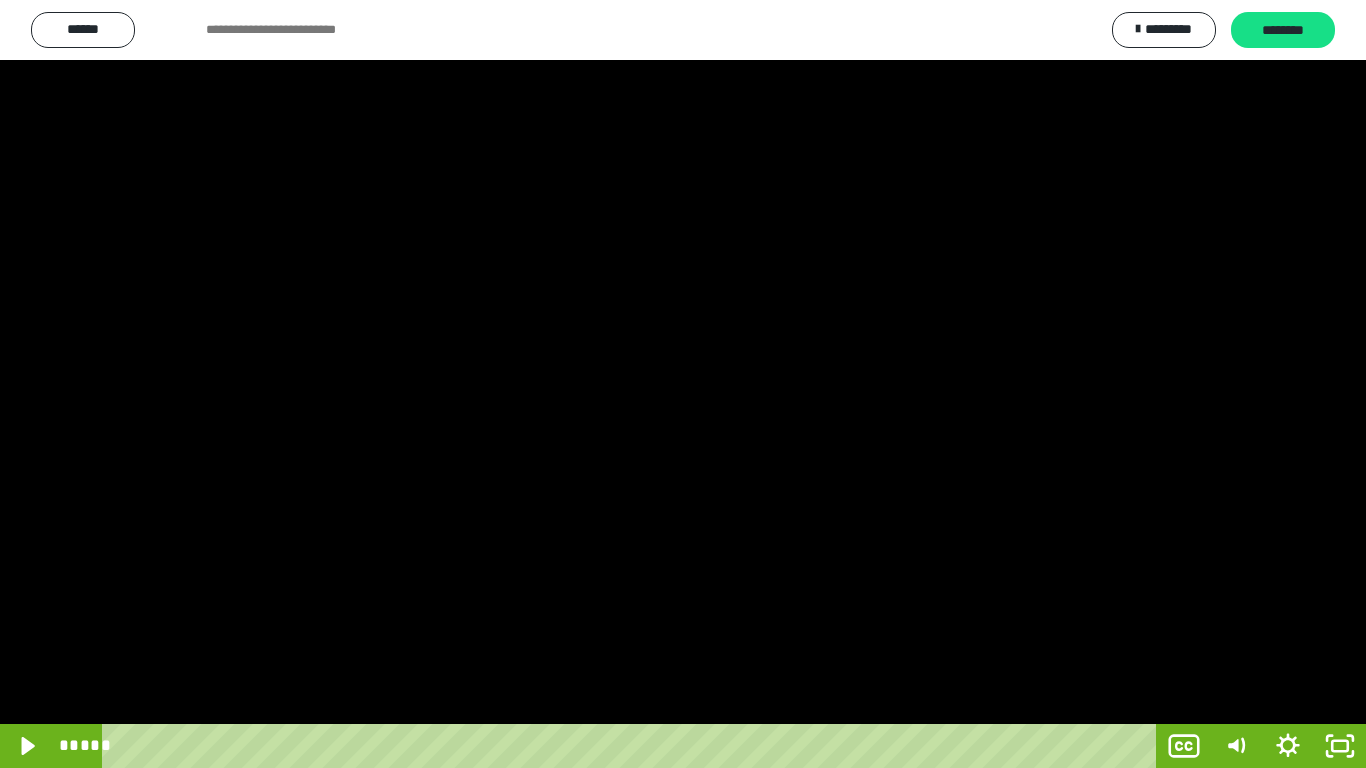 click at bounding box center [683, 384] 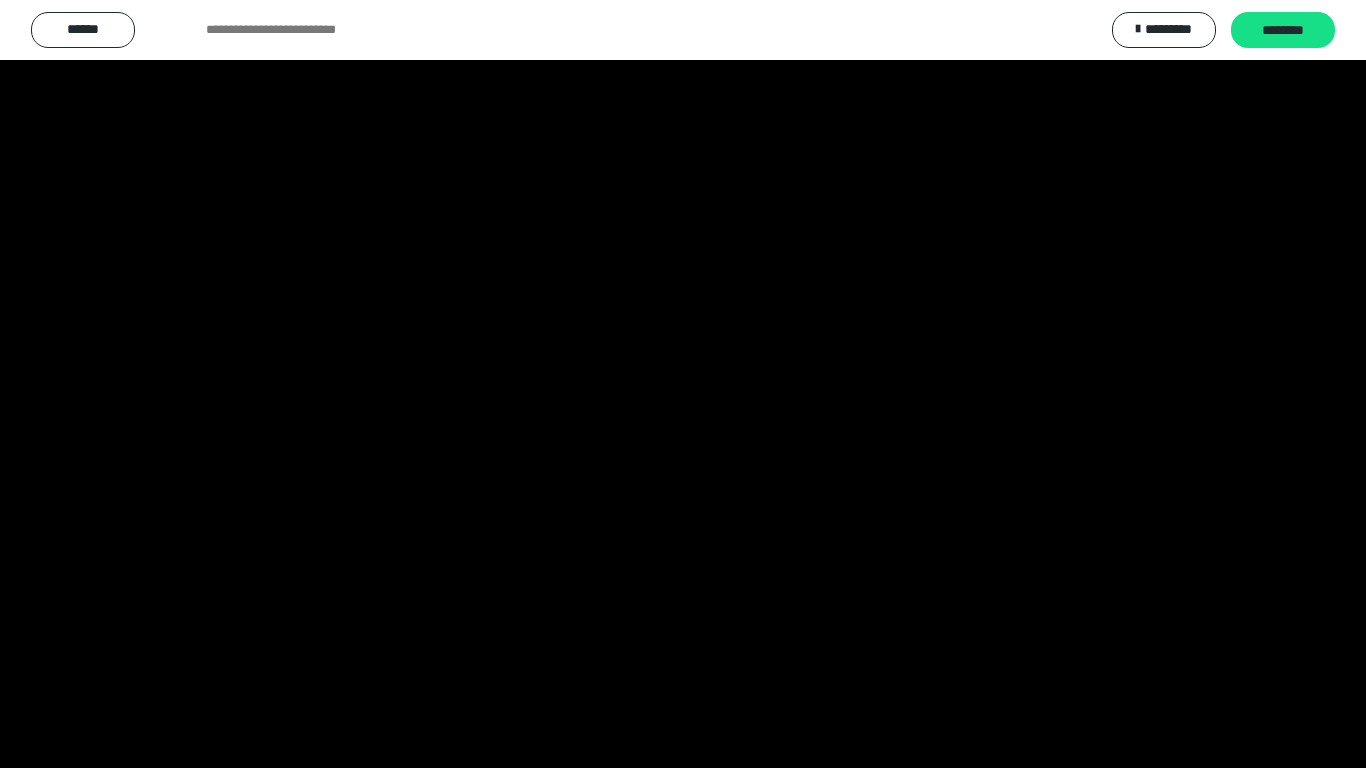 type 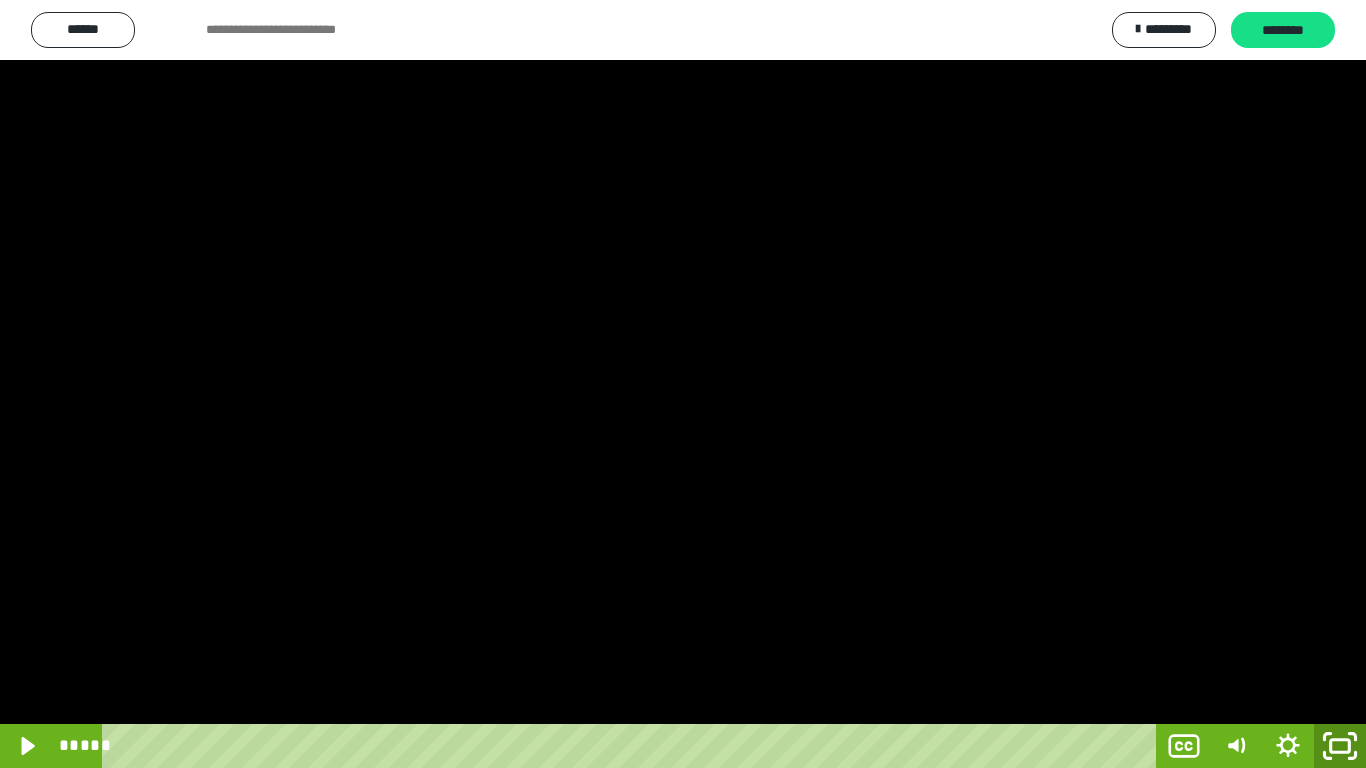 click 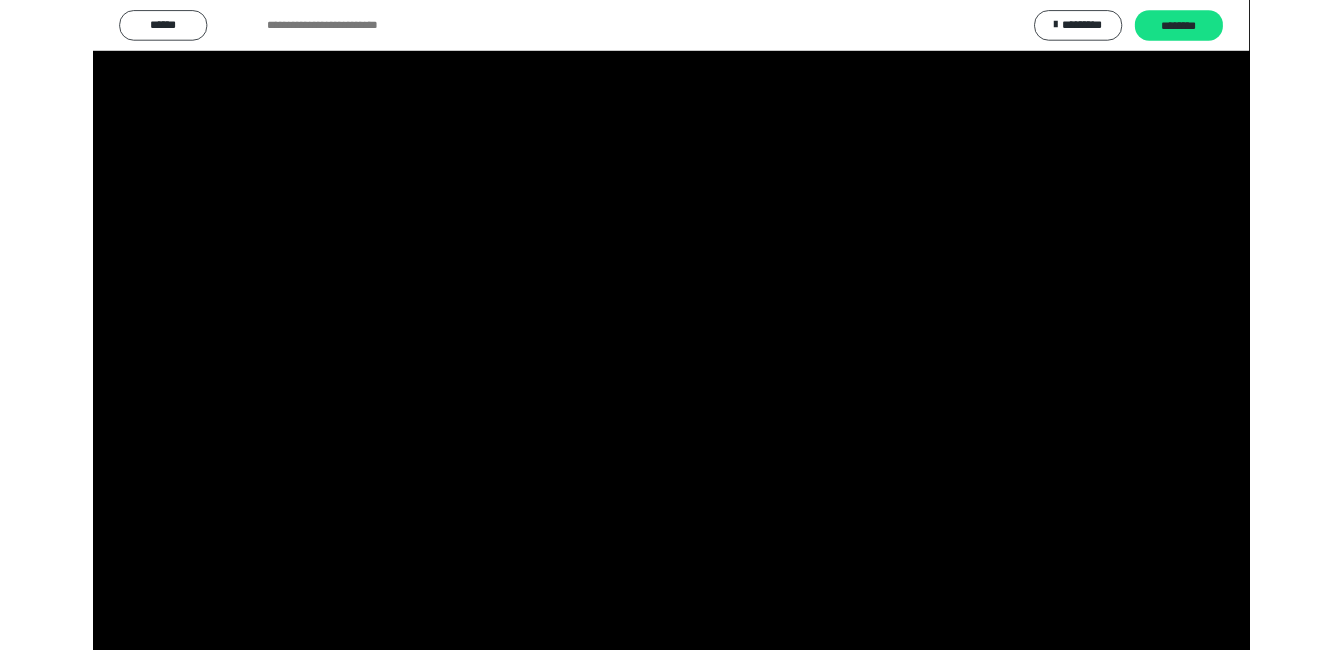 scroll, scrollTop: 160, scrollLeft: 0, axis: vertical 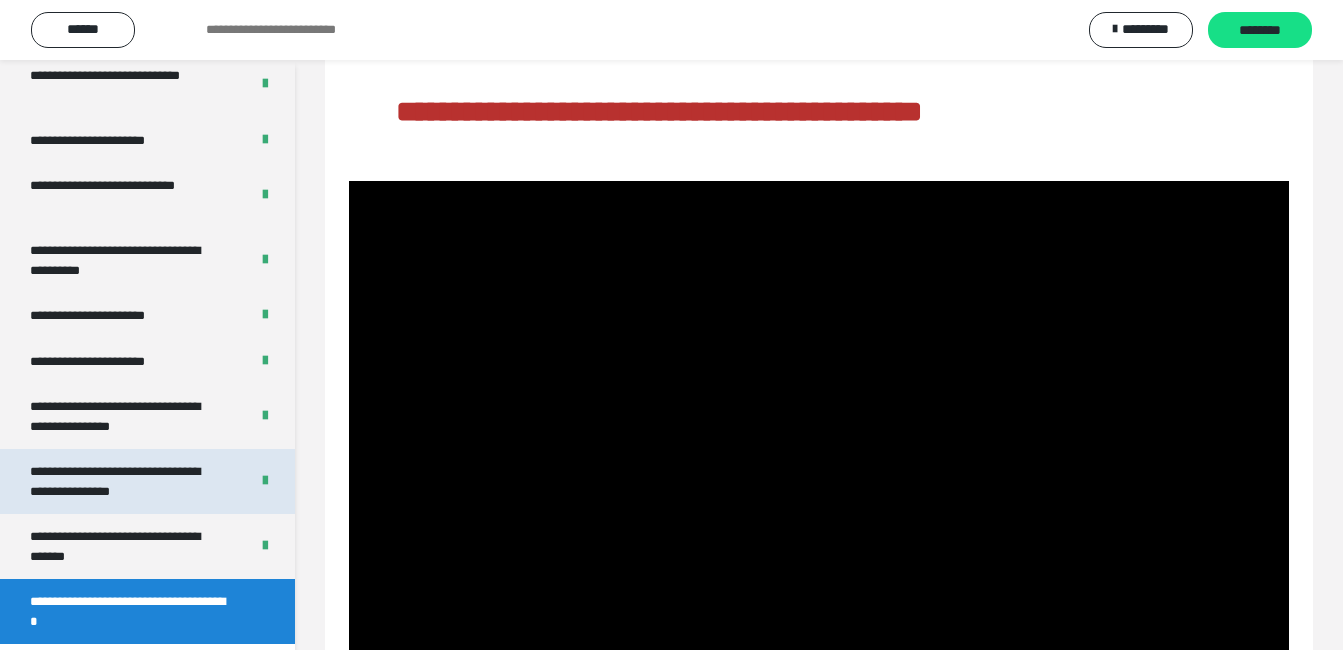 click on "**********" at bounding box center (124, 481) 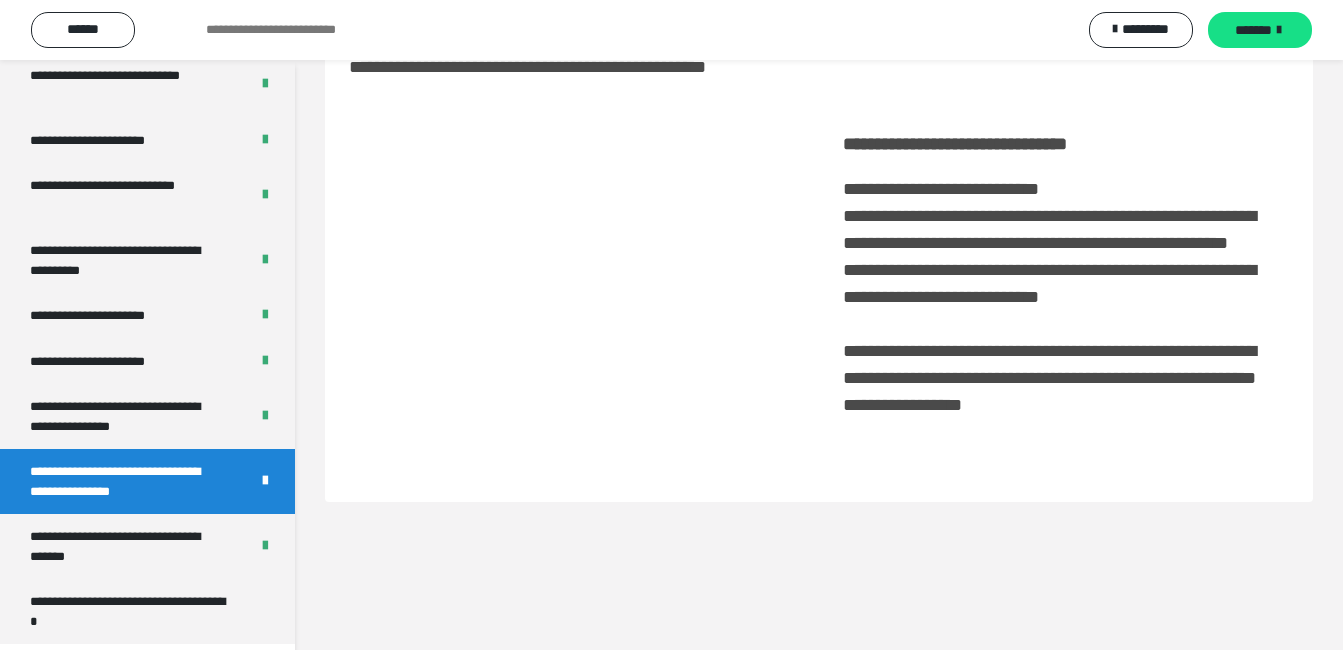 scroll, scrollTop: 60, scrollLeft: 0, axis: vertical 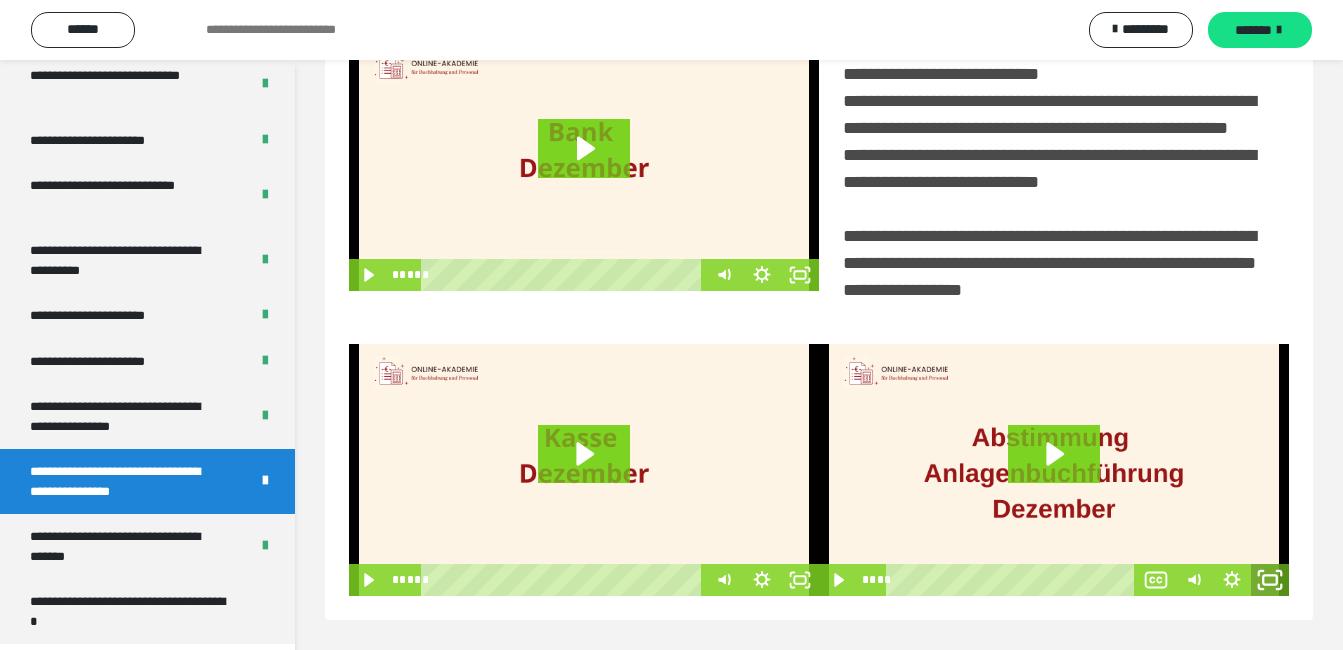 click 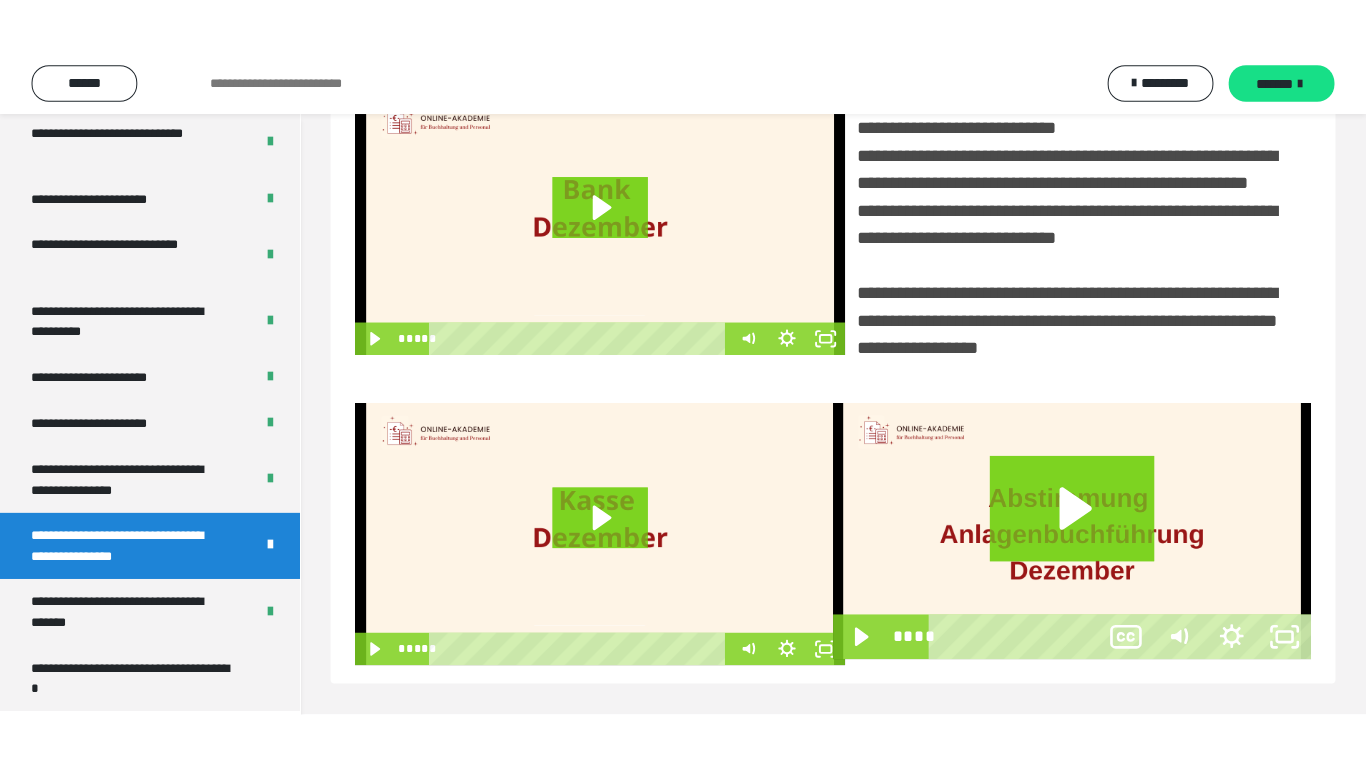 scroll, scrollTop: 358, scrollLeft: 0, axis: vertical 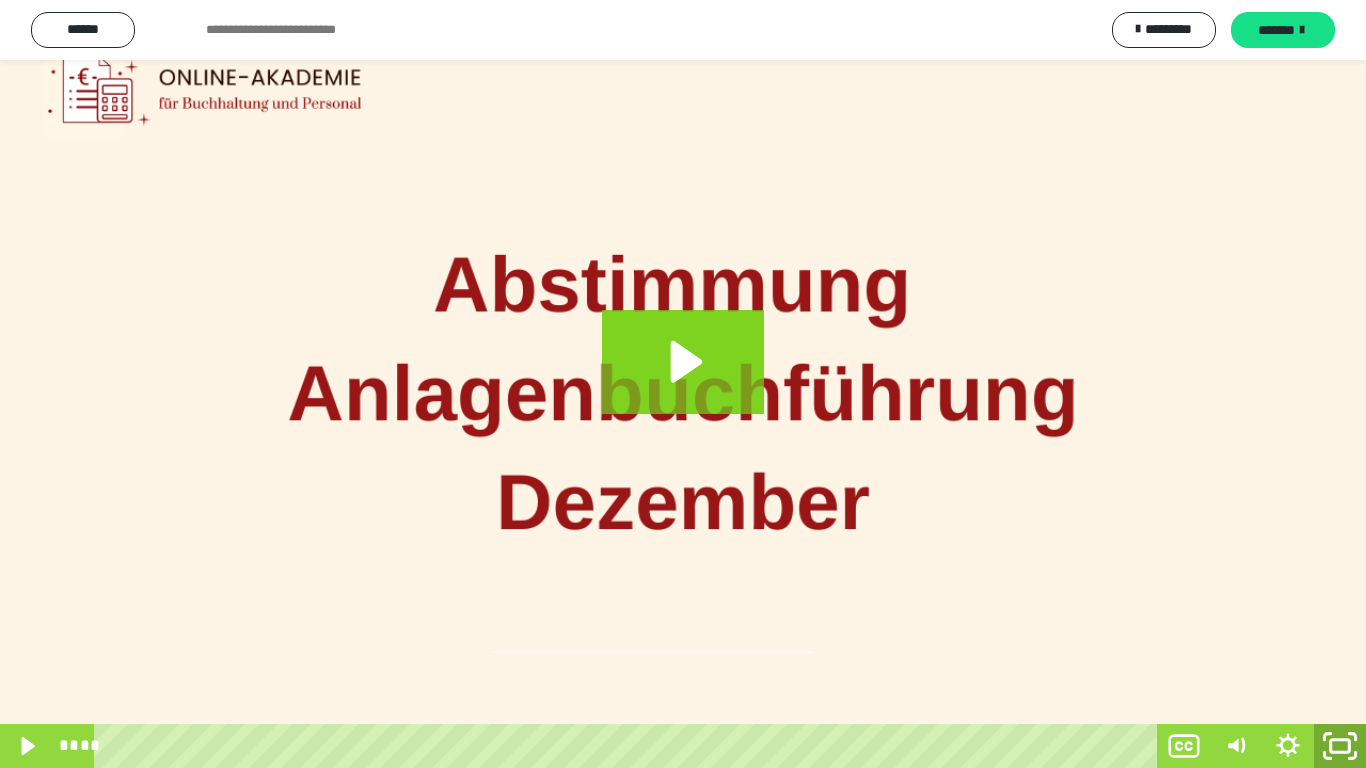 click 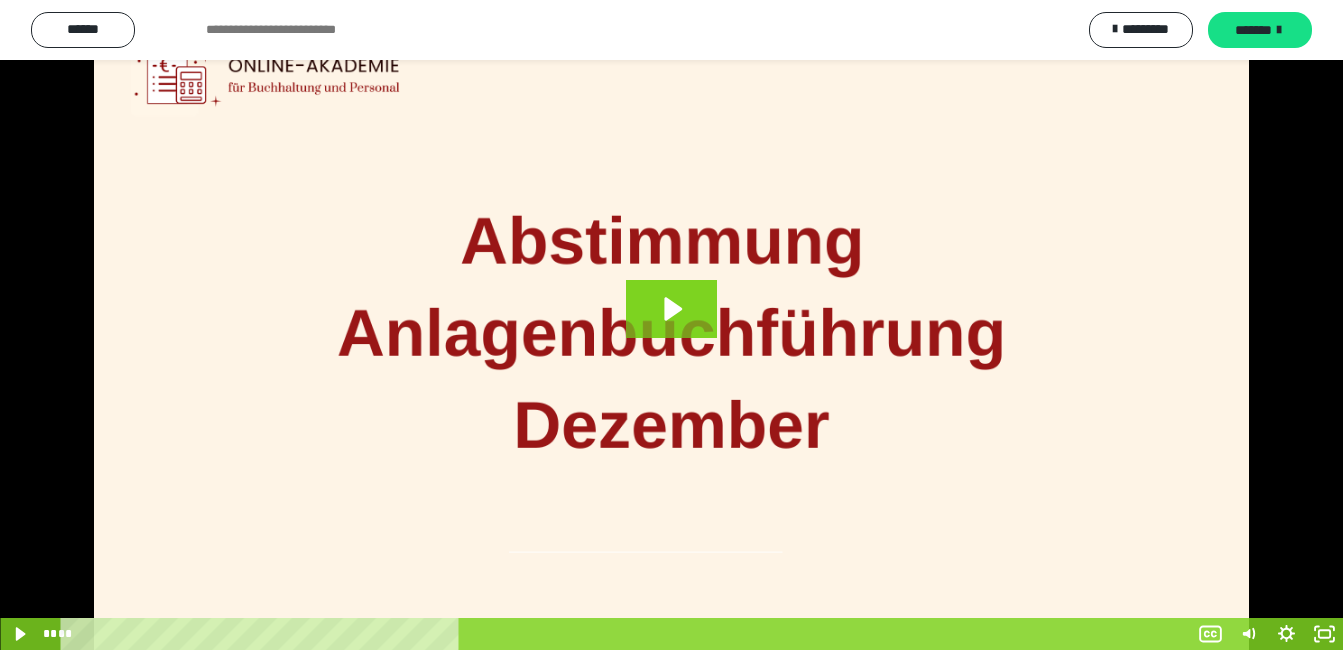 scroll, scrollTop: 4040, scrollLeft: 0, axis: vertical 